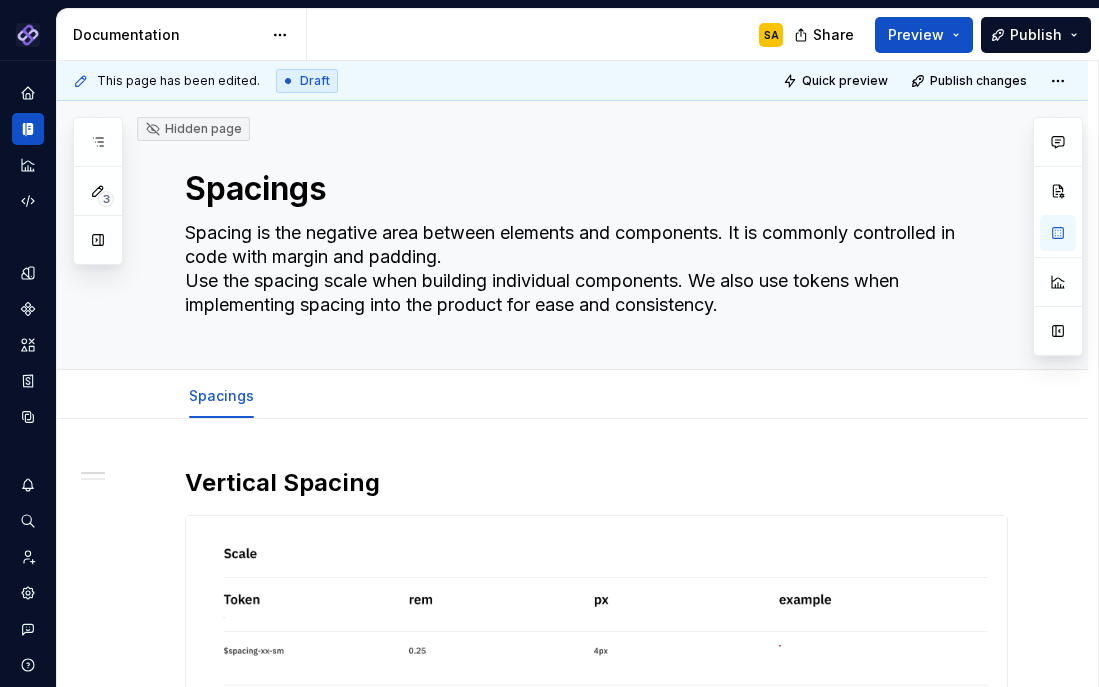 scroll, scrollTop: 0, scrollLeft: 0, axis: both 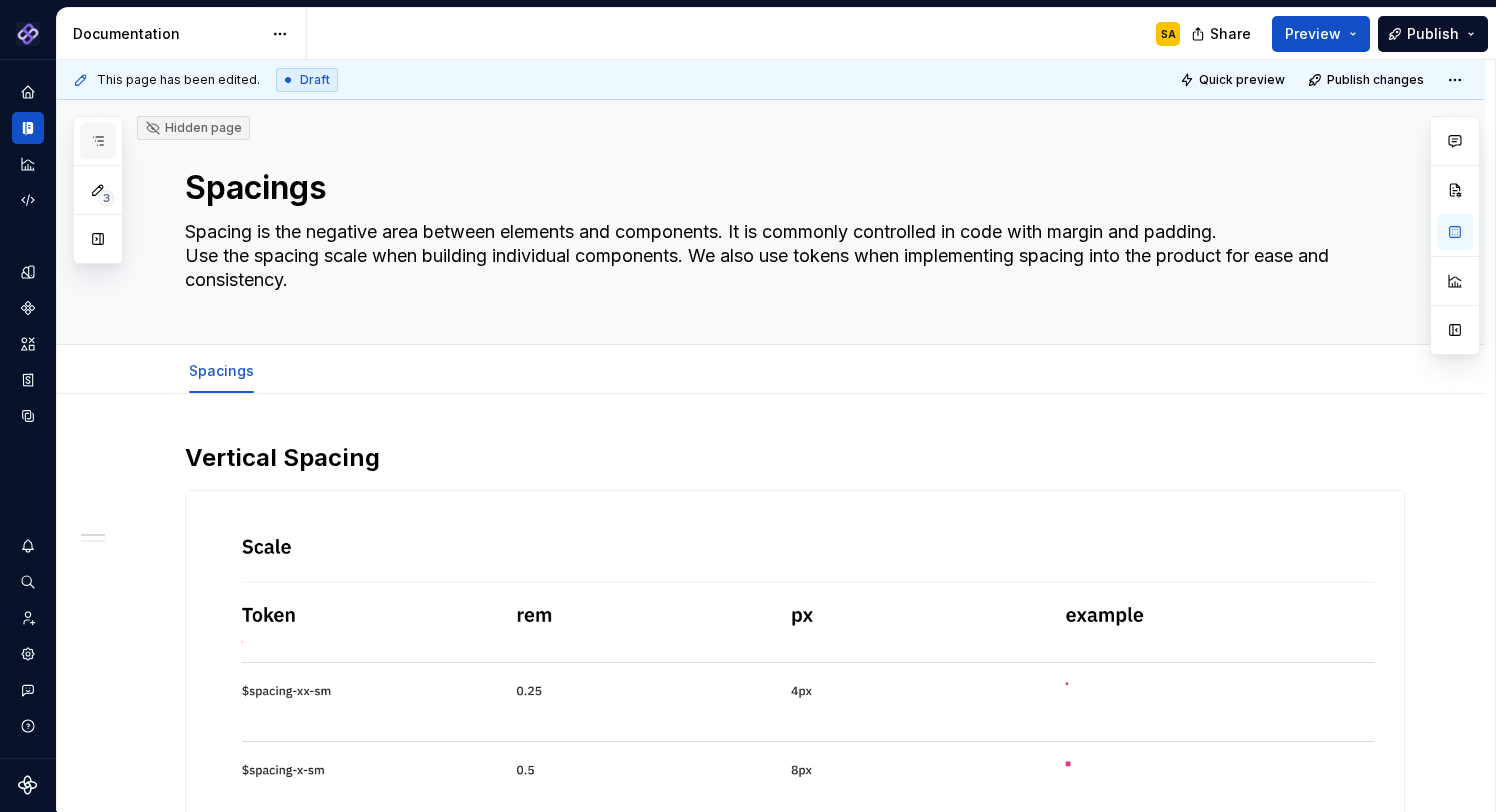 click 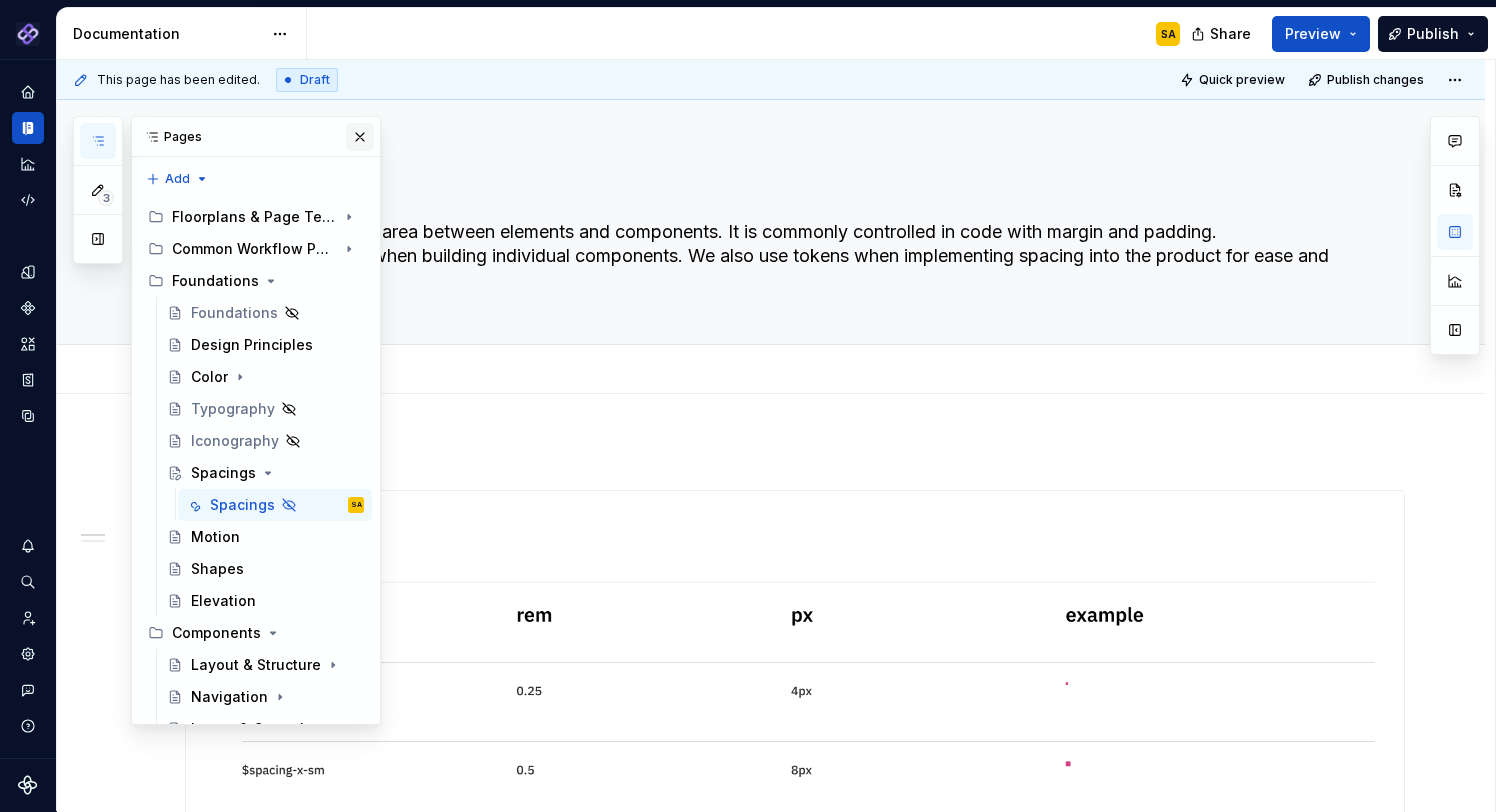click at bounding box center (360, 137) 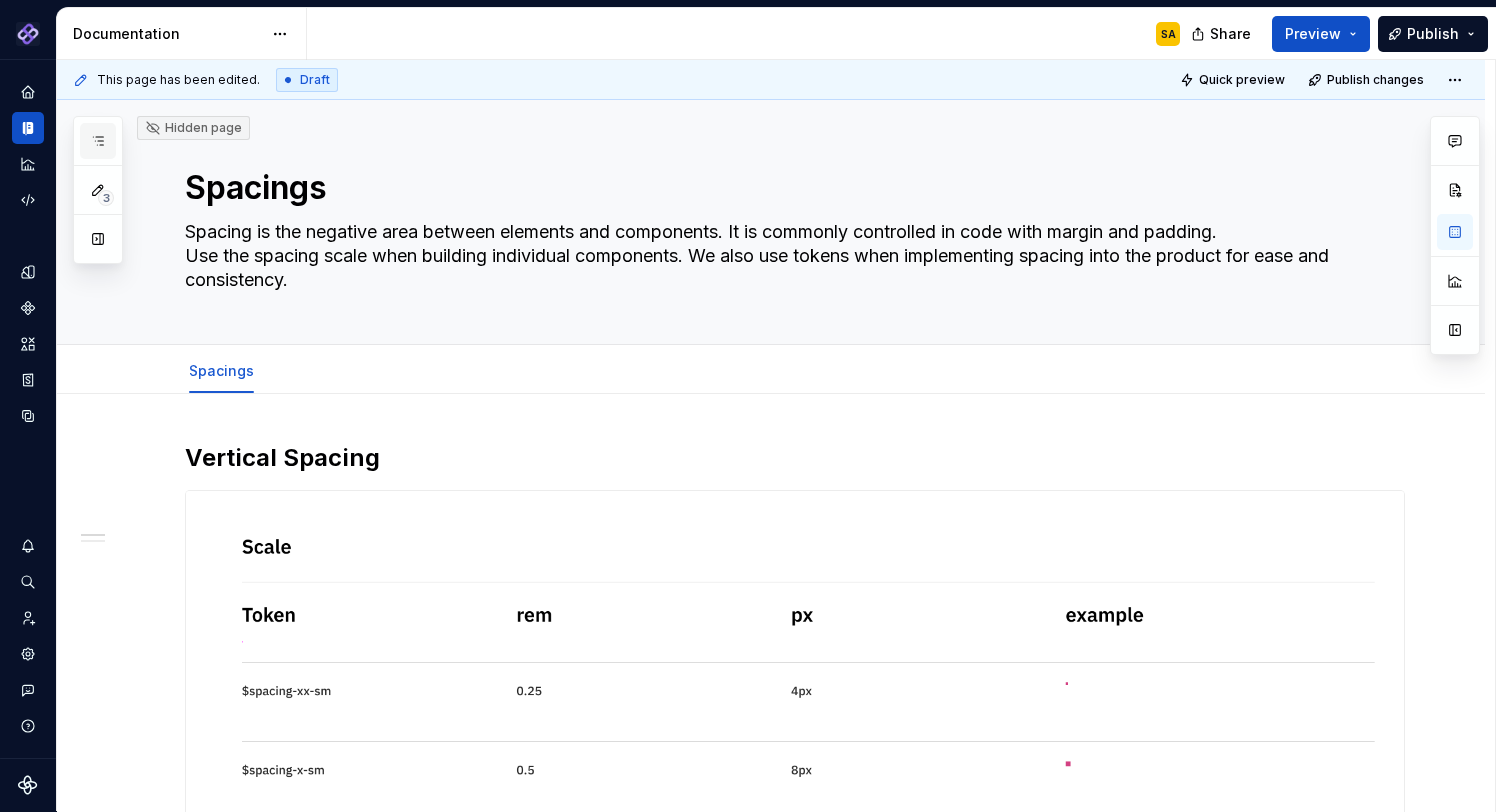 click 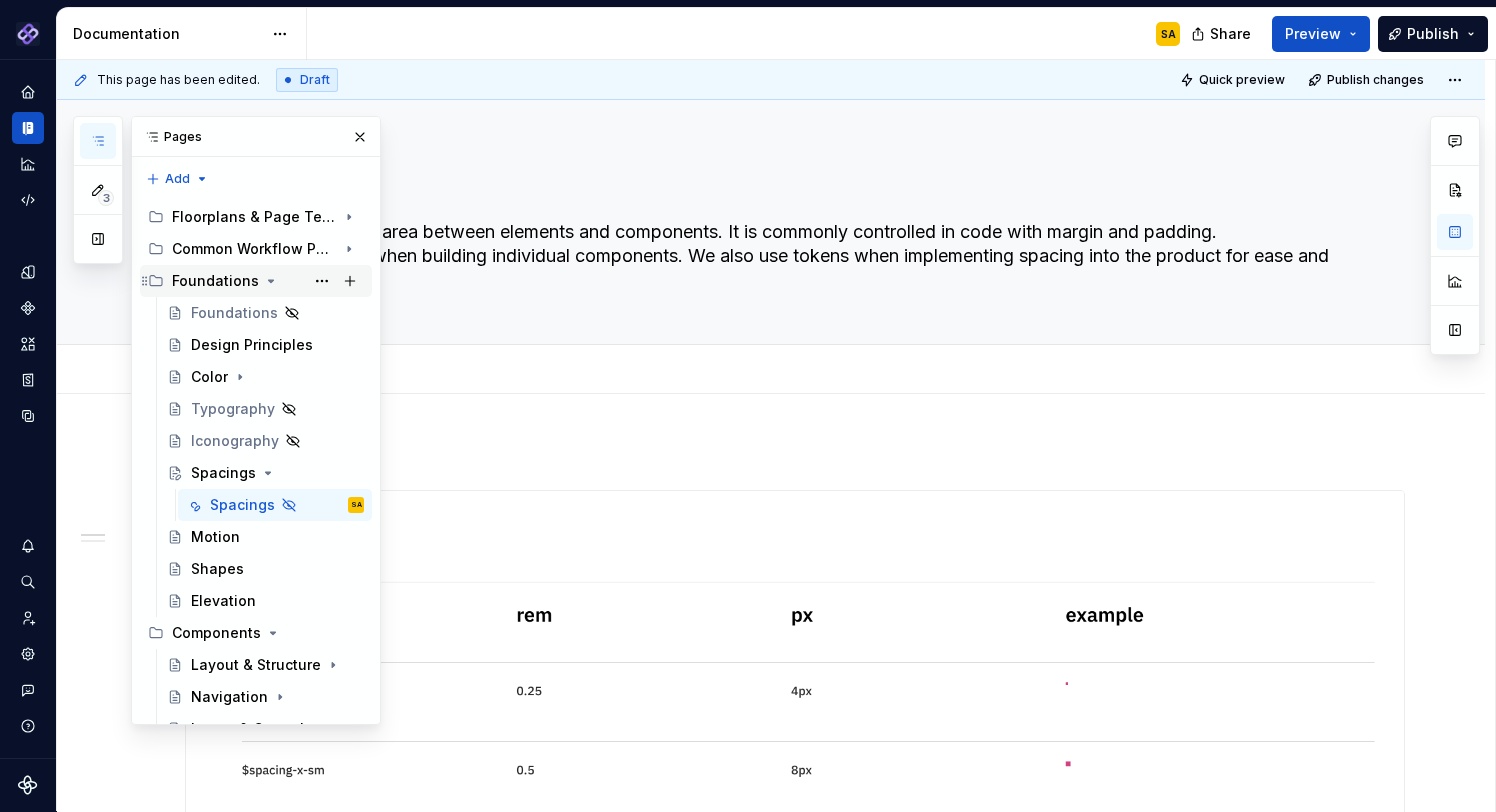 click 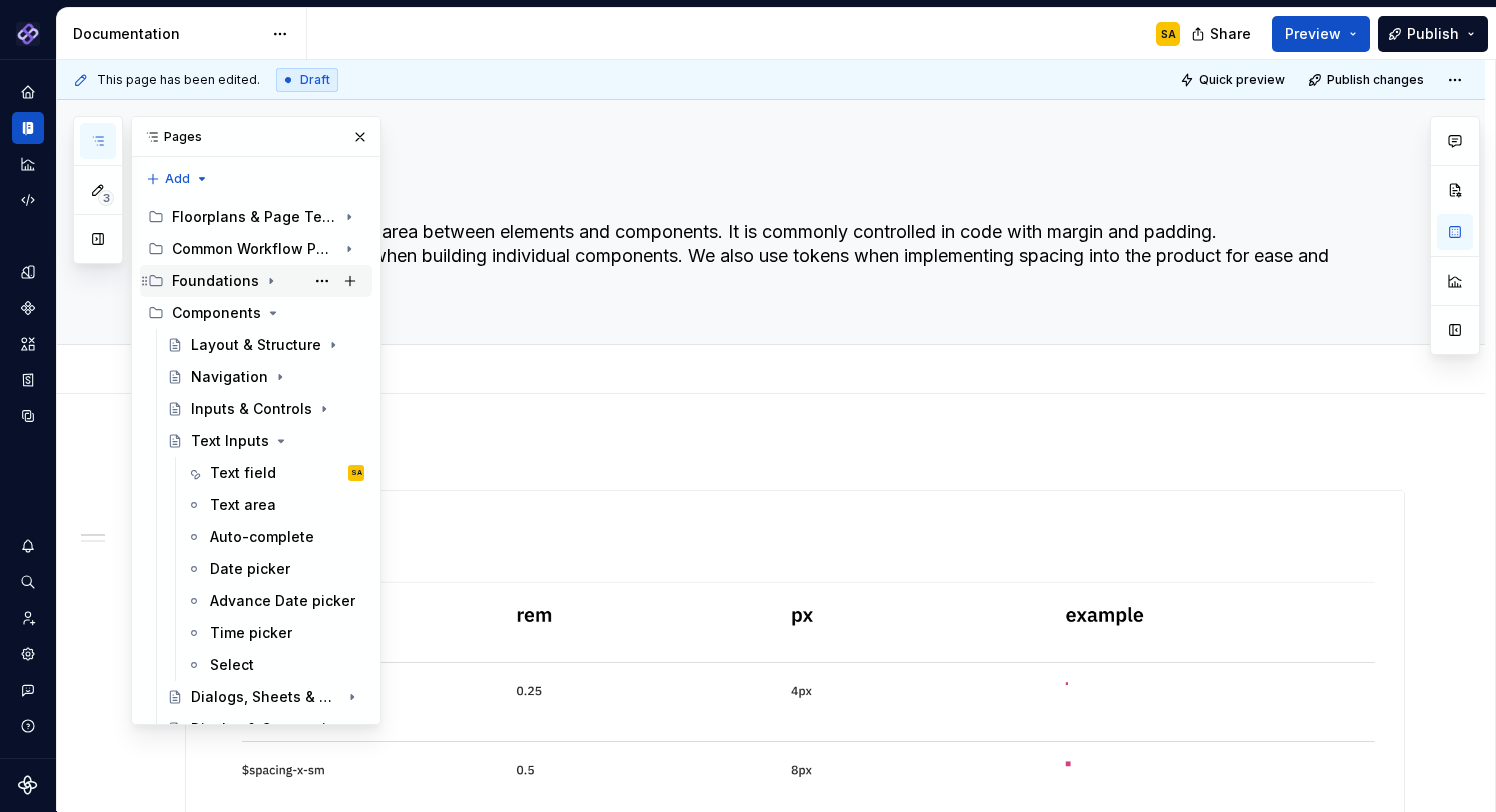 click on "Foundations" at bounding box center [268, 281] 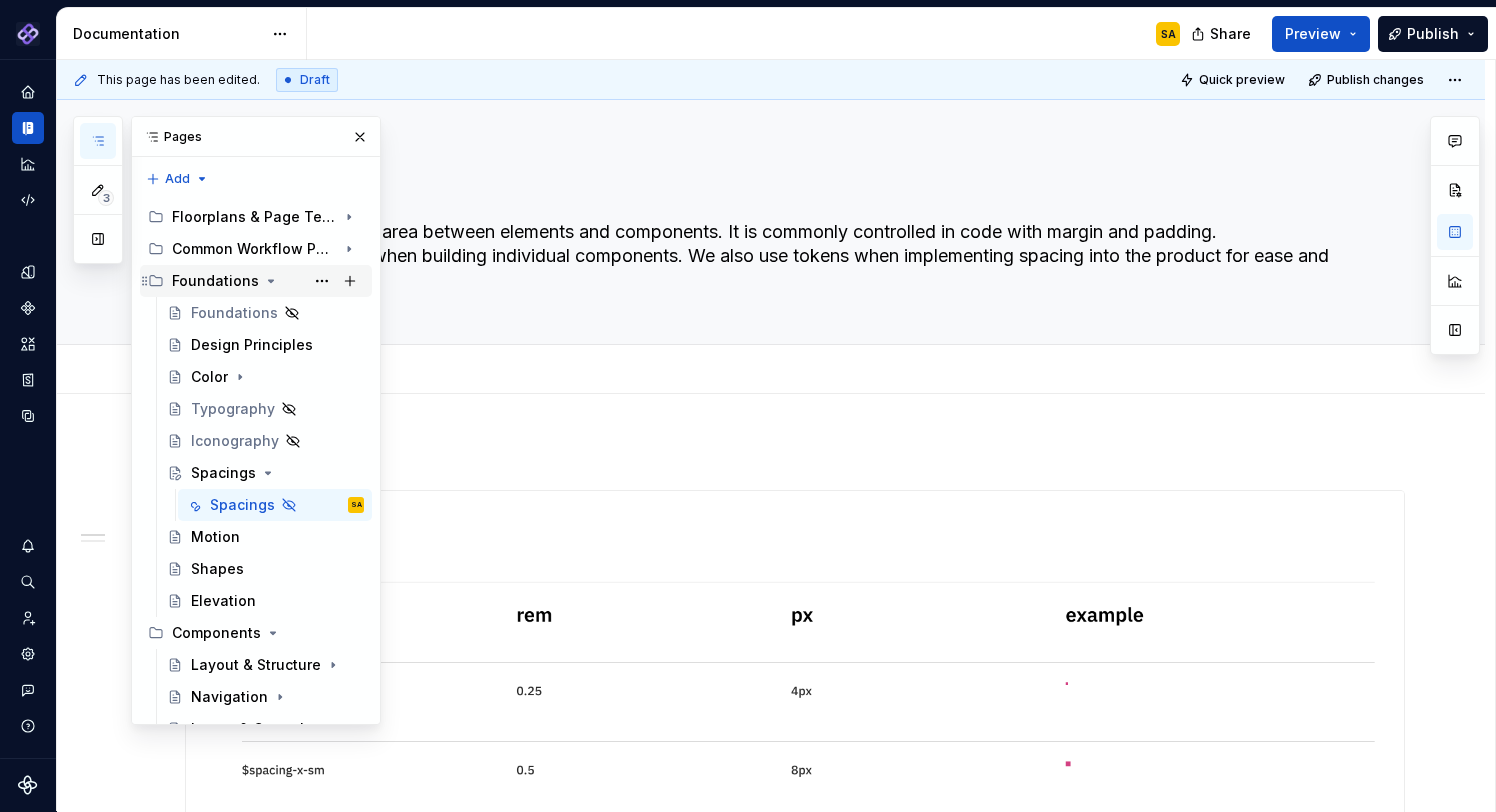 click 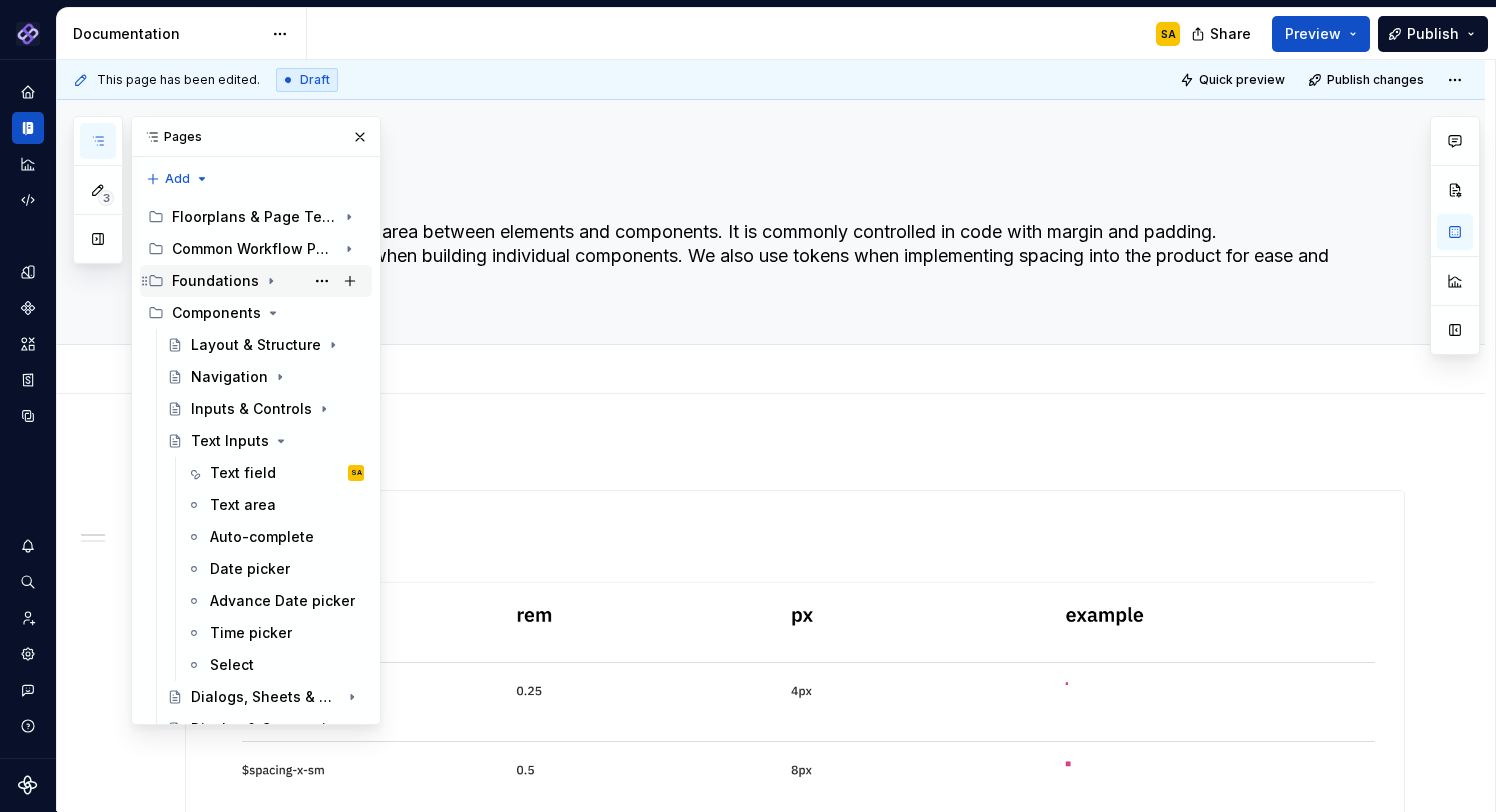 click 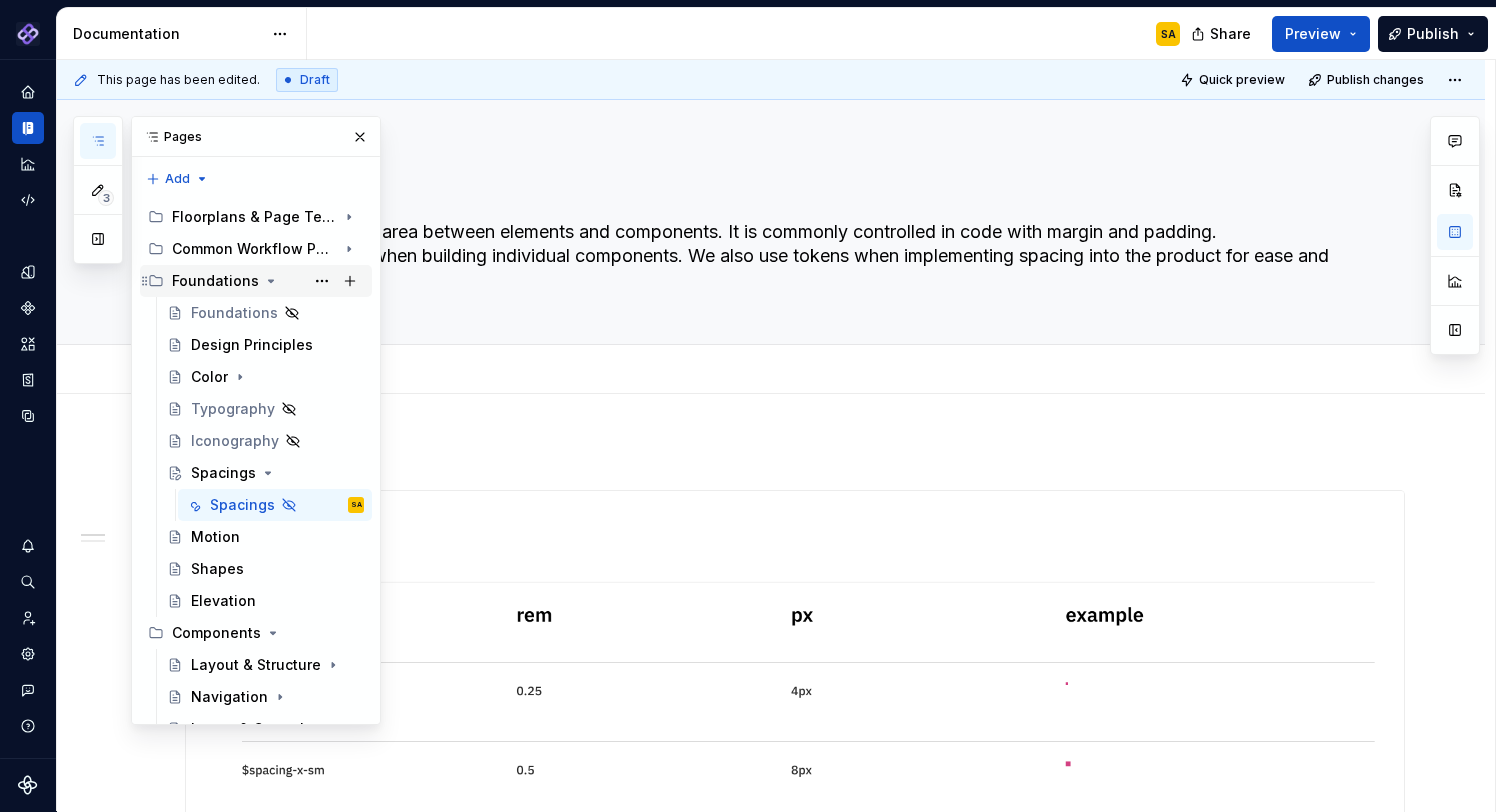 click 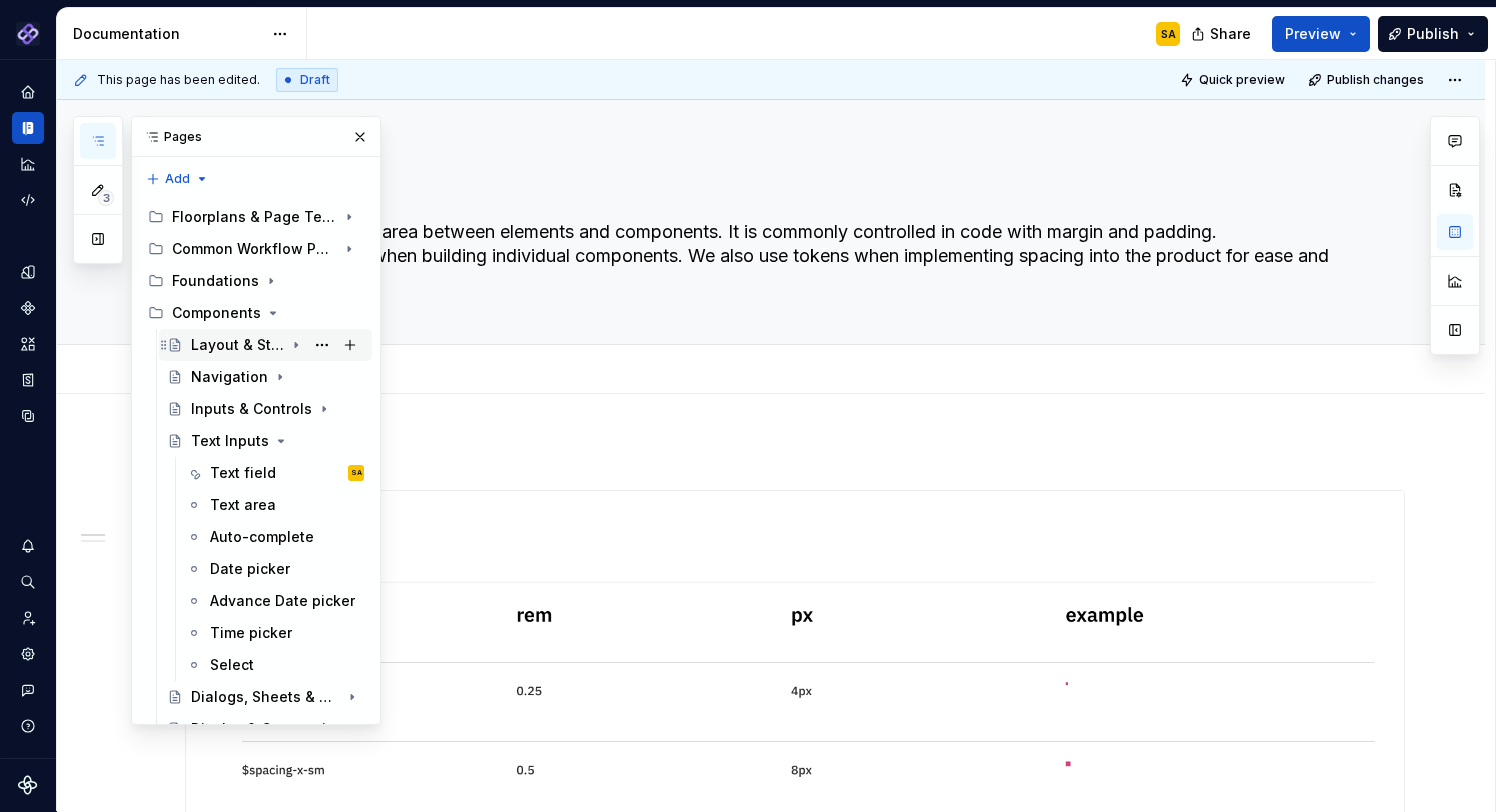 click 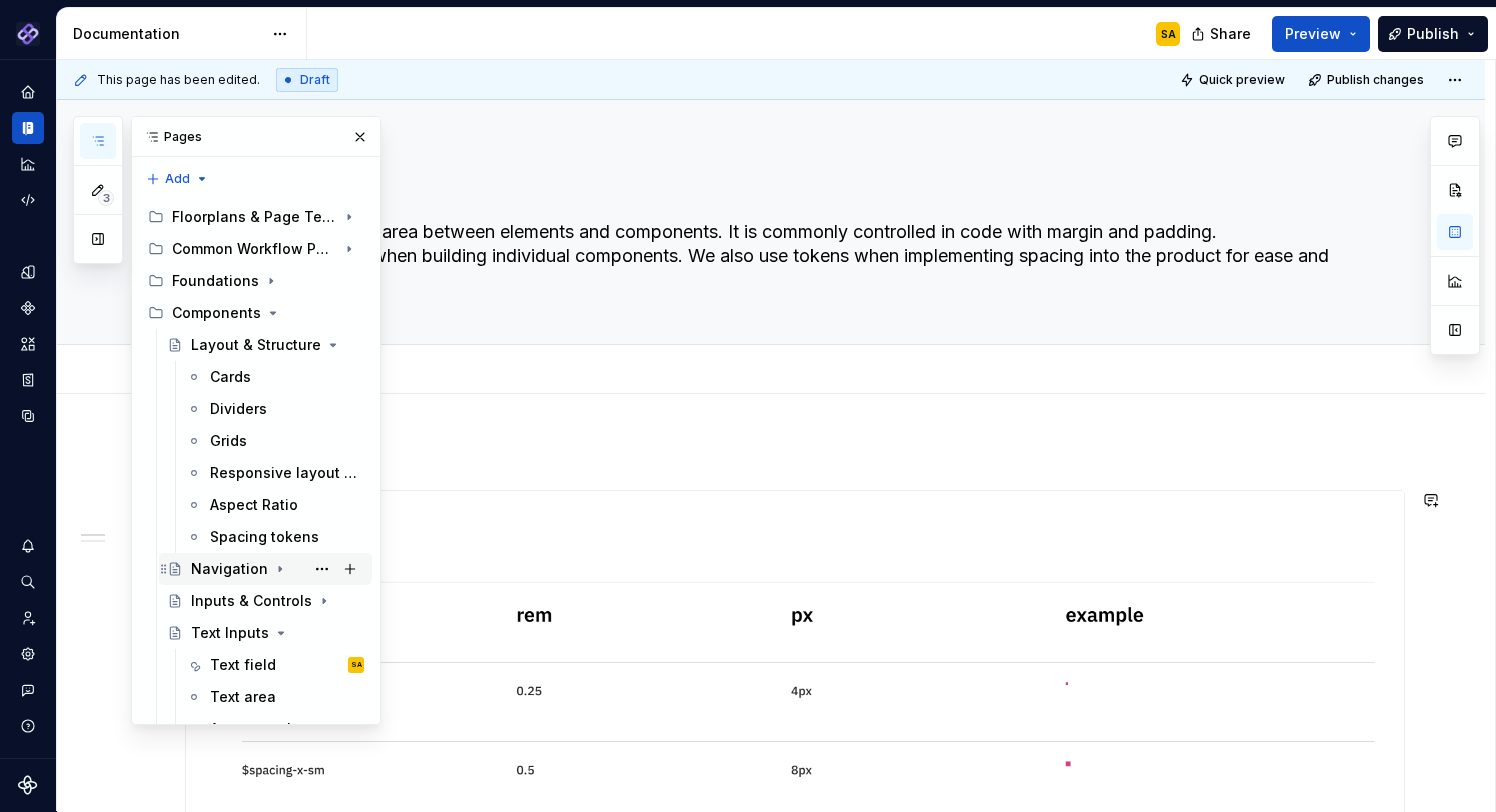click 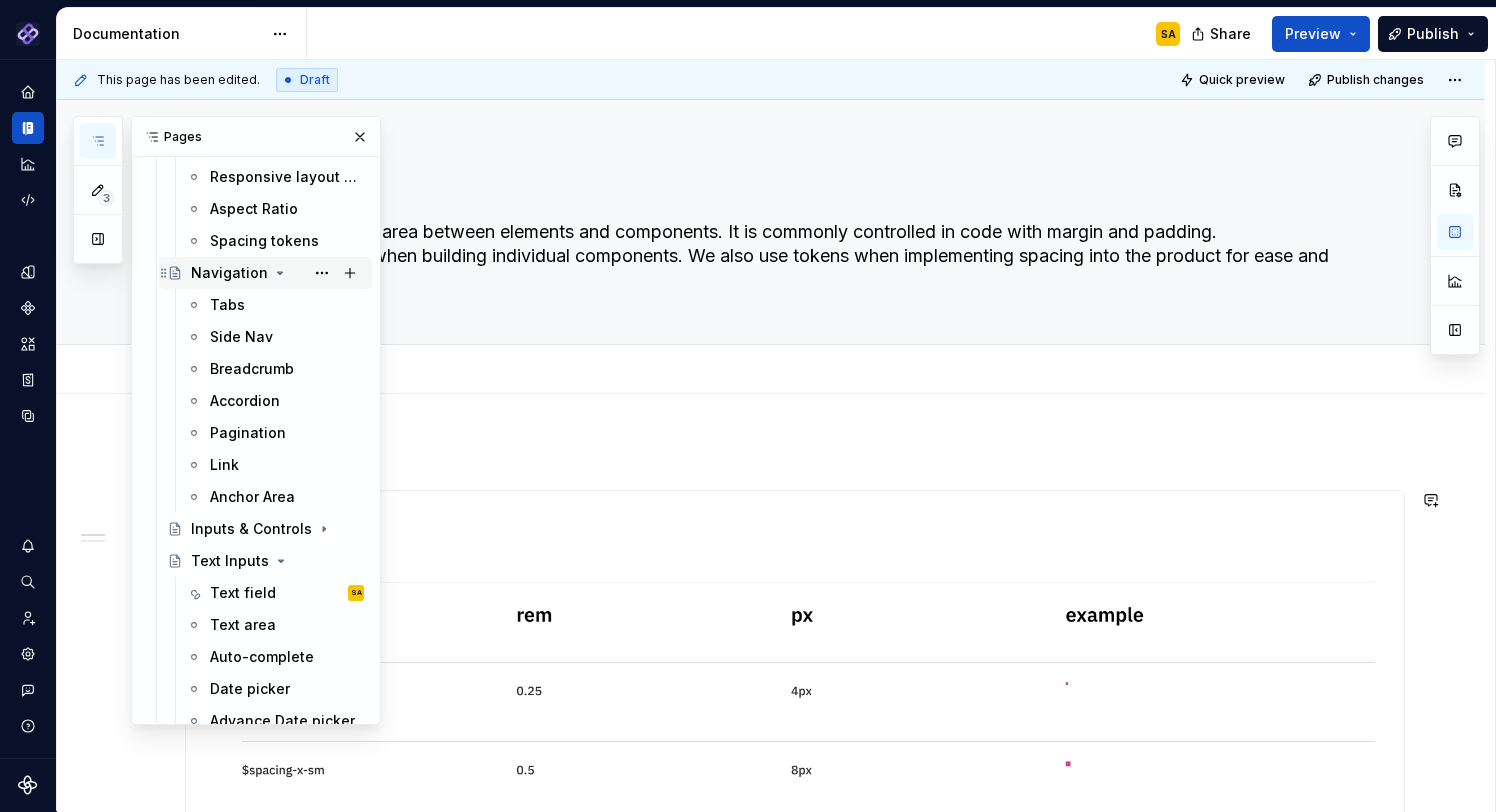 scroll, scrollTop: 306, scrollLeft: 0, axis: vertical 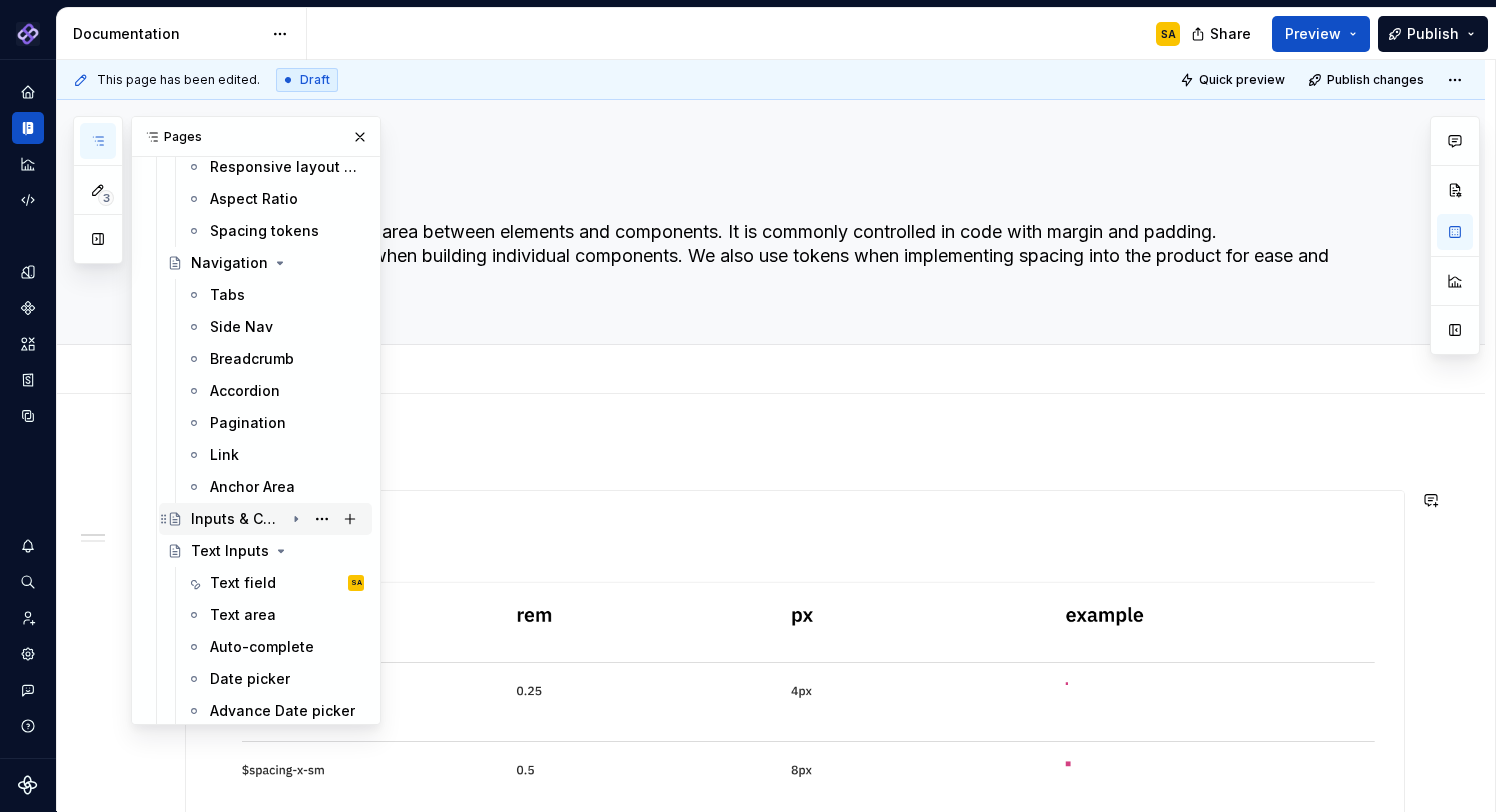 click 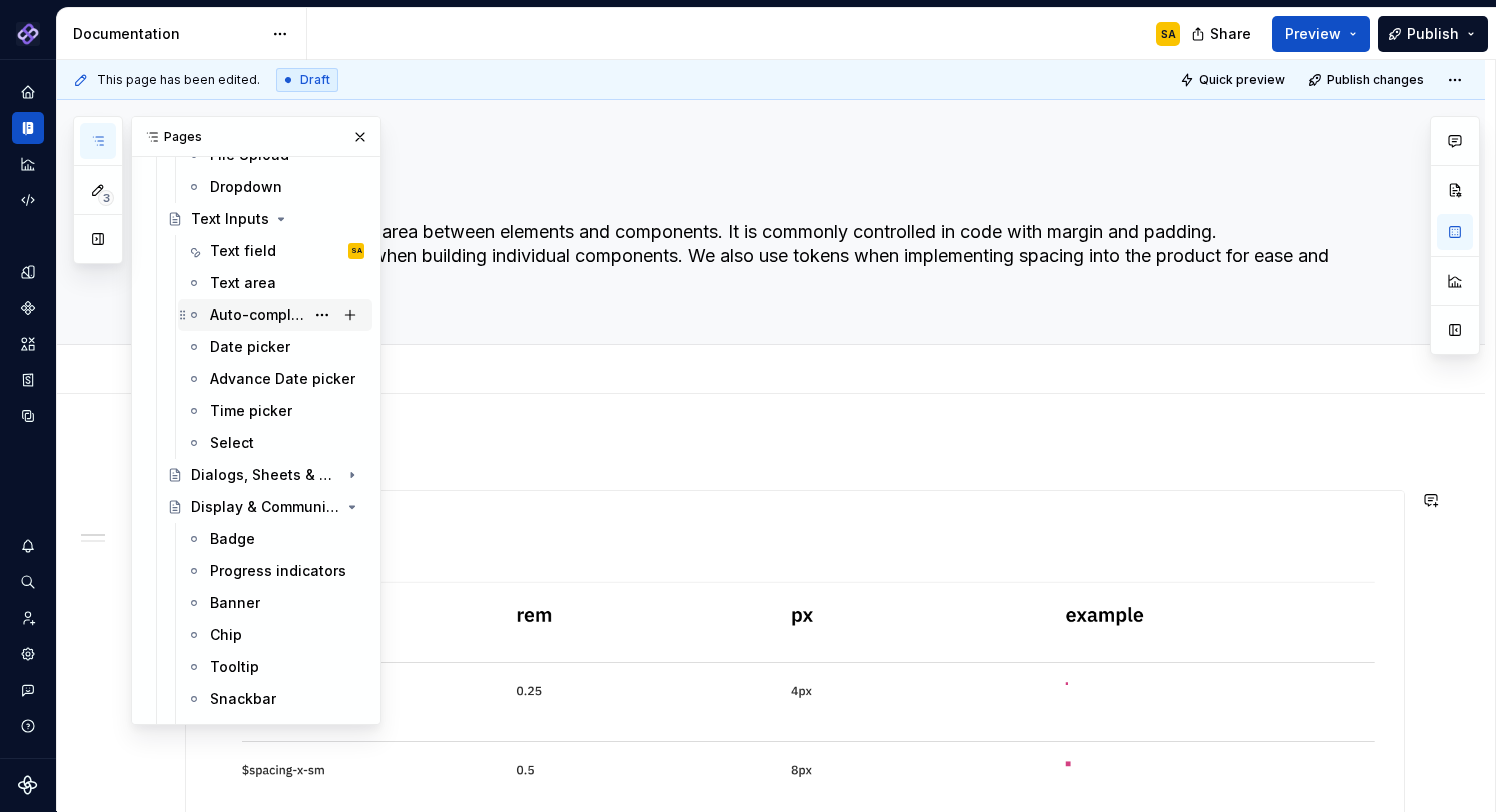 scroll, scrollTop: 1050, scrollLeft: 0, axis: vertical 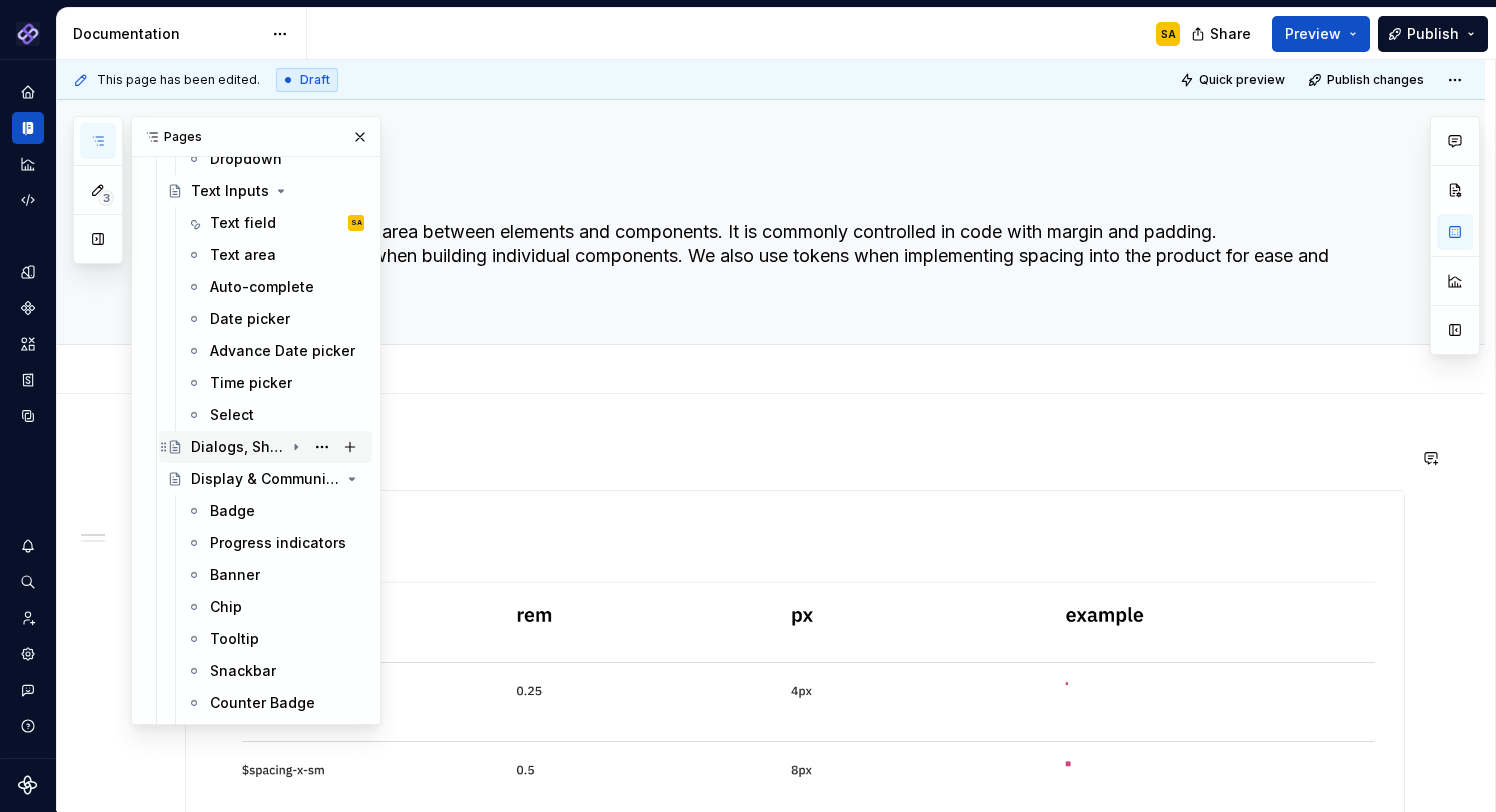 click on "Dialogs, Sheets & Menus" at bounding box center (237, 447) 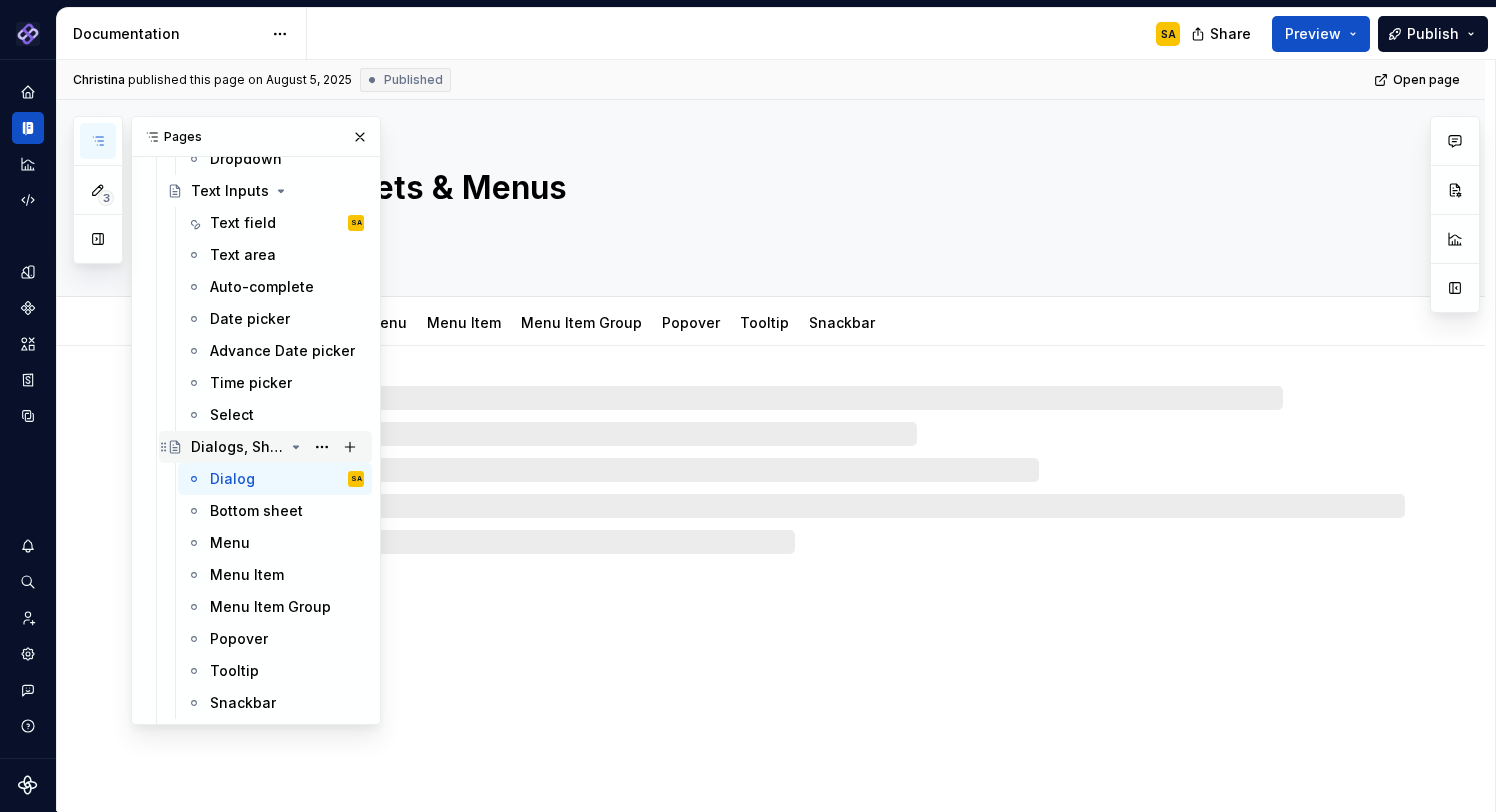 click 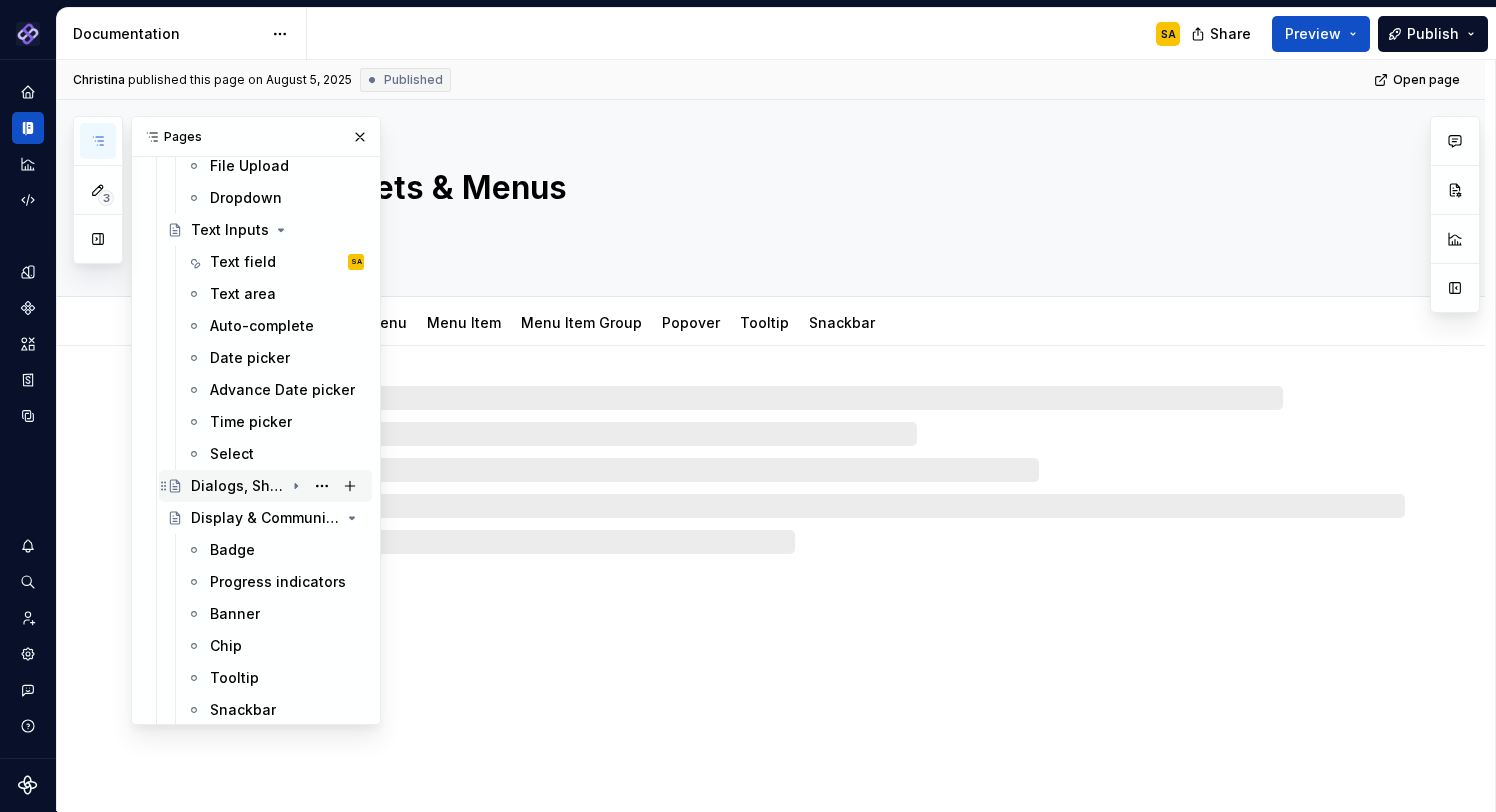 scroll, scrollTop: 971, scrollLeft: 0, axis: vertical 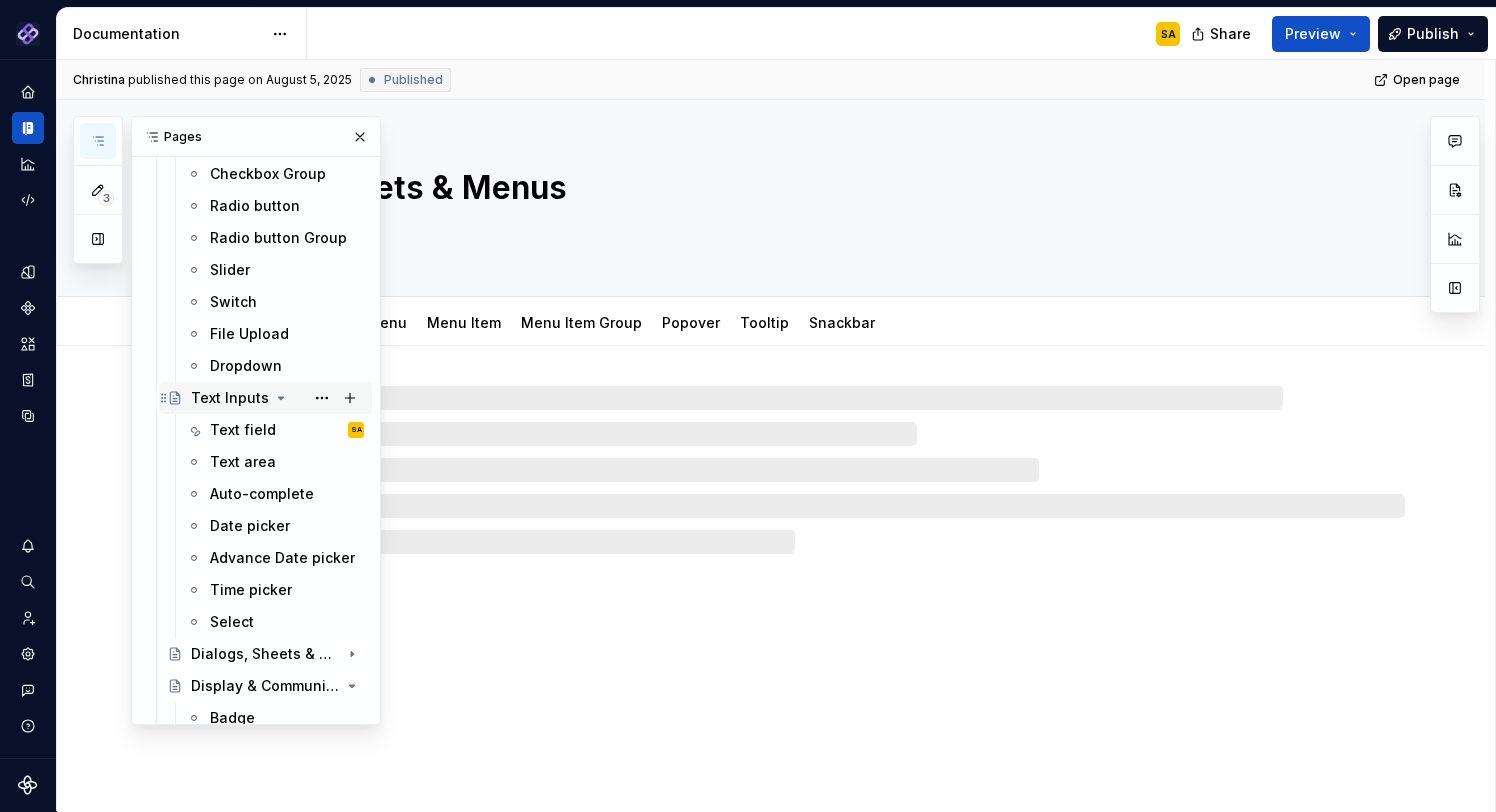 click 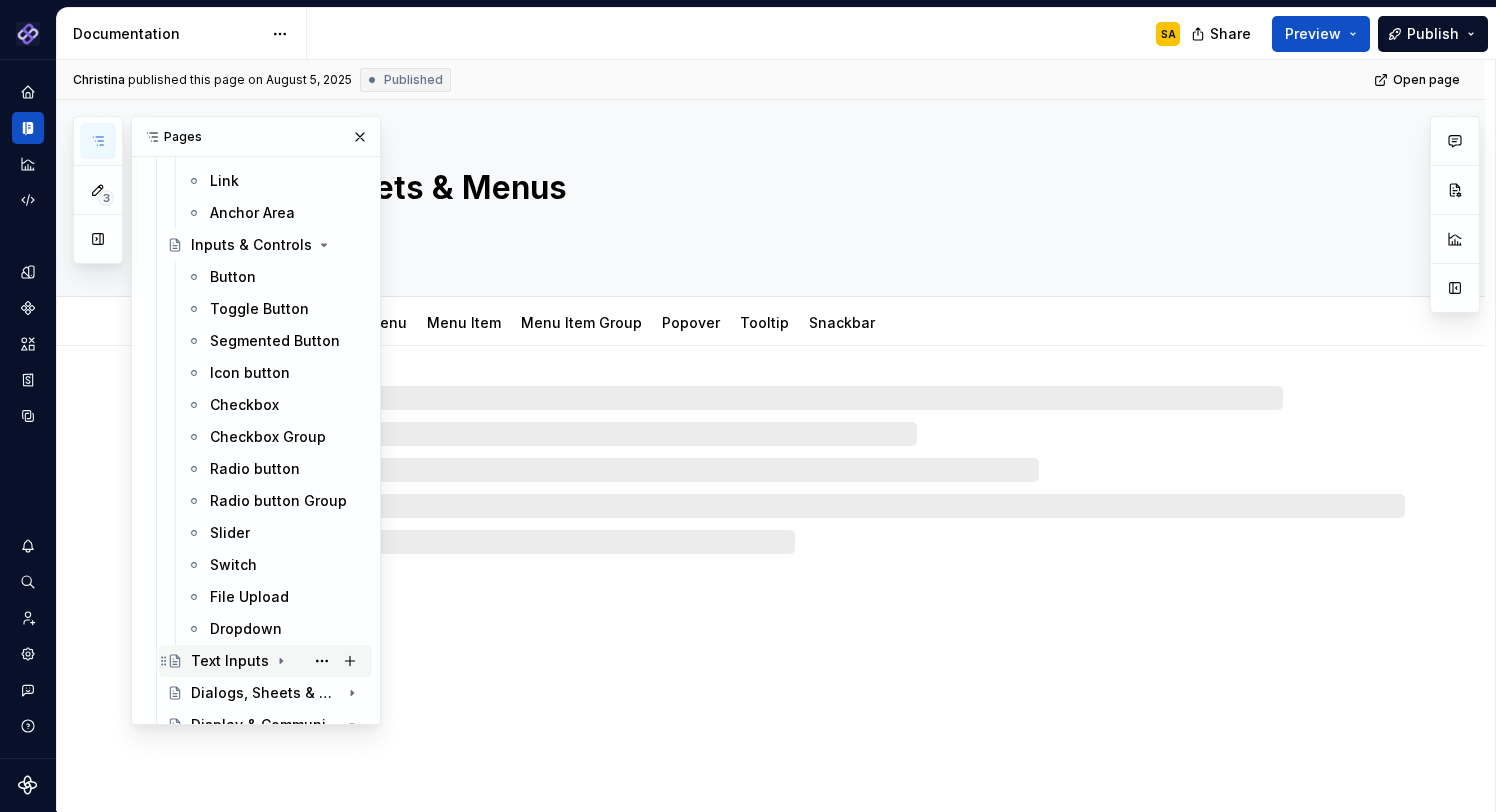 scroll, scrollTop: 568, scrollLeft: 0, axis: vertical 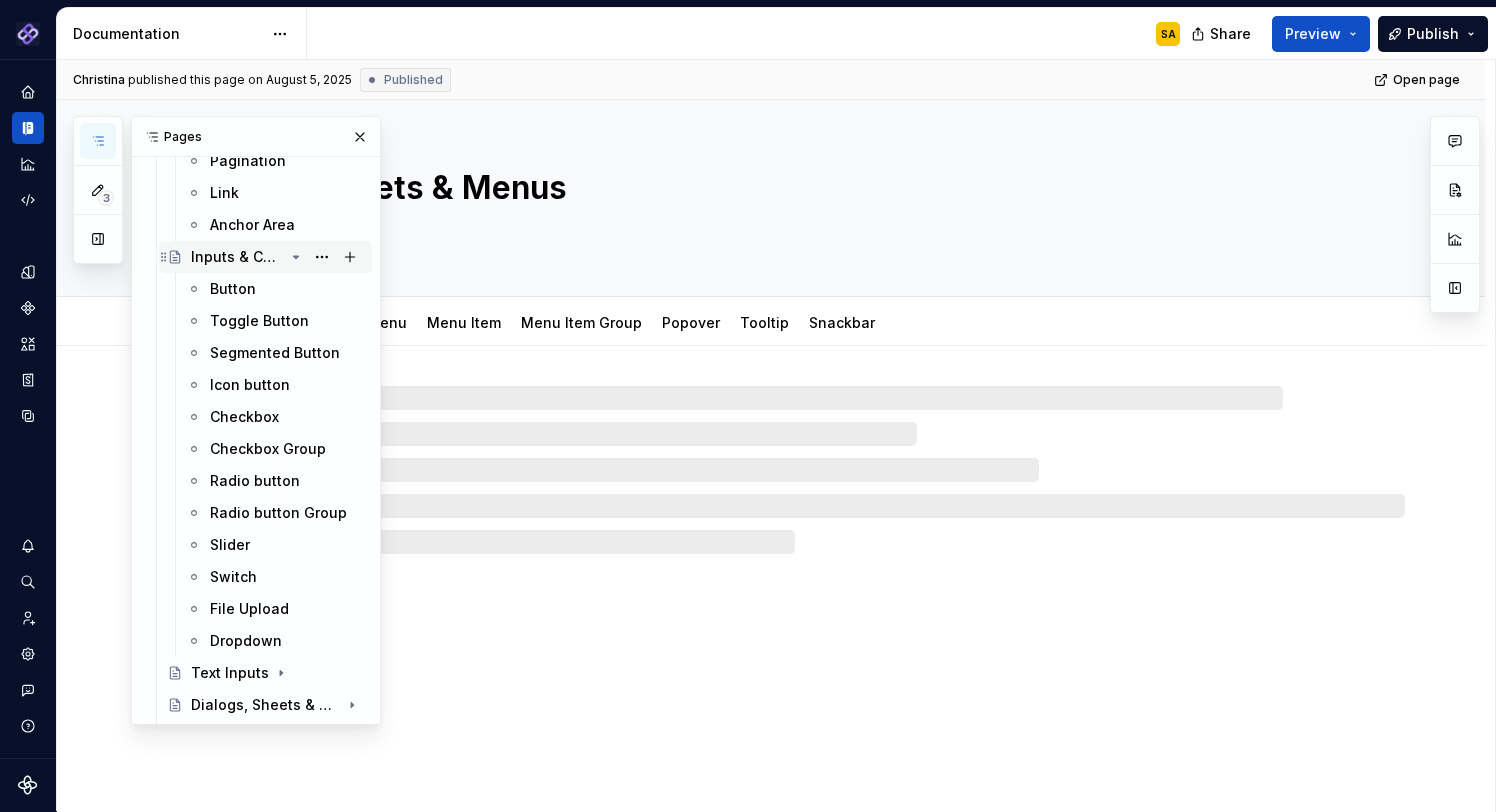 click 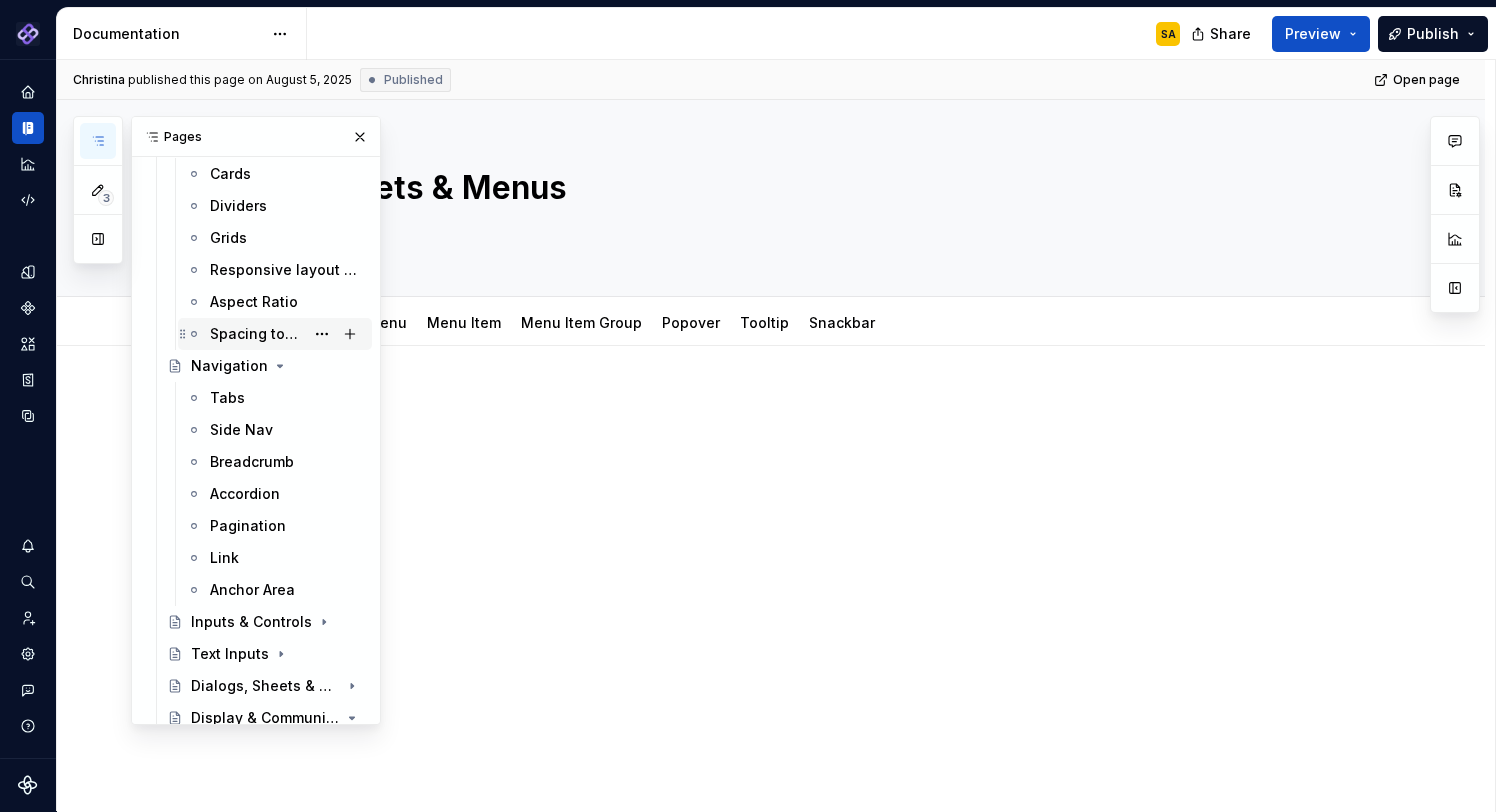 scroll, scrollTop: 0, scrollLeft: 0, axis: both 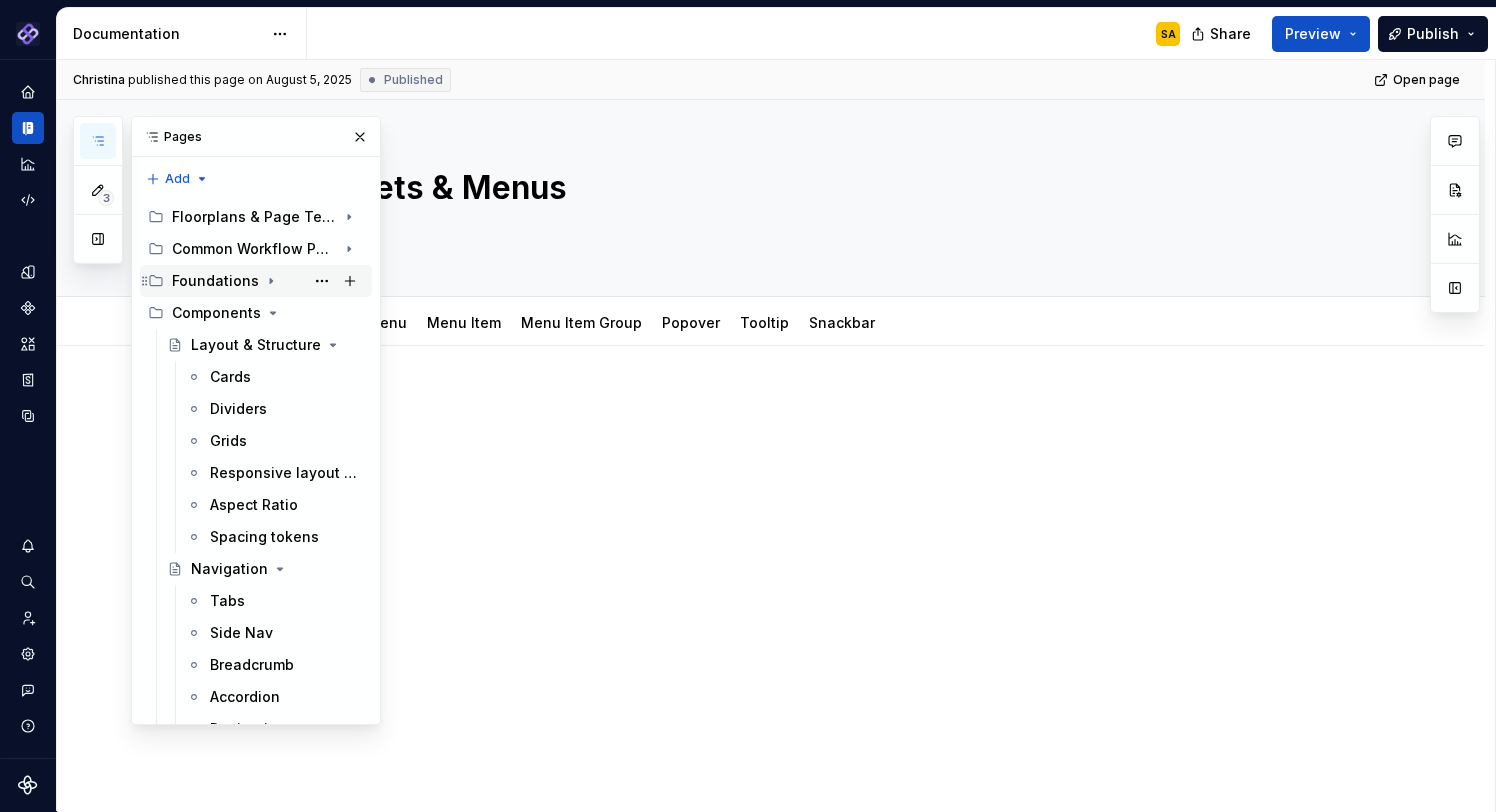 click 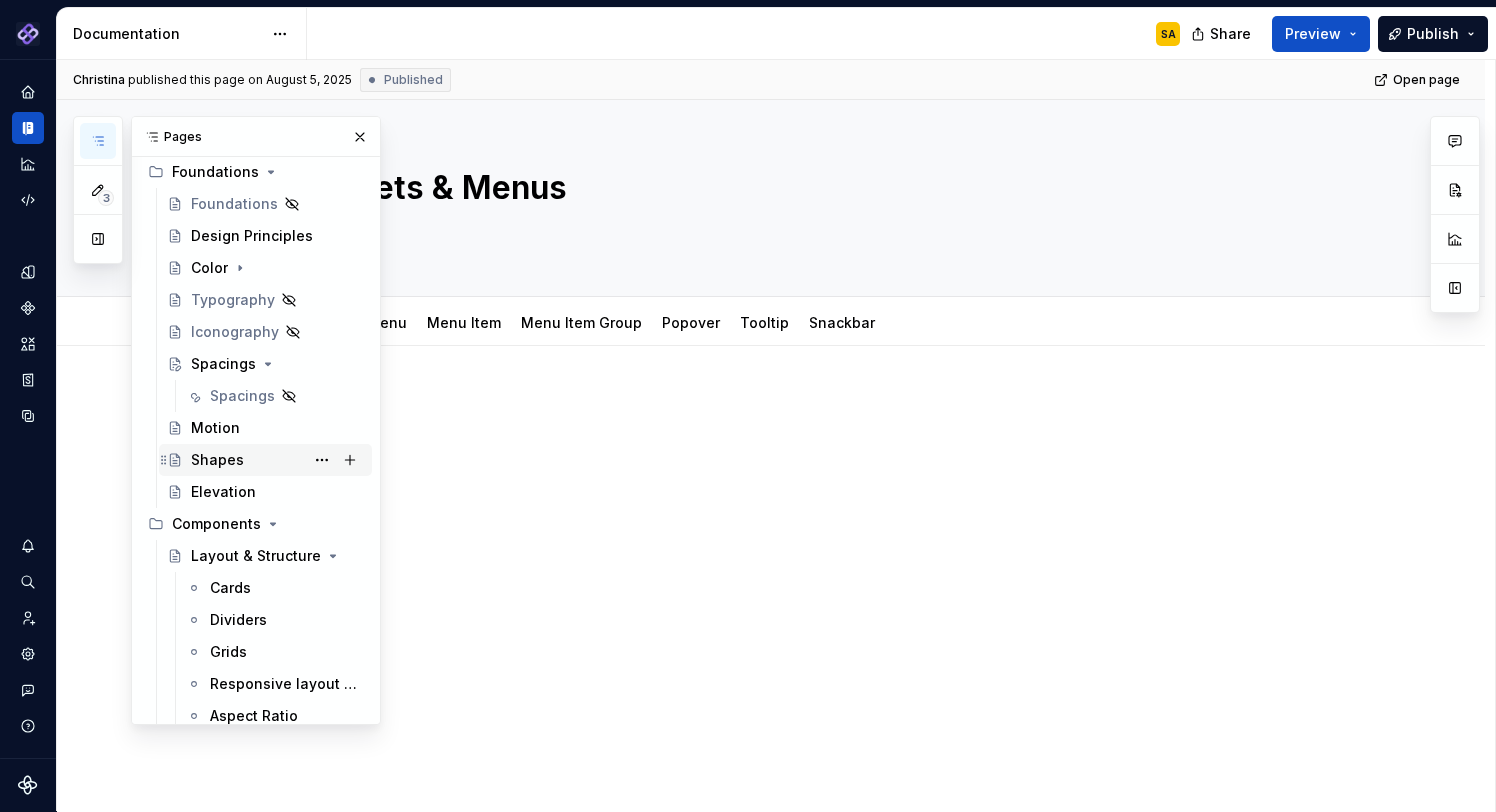 scroll, scrollTop: 0, scrollLeft: 0, axis: both 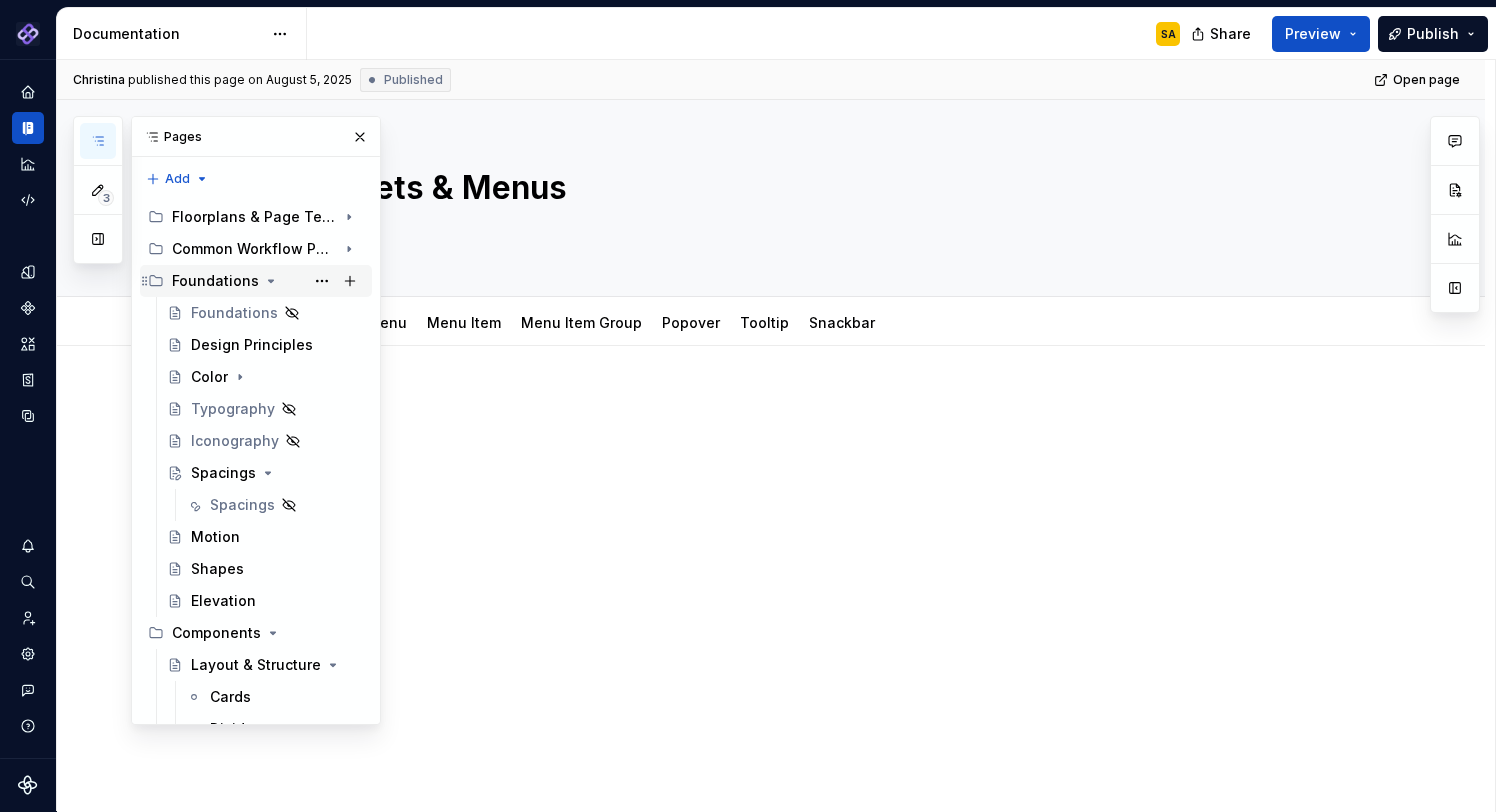 click 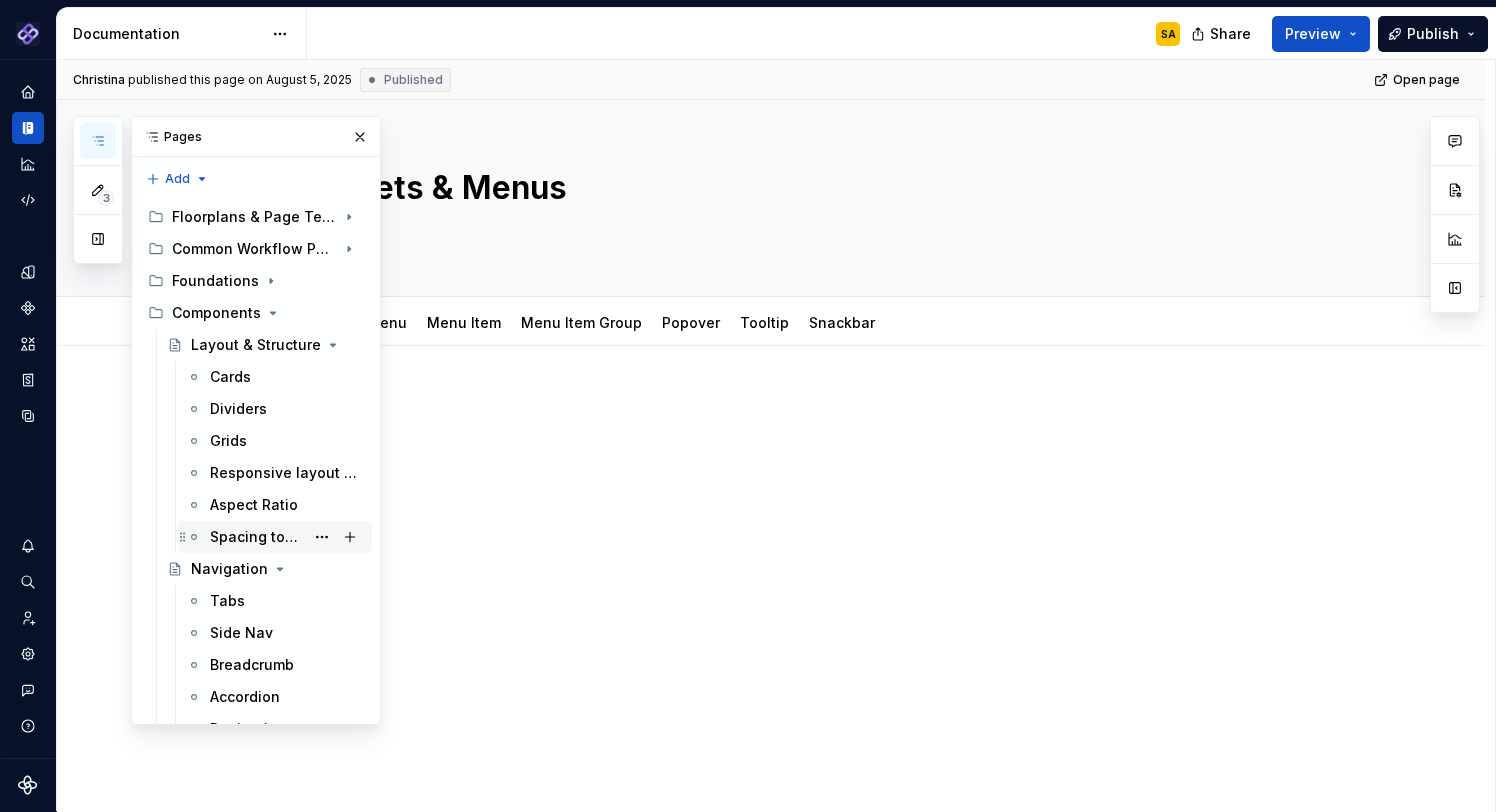 scroll, scrollTop: 2, scrollLeft: 0, axis: vertical 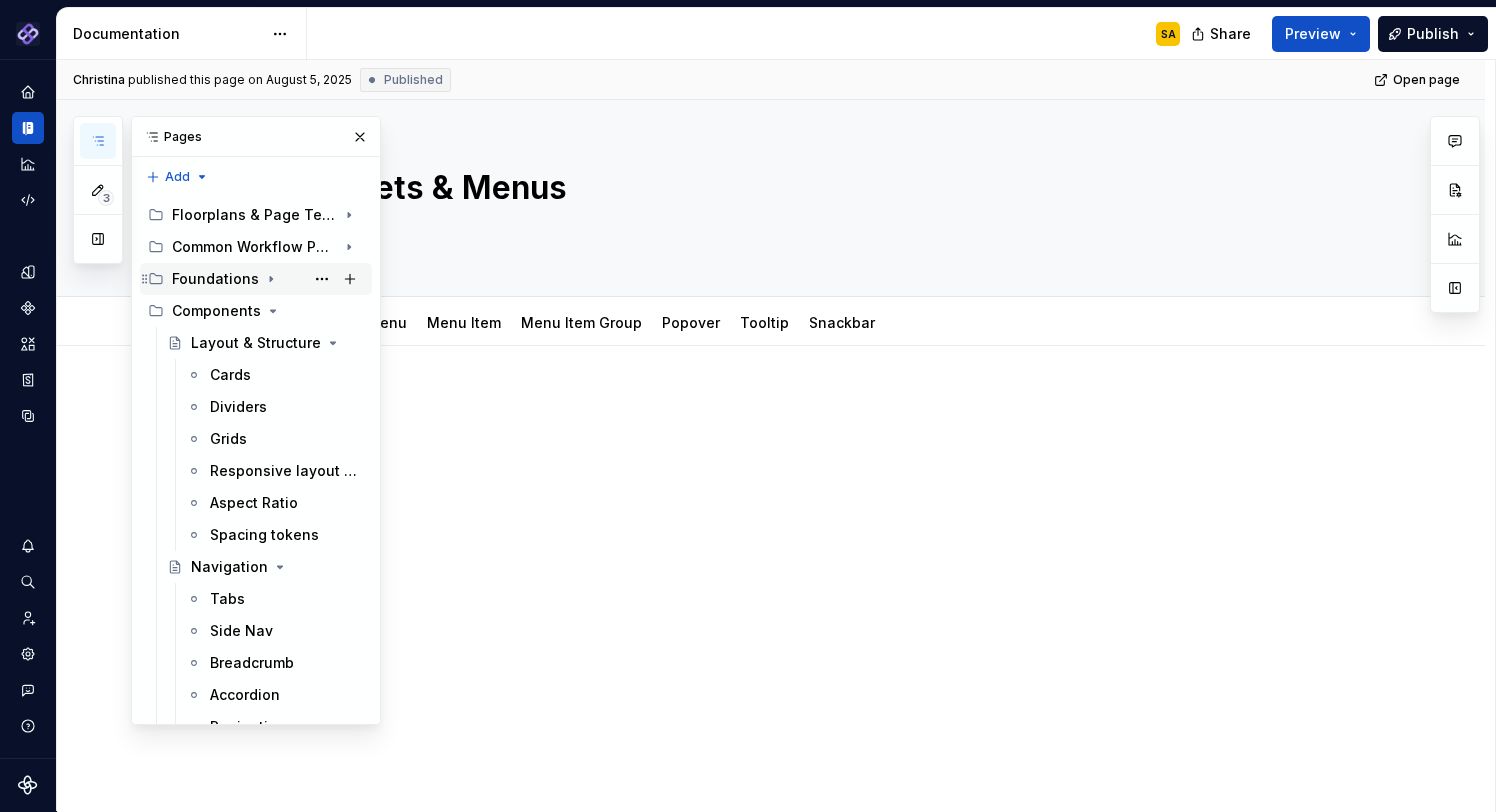 click 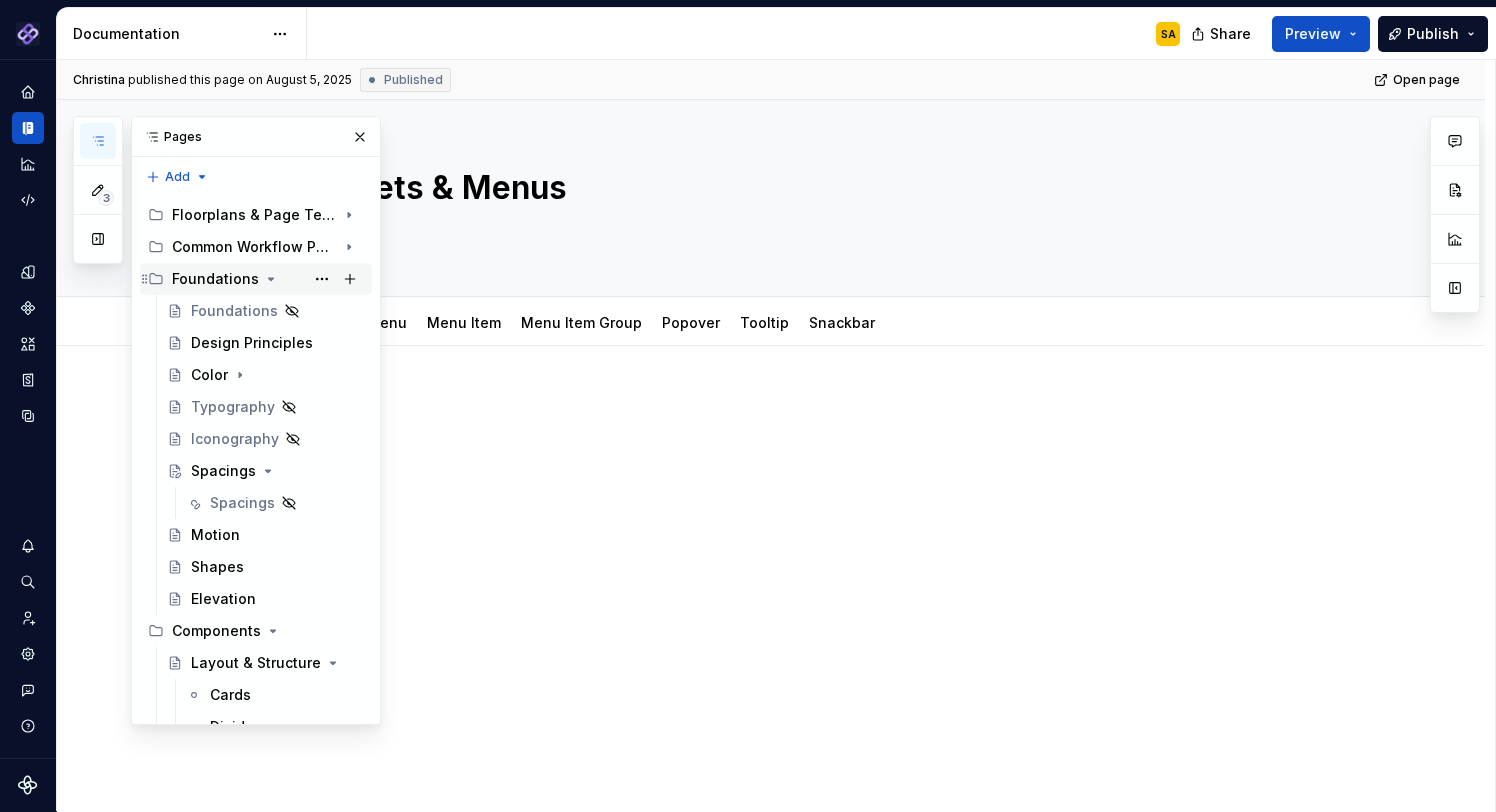 click 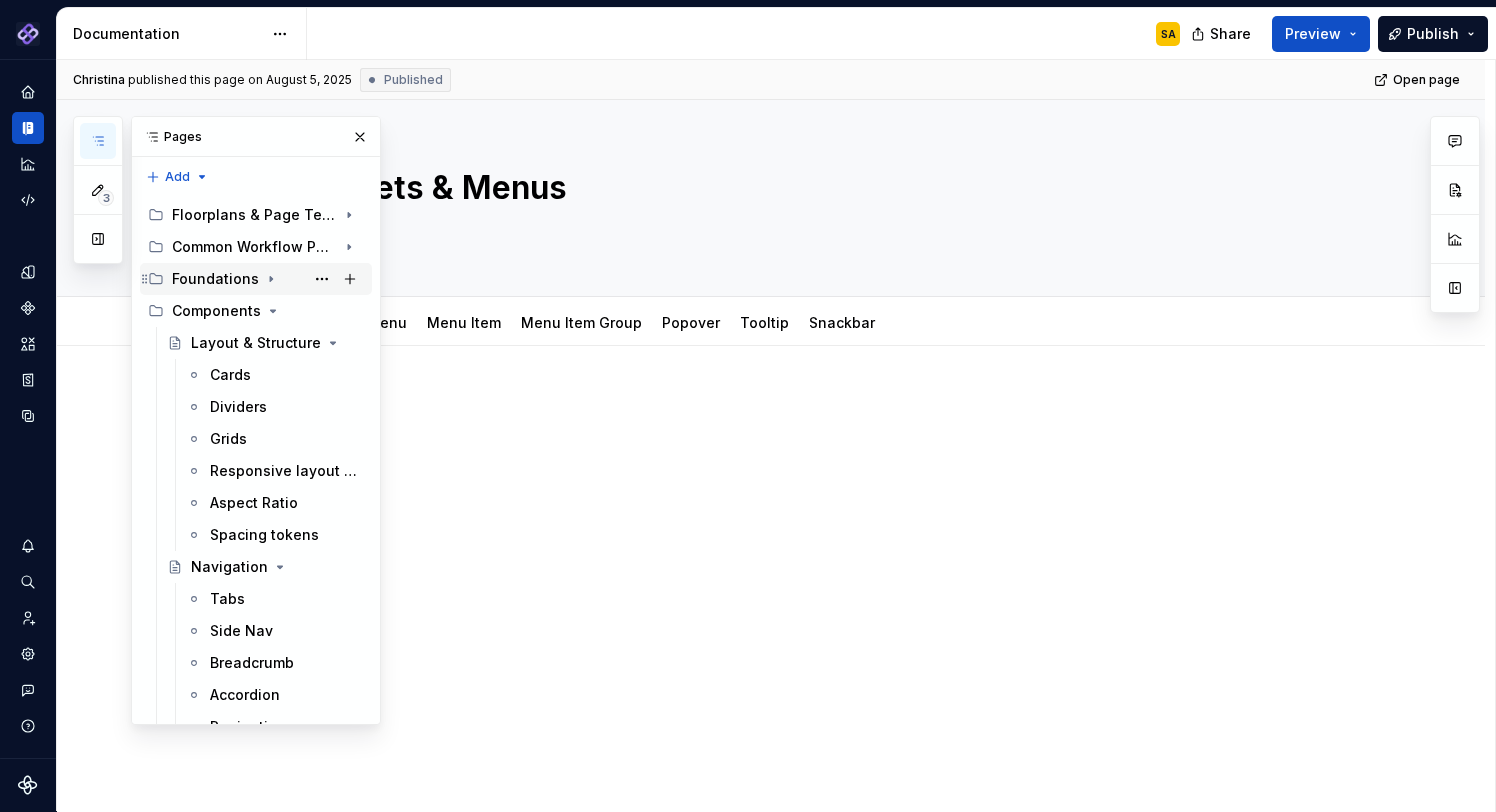 click 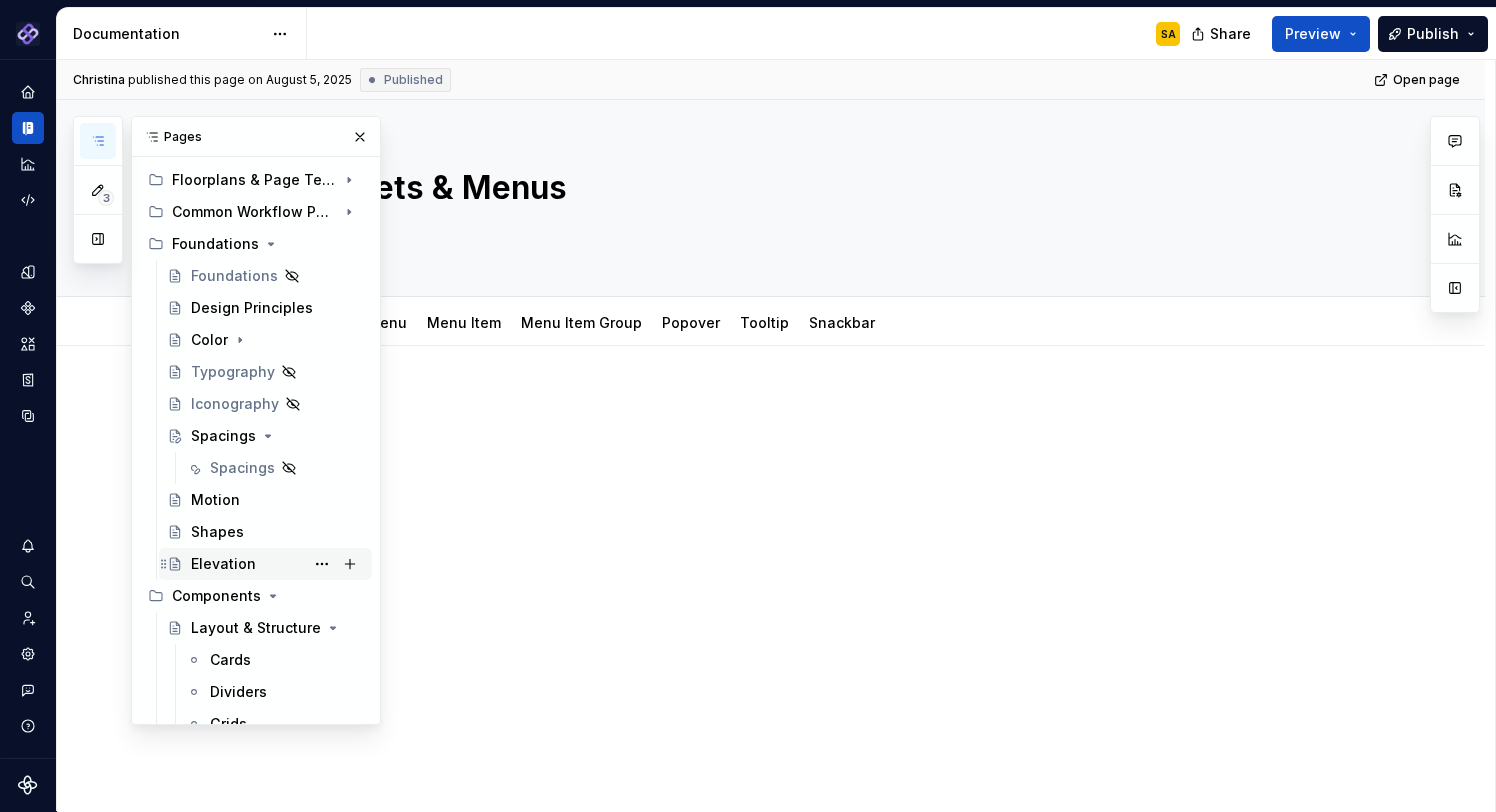 scroll, scrollTop: 40, scrollLeft: 0, axis: vertical 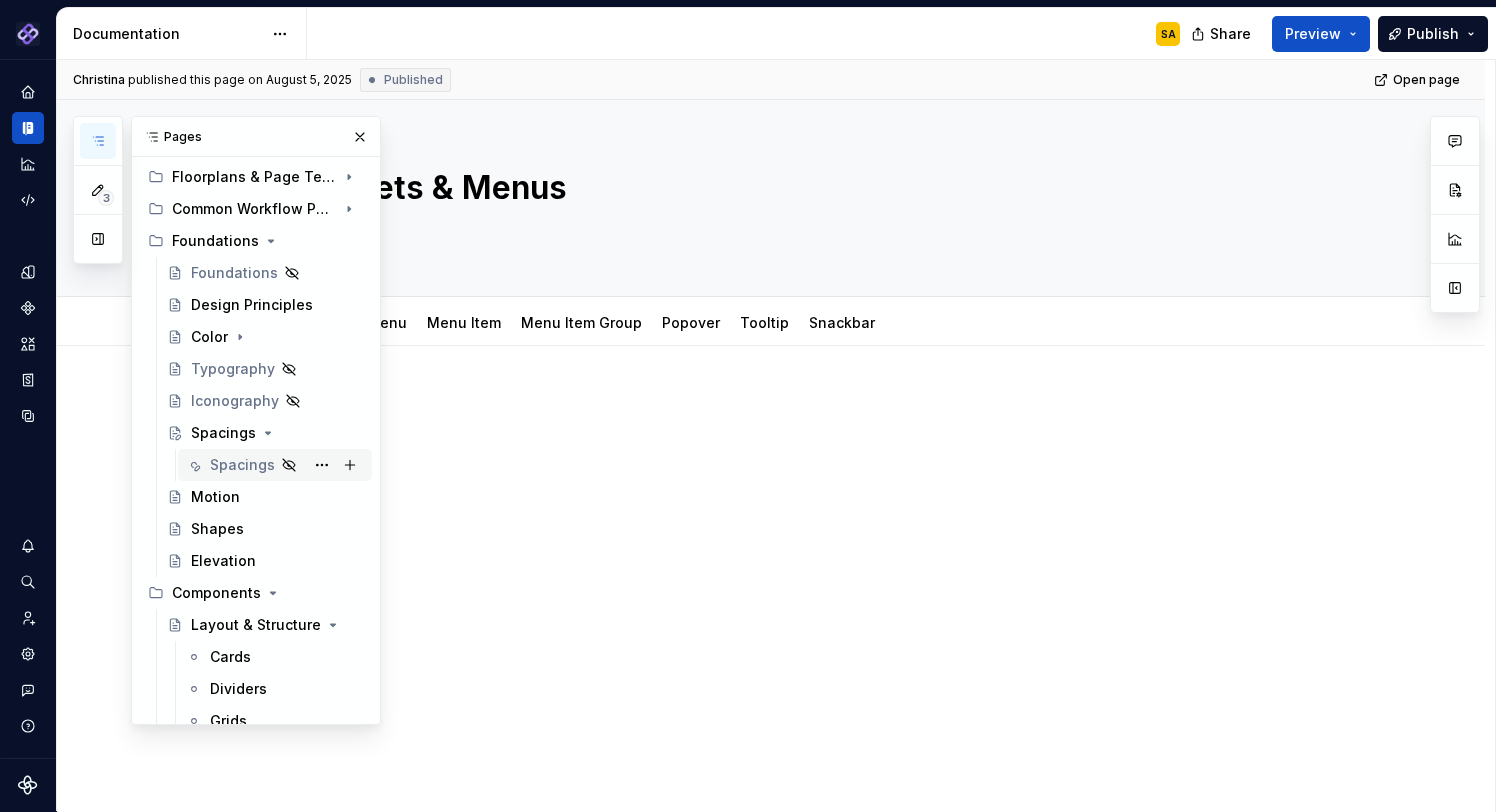 click on "Spacings" at bounding box center (242, 465) 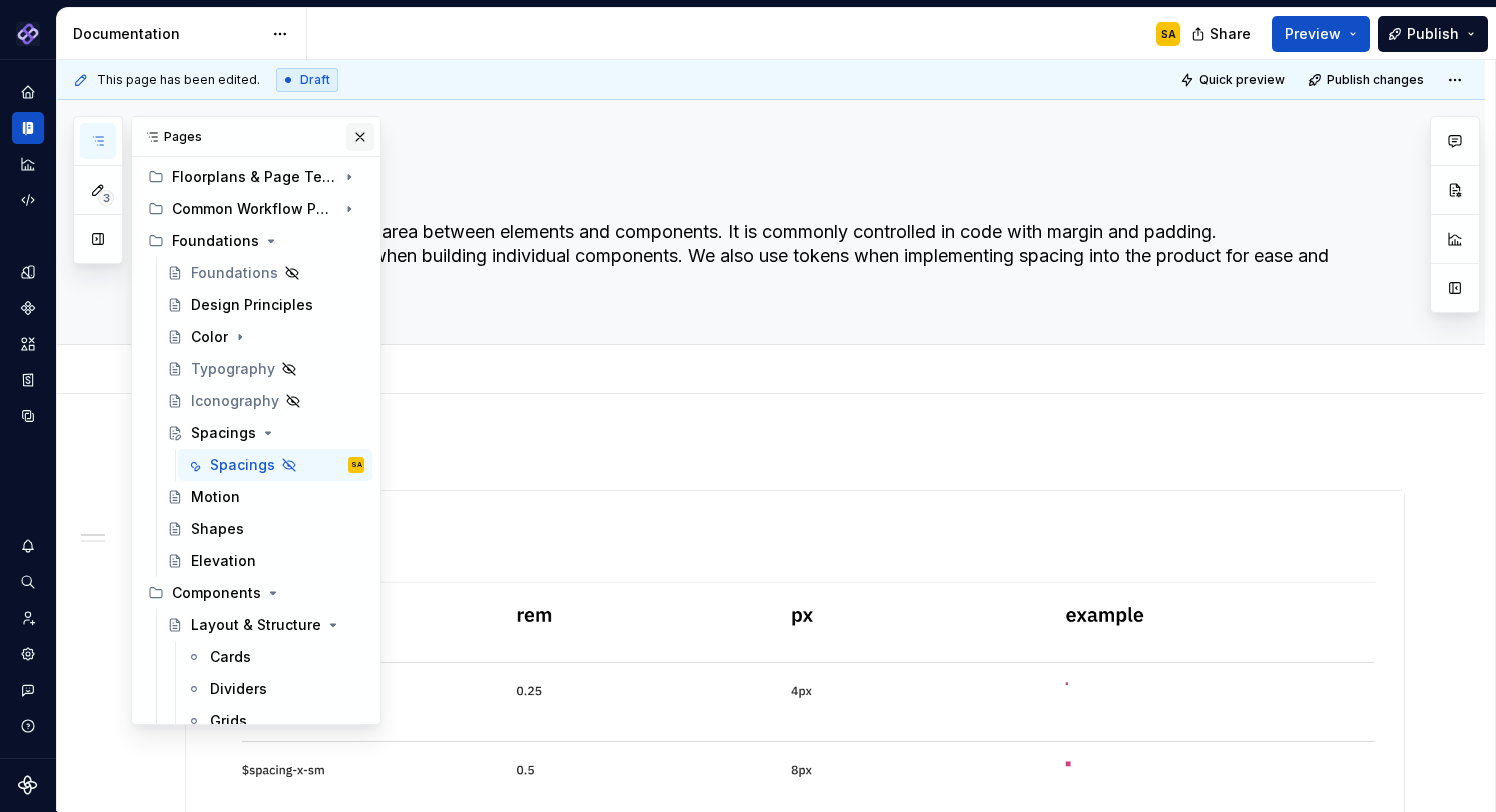 click at bounding box center (360, 137) 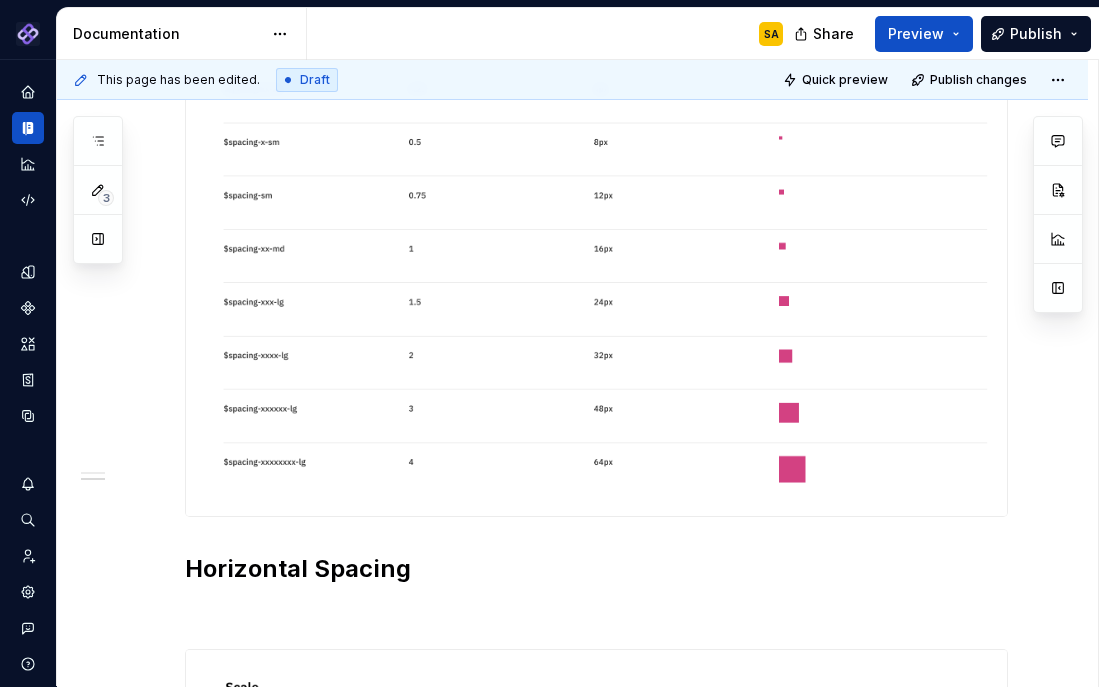 scroll, scrollTop: 585, scrollLeft: 0, axis: vertical 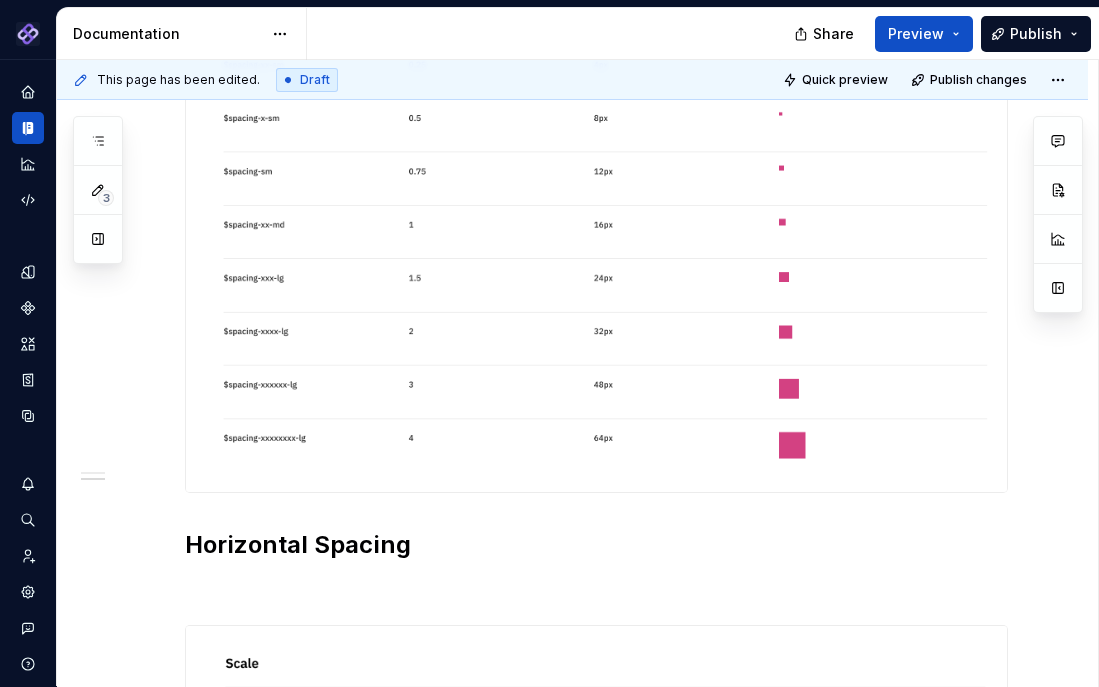 type on "*" 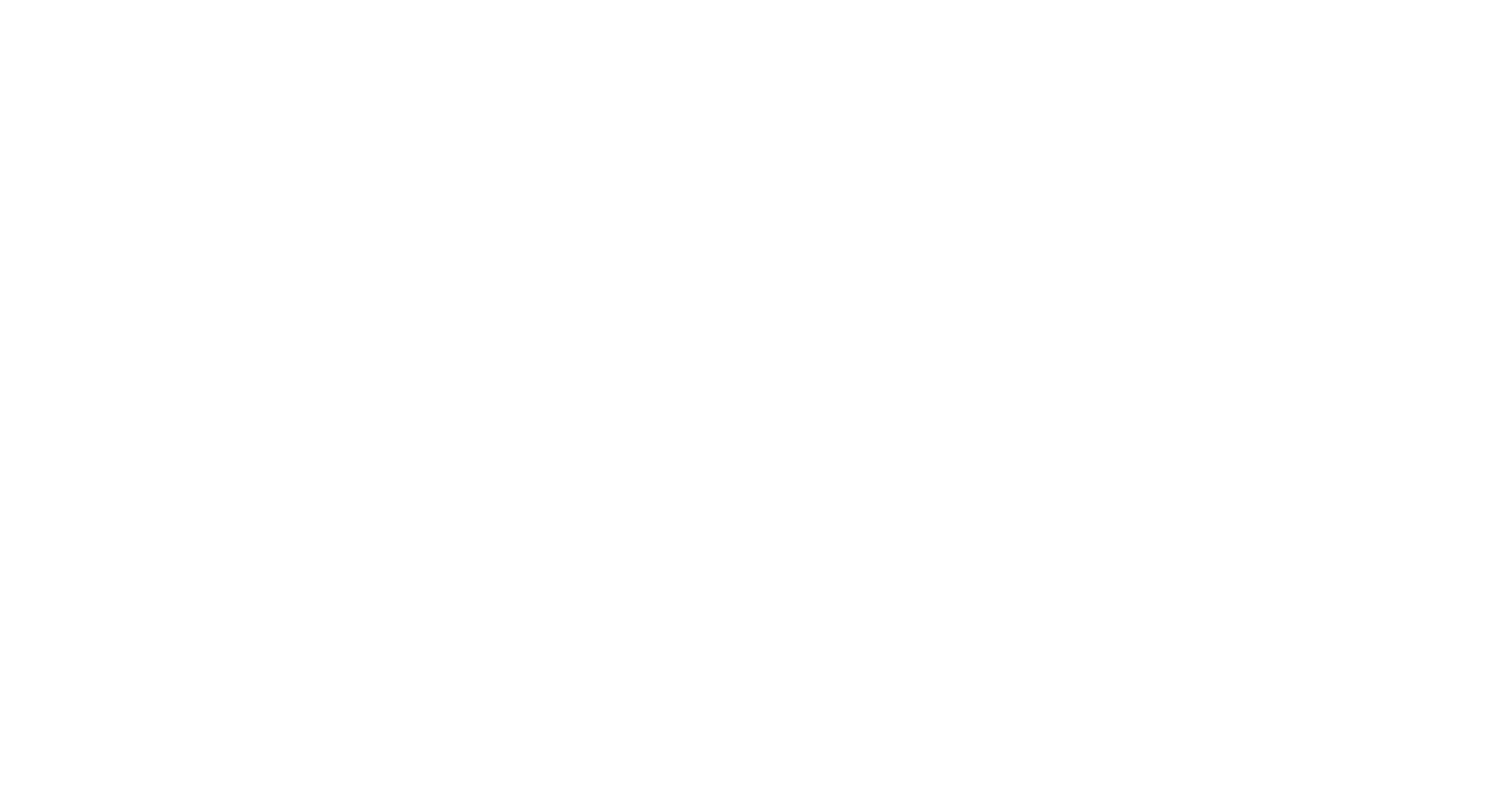 scroll, scrollTop: 0, scrollLeft: 0, axis: both 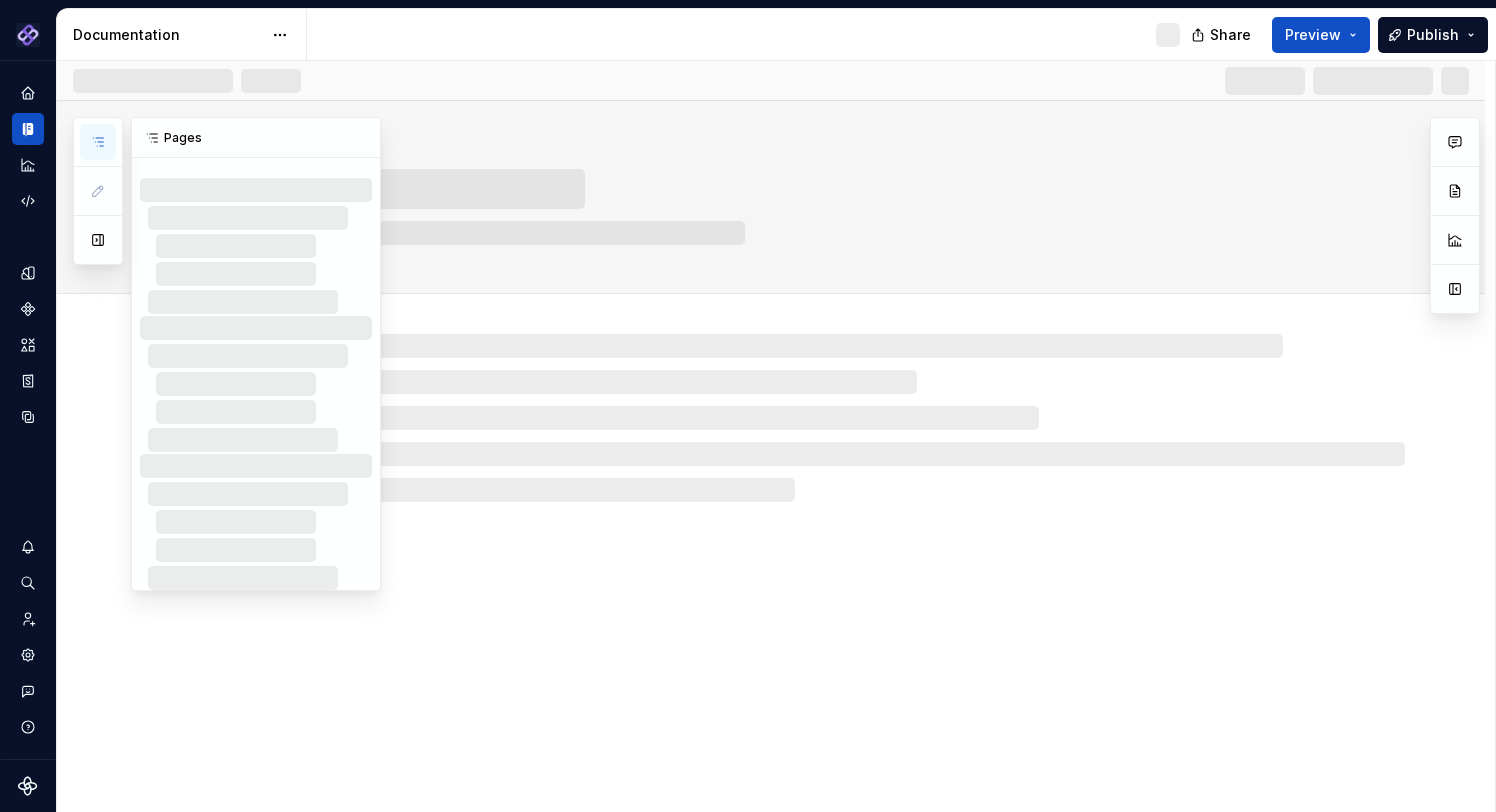click 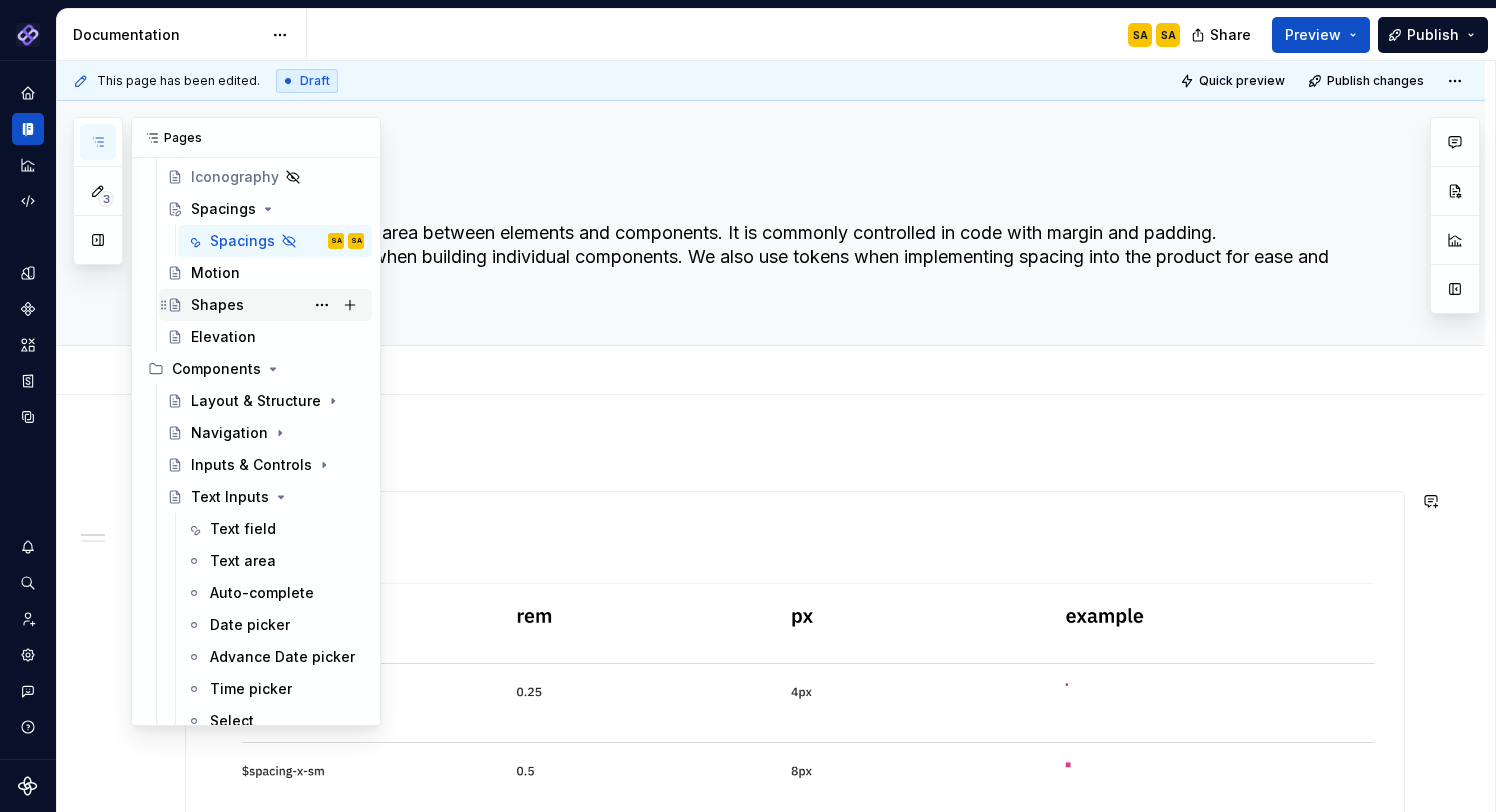 scroll, scrollTop: 272, scrollLeft: 0, axis: vertical 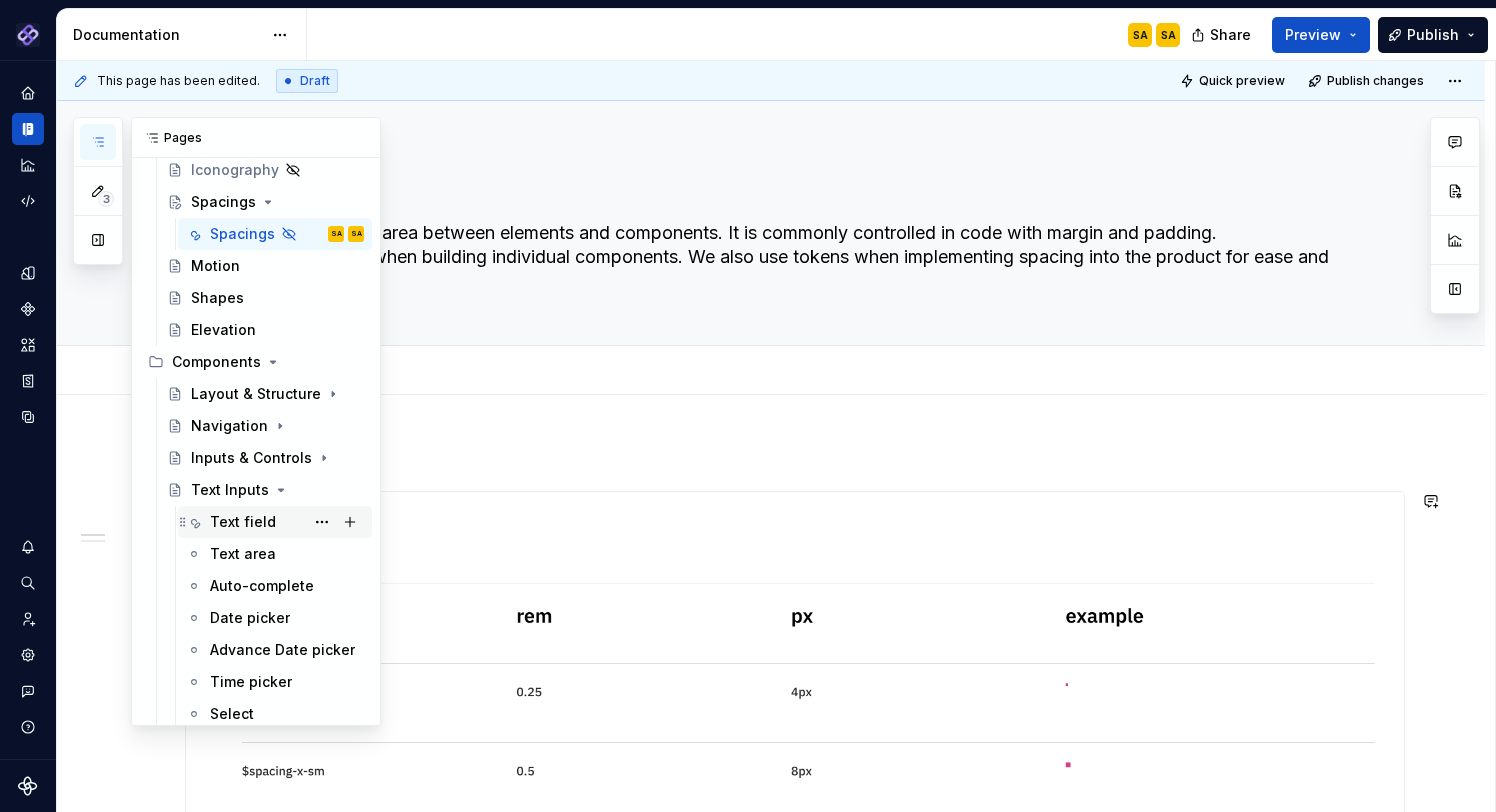 click on "Text field" at bounding box center (243, 522) 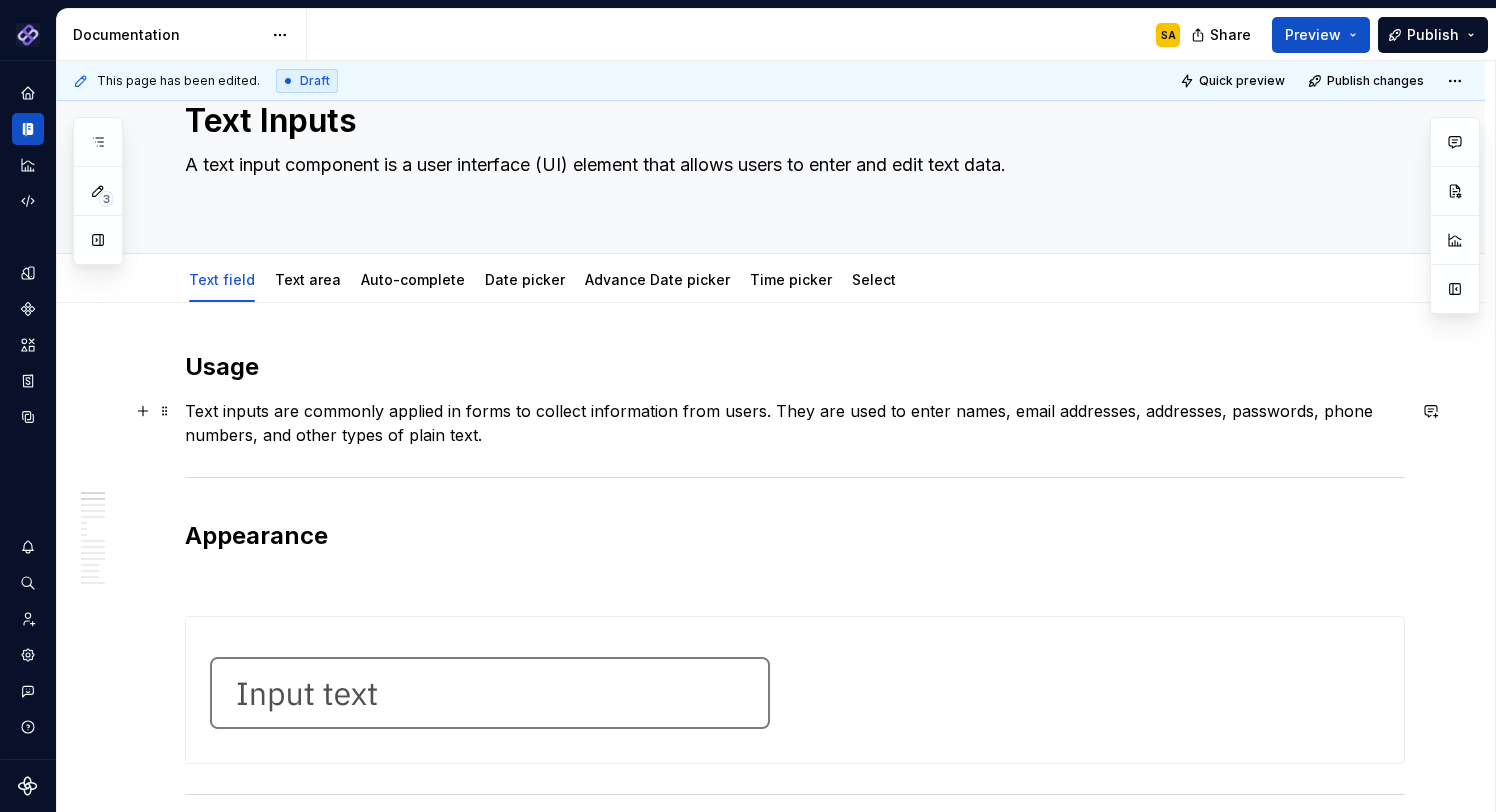 scroll, scrollTop: 0, scrollLeft: 0, axis: both 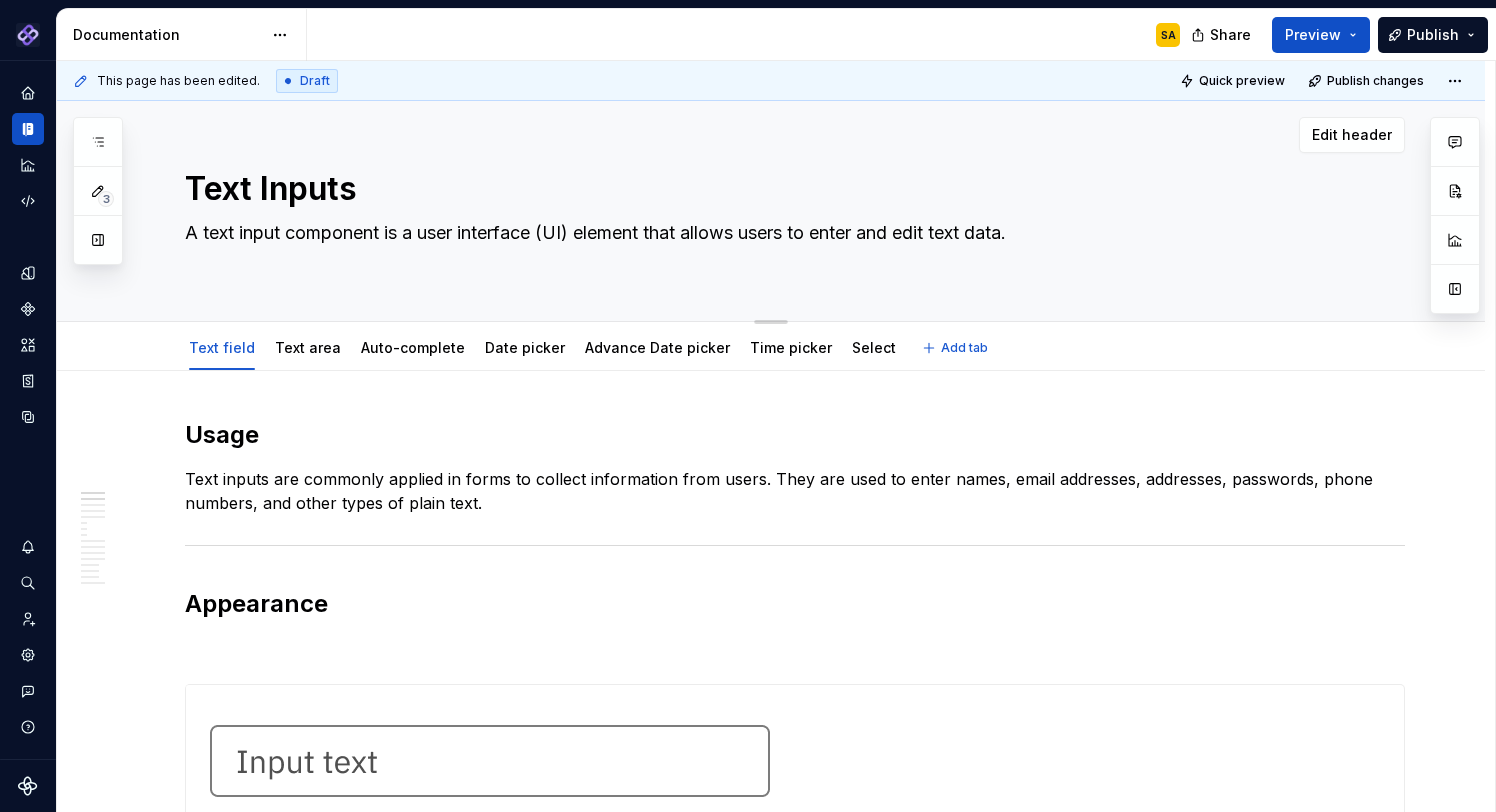 click on "Text Inputs" at bounding box center (791, 189) 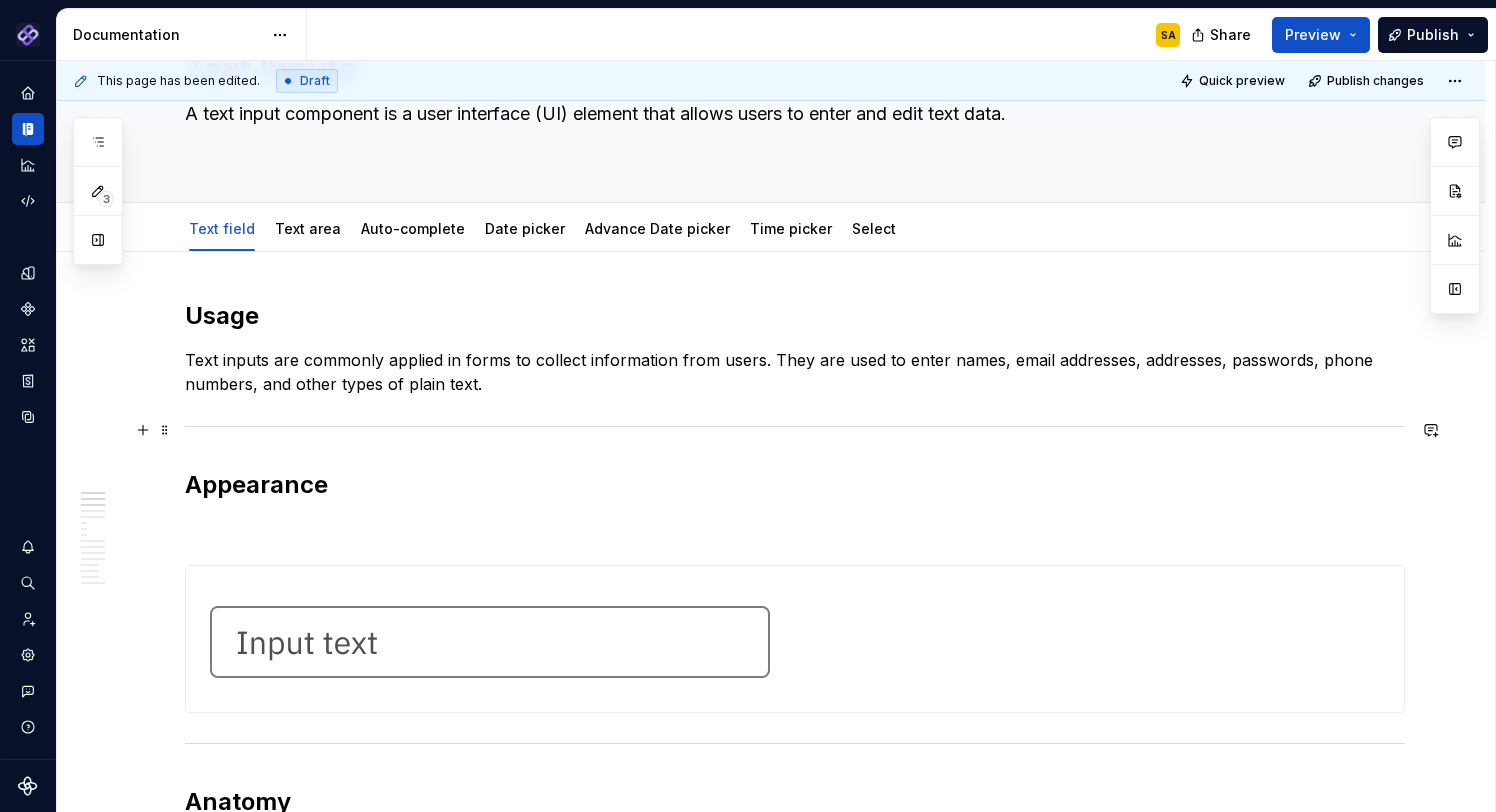 scroll, scrollTop: 121, scrollLeft: 0, axis: vertical 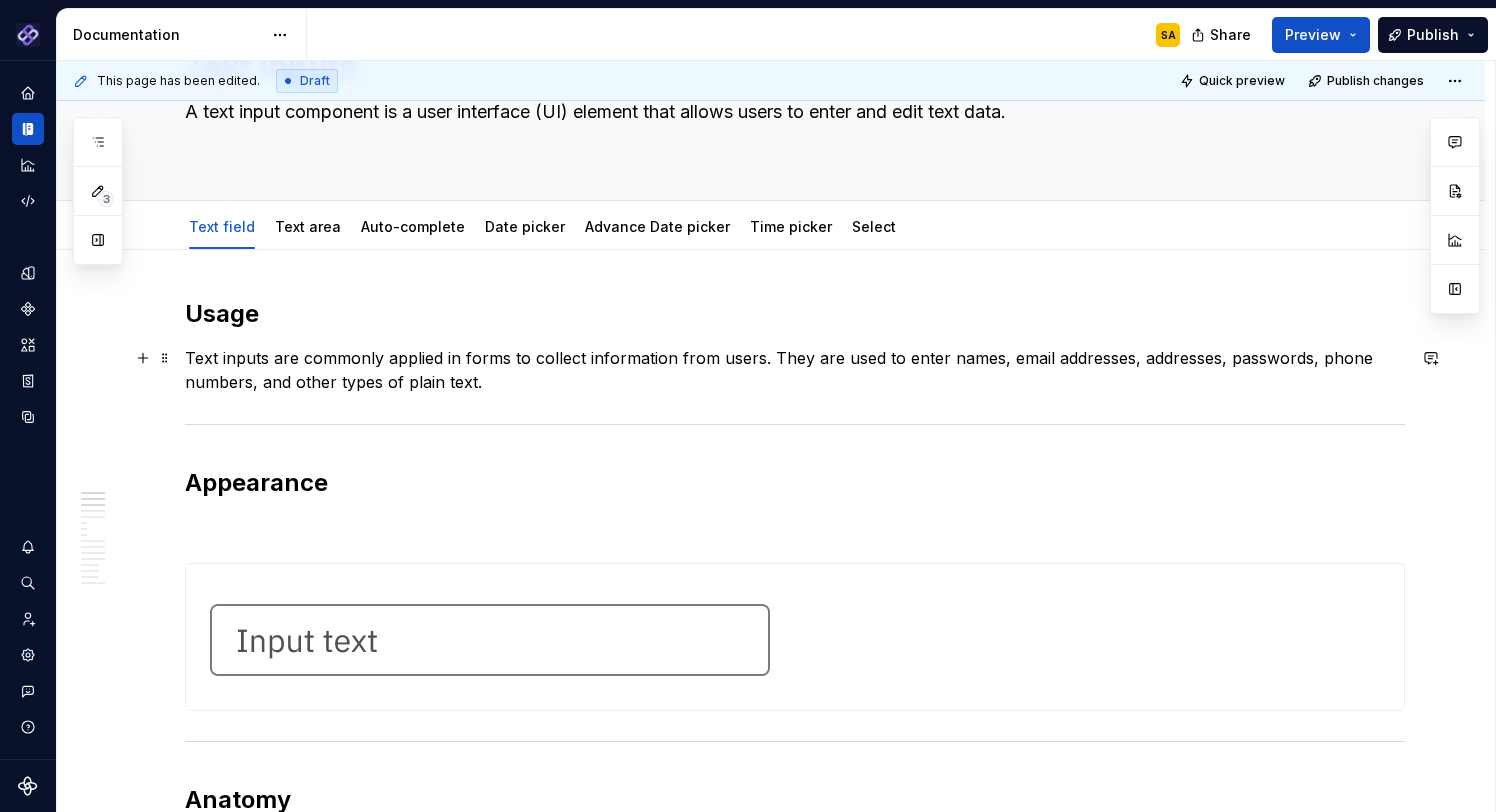 click on "Text inputs are commonly applied in forms to collect information from users. They are used to enter names, email addresses, addresses, passwords, phone numbers, and other types of plain text." at bounding box center (795, 370) 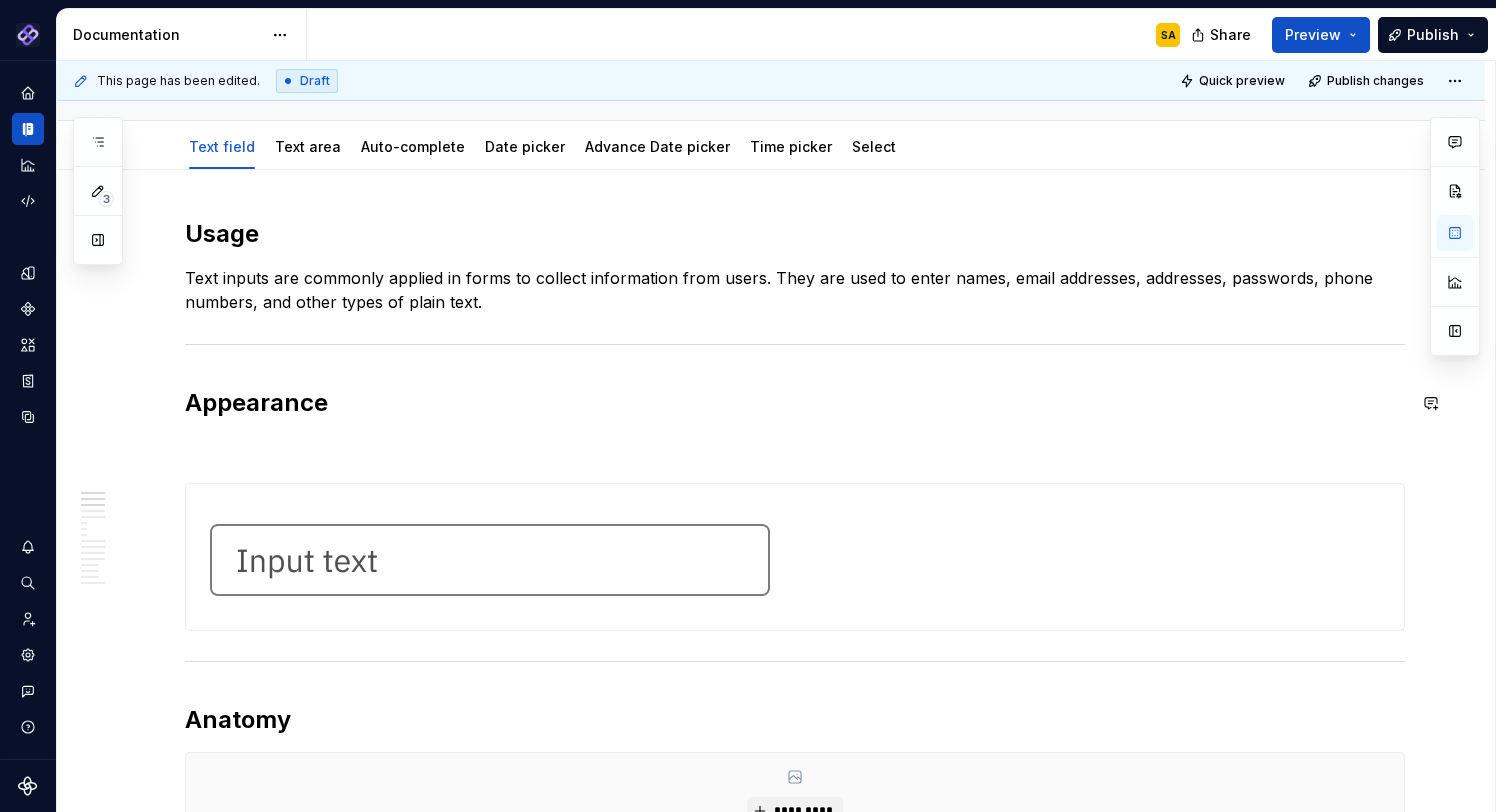 scroll, scrollTop: 228, scrollLeft: 0, axis: vertical 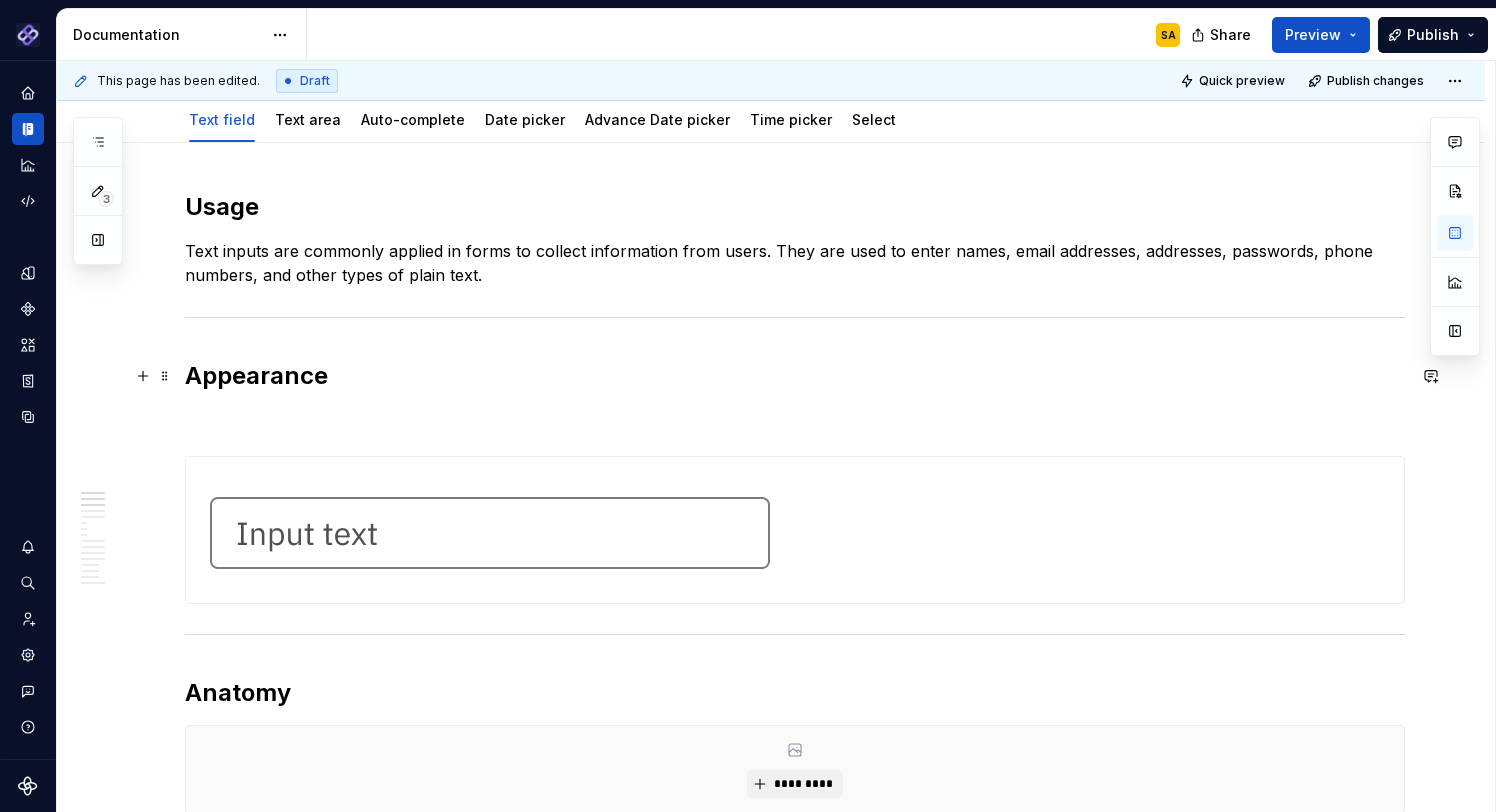 click at bounding box center [795, 634] 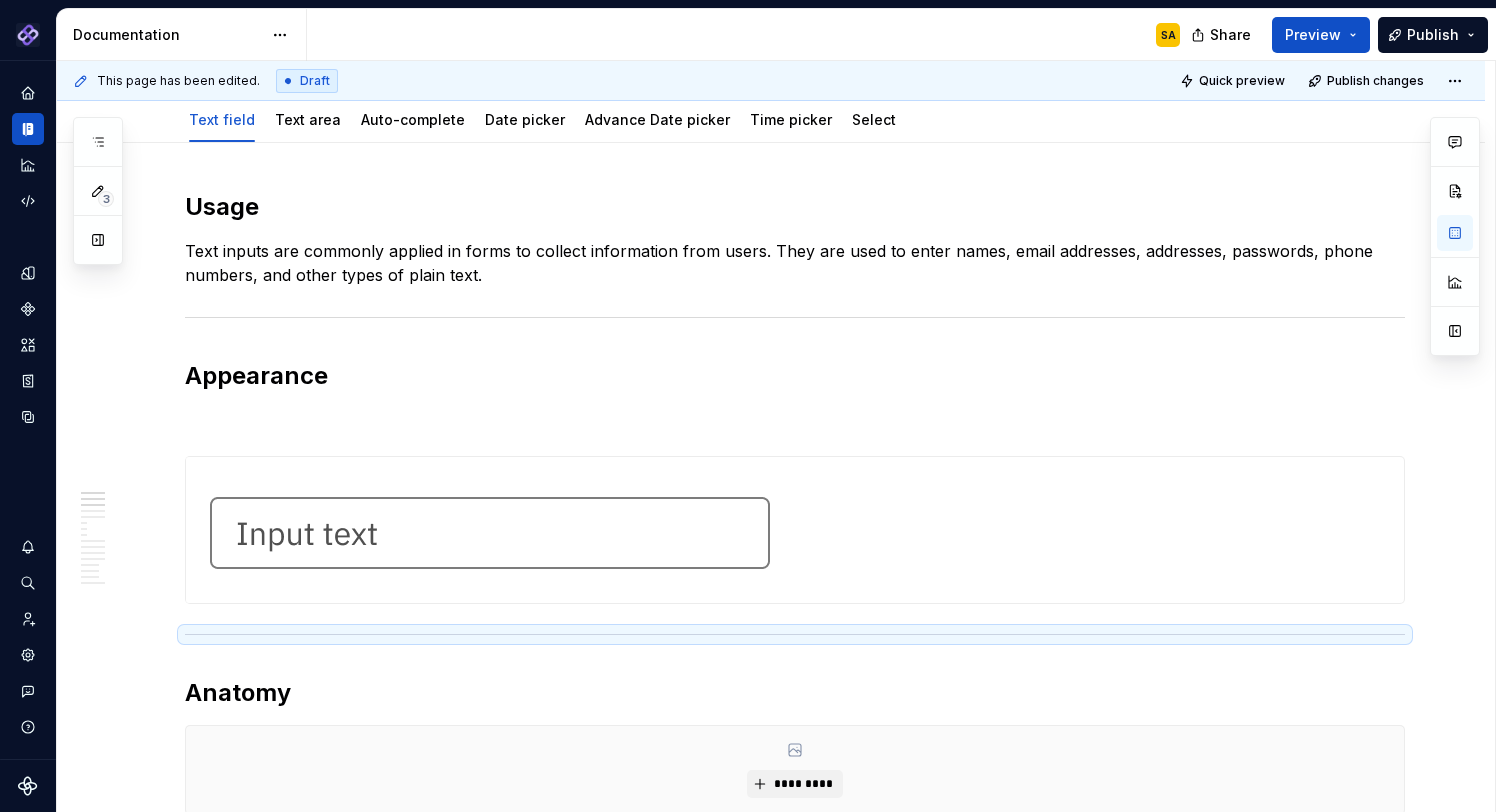 scroll, scrollTop: 802, scrollLeft: 0, axis: vertical 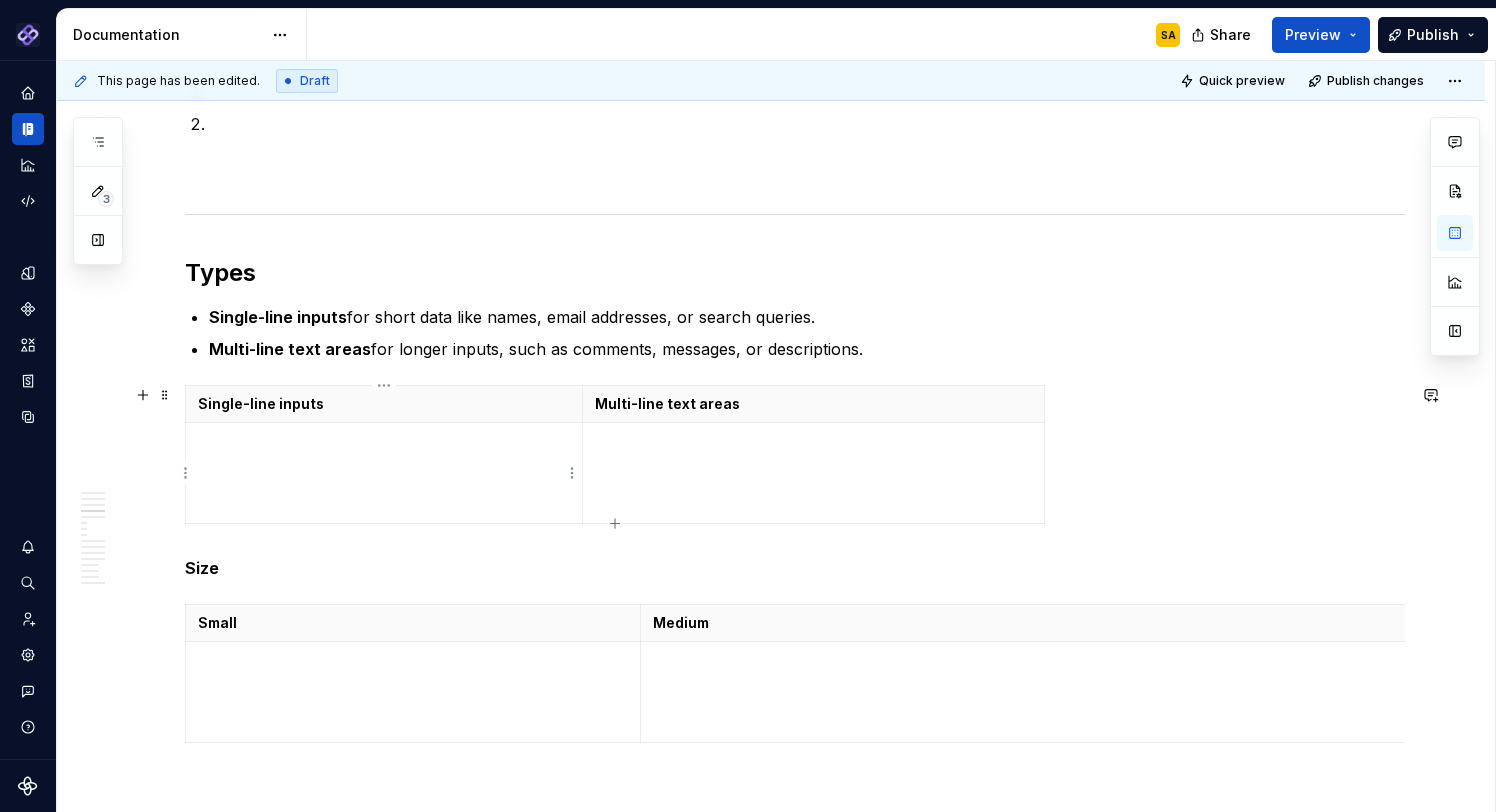 click at bounding box center (384, 473) 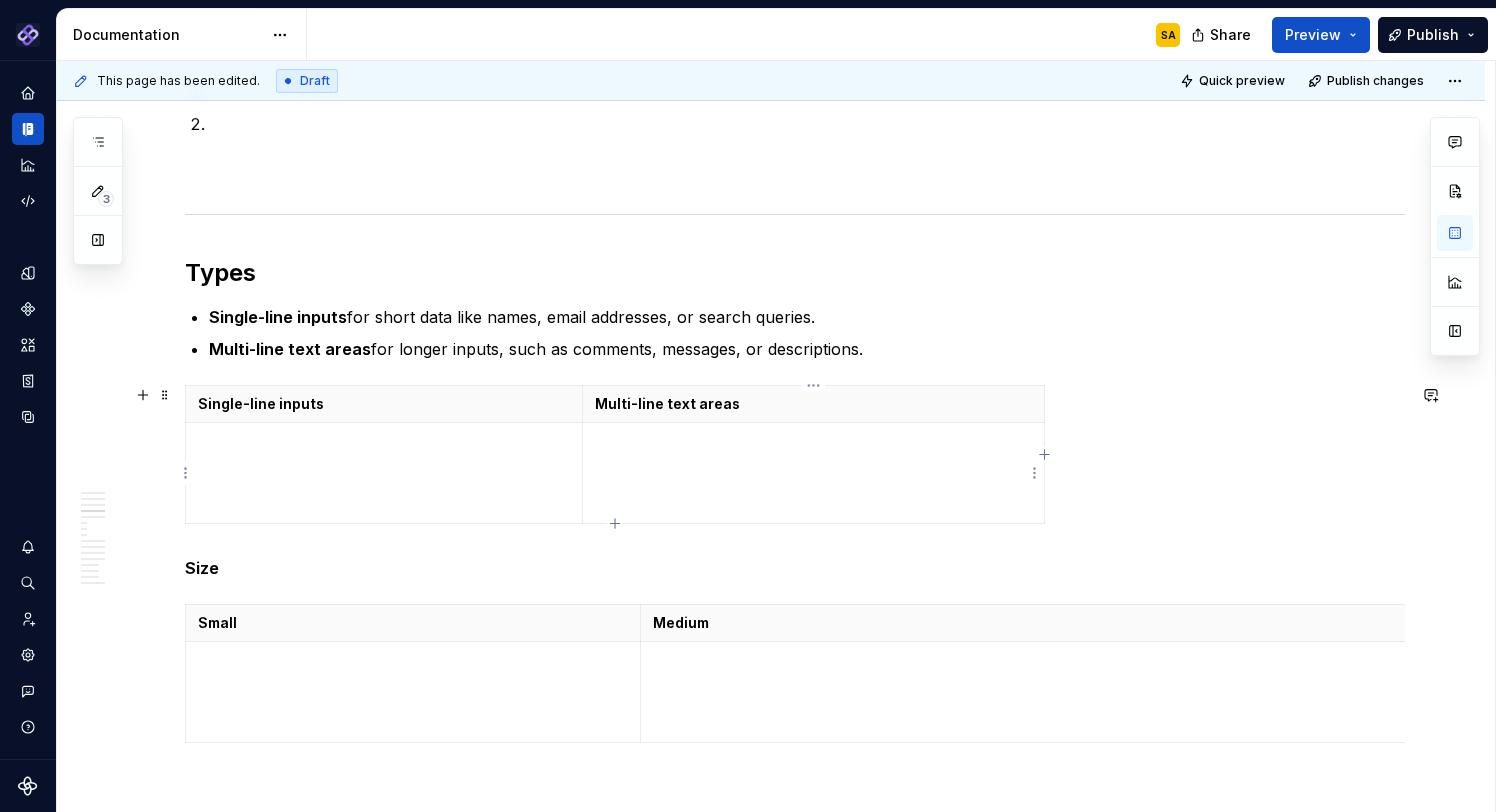 click at bounding box center (813, 473) 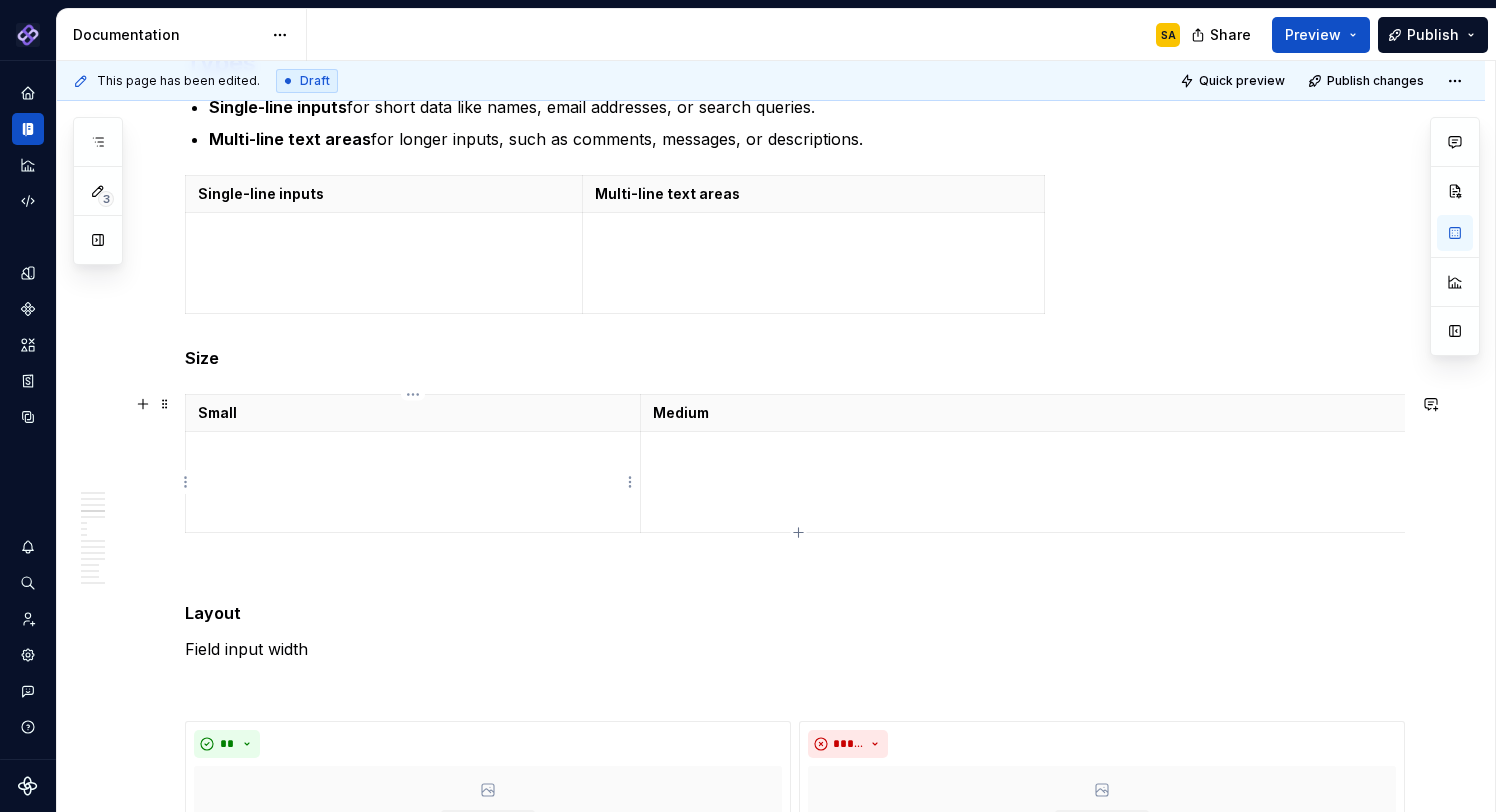 click at bounding box center (413, 482) 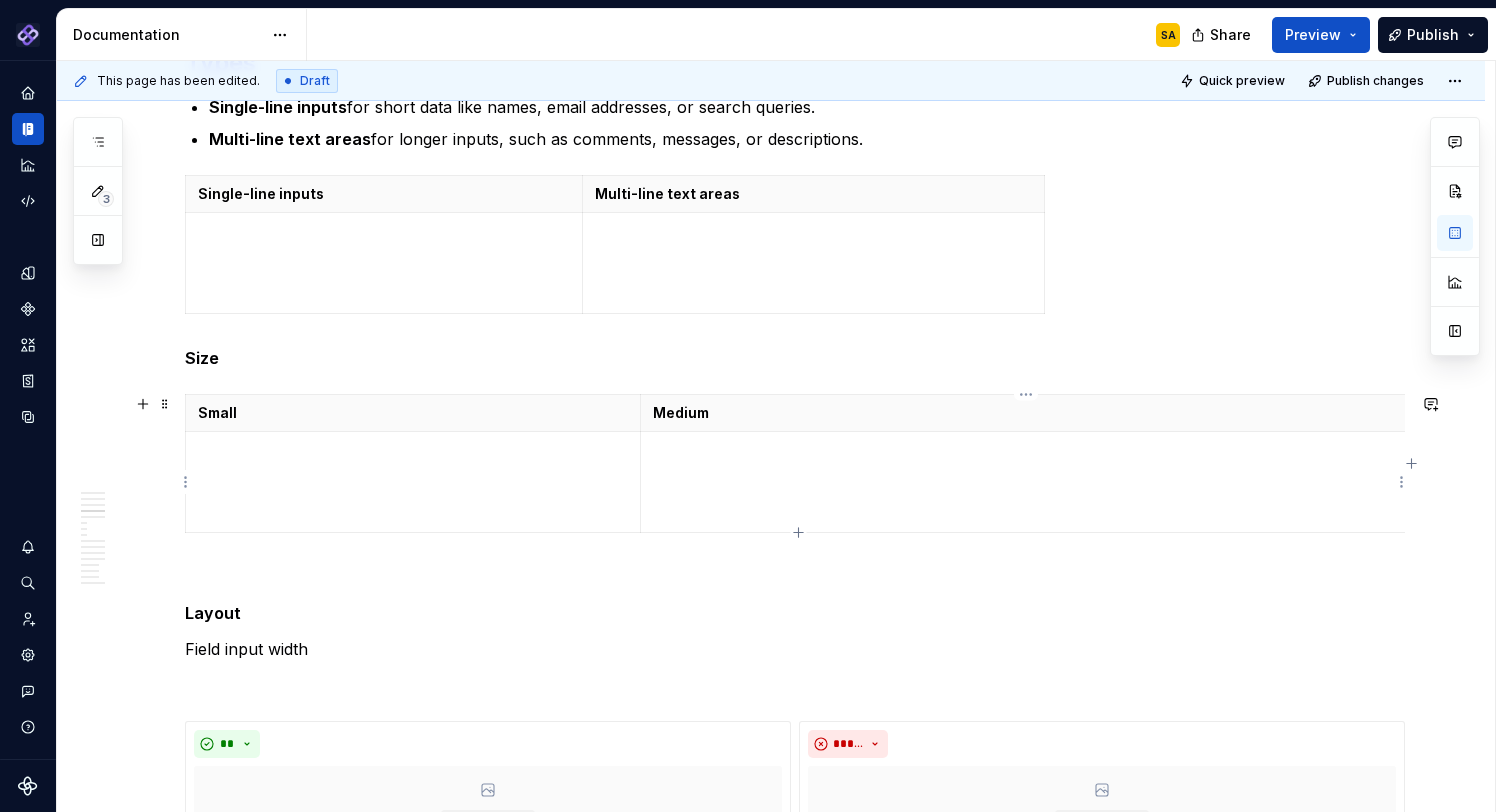 click at bounding box center [1025, 482] 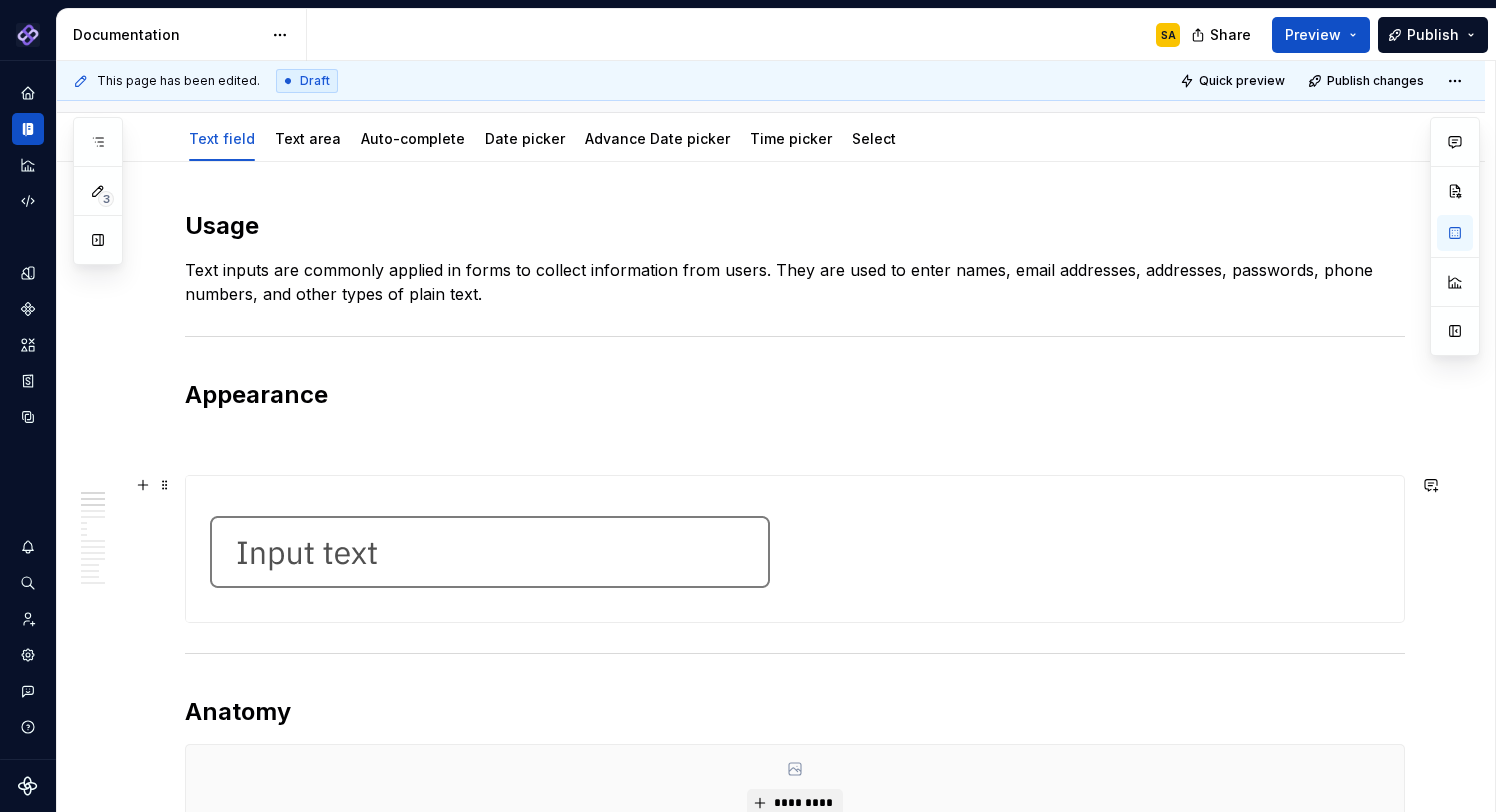 scroll, scrollTop: 243, scrollLeft: 0, axis: vertical 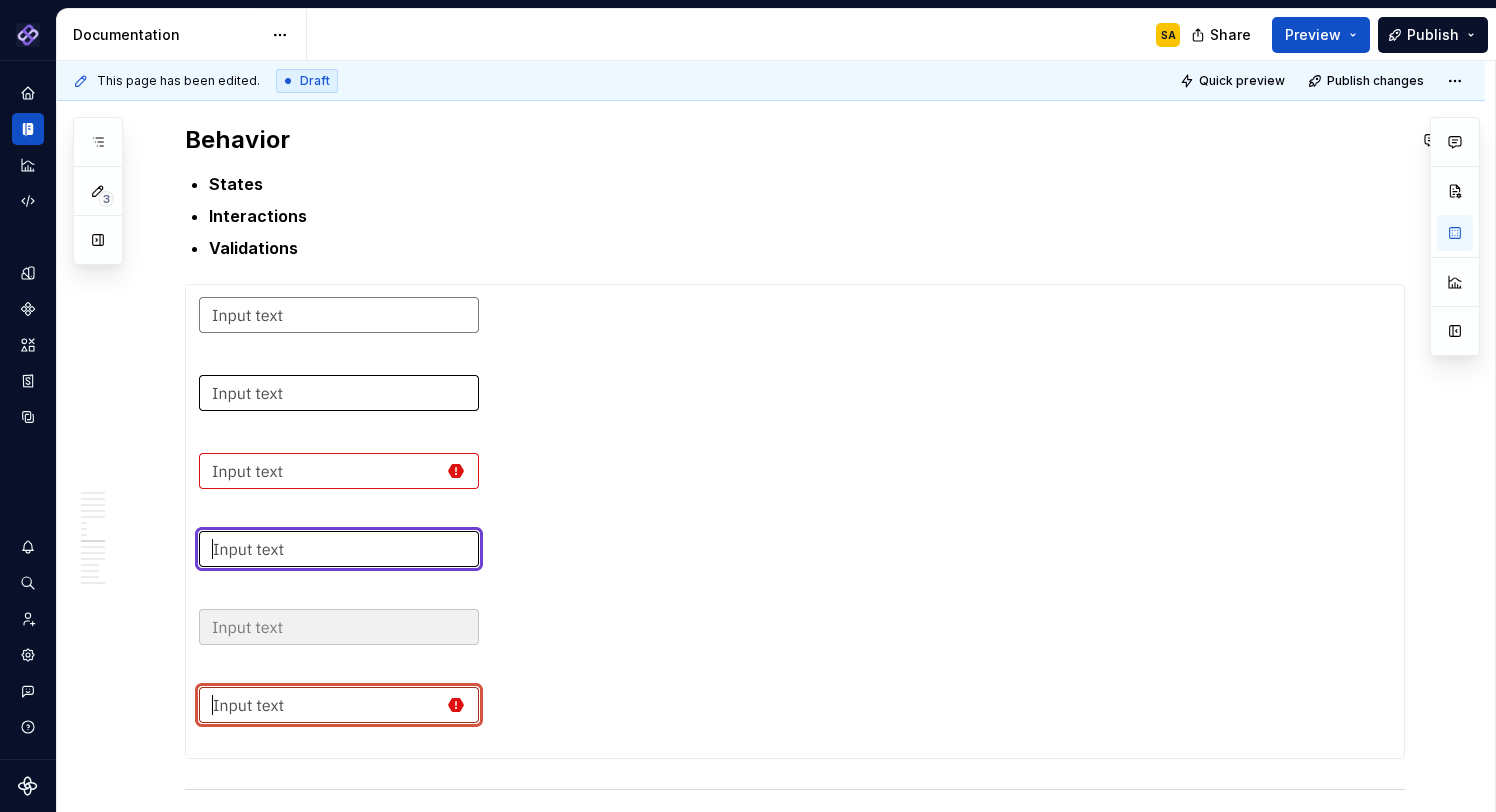 click on "**********" at bounding box center (795, 294) 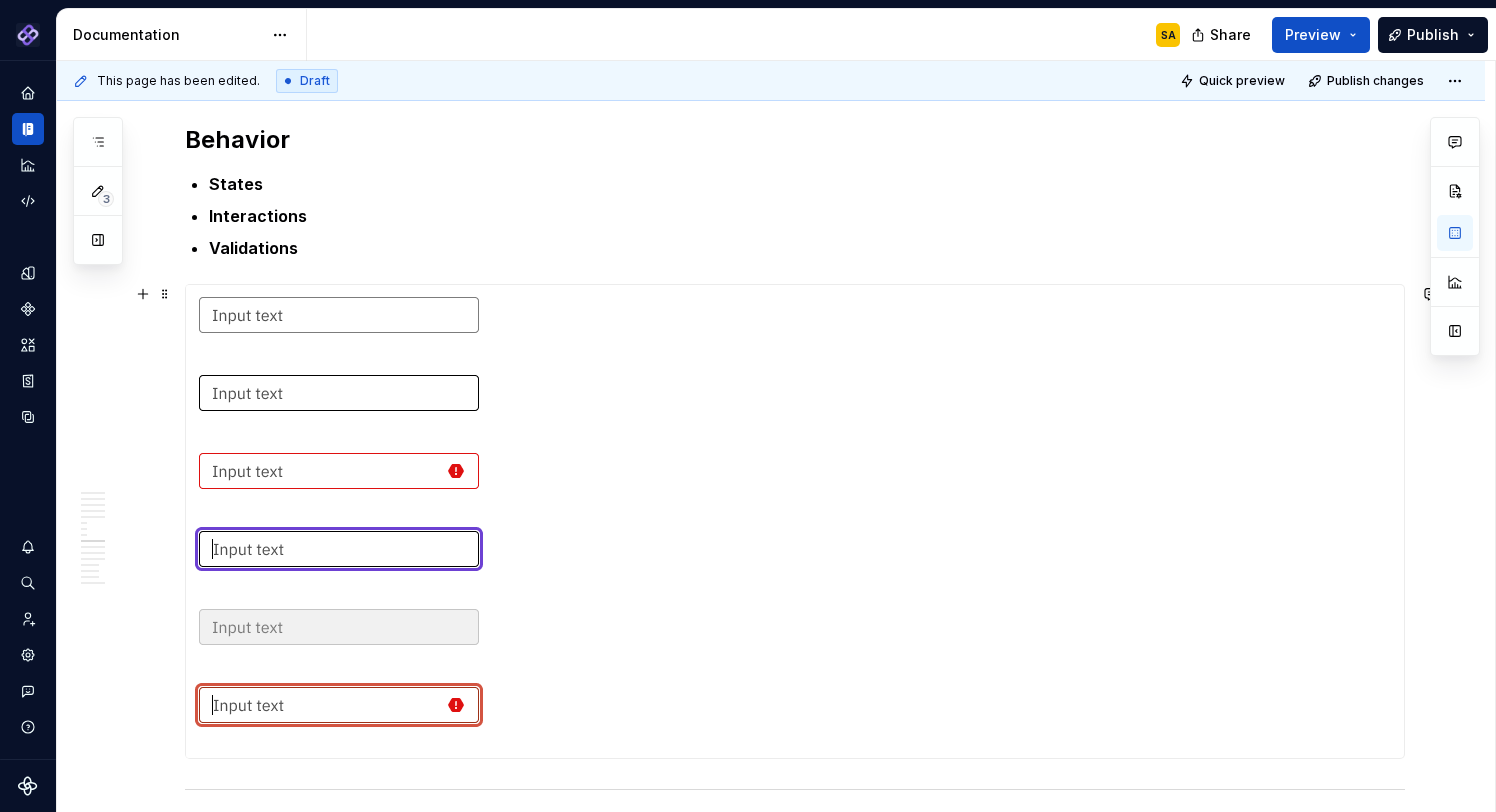 scroll, scrollTop: 3004, scrollLeft: 0, axis: vertical 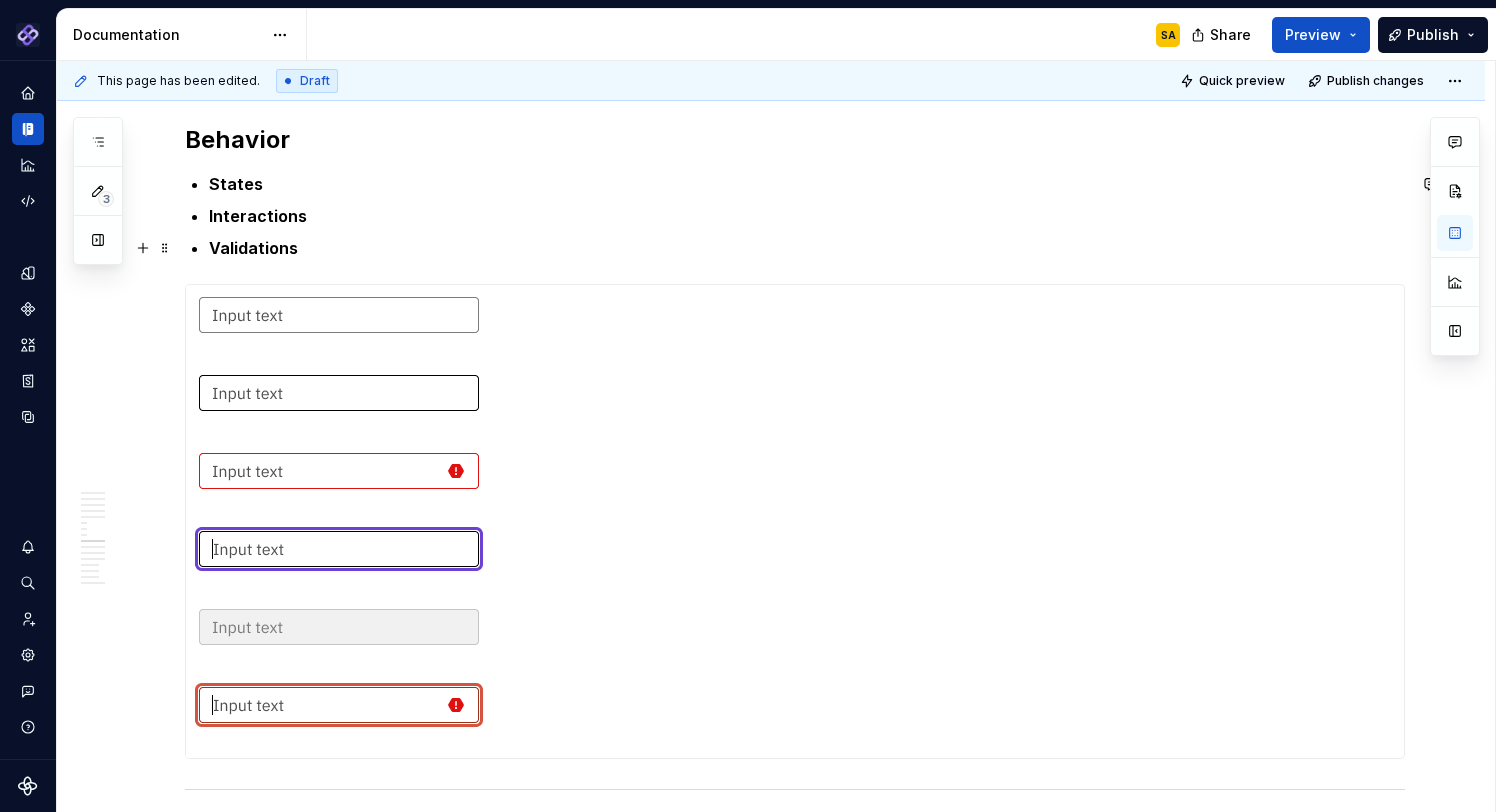 click on "Validations" at bounding box center (807, 248) 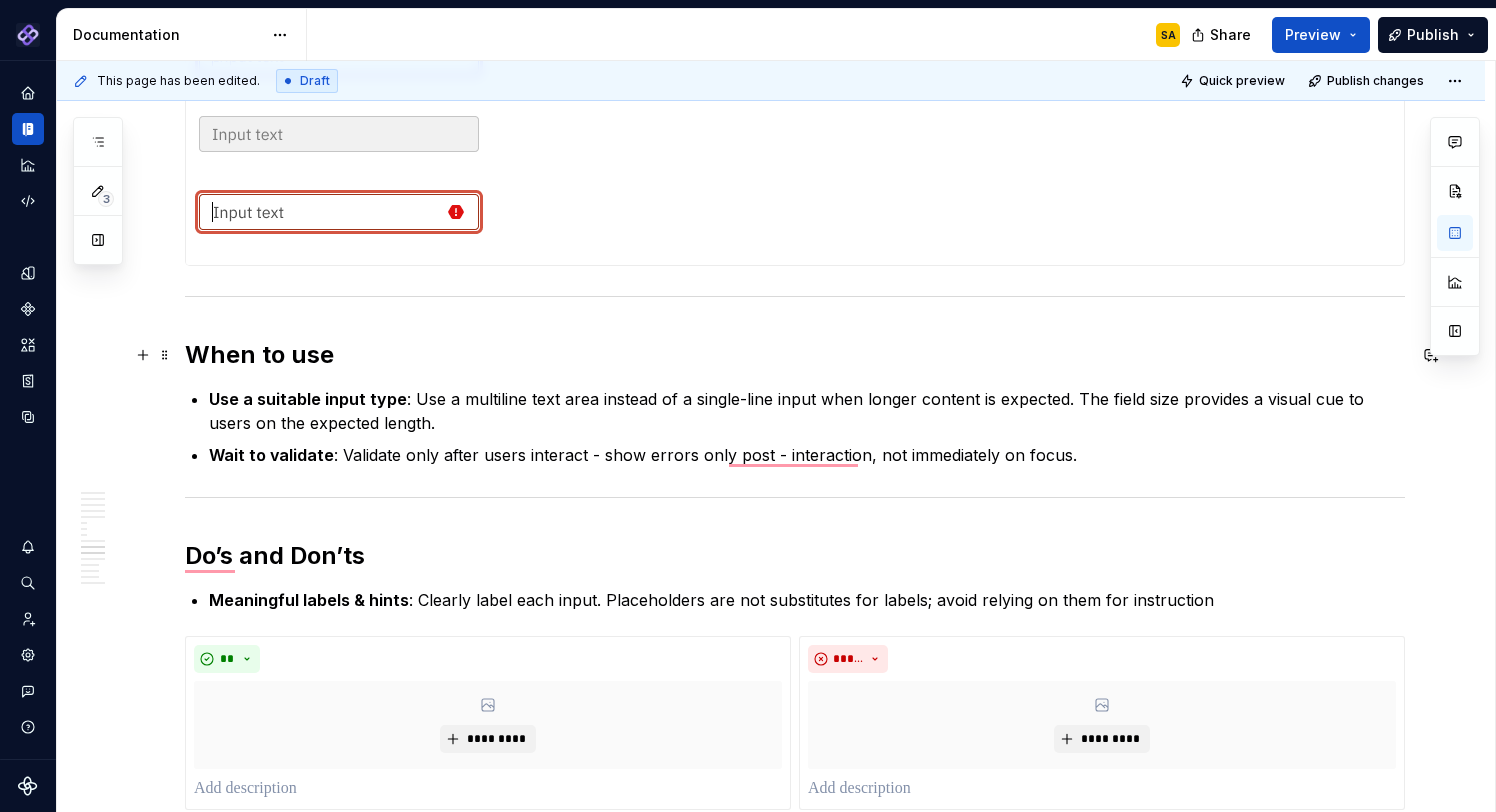 click on "When to use" at bounding box center (795, 355) 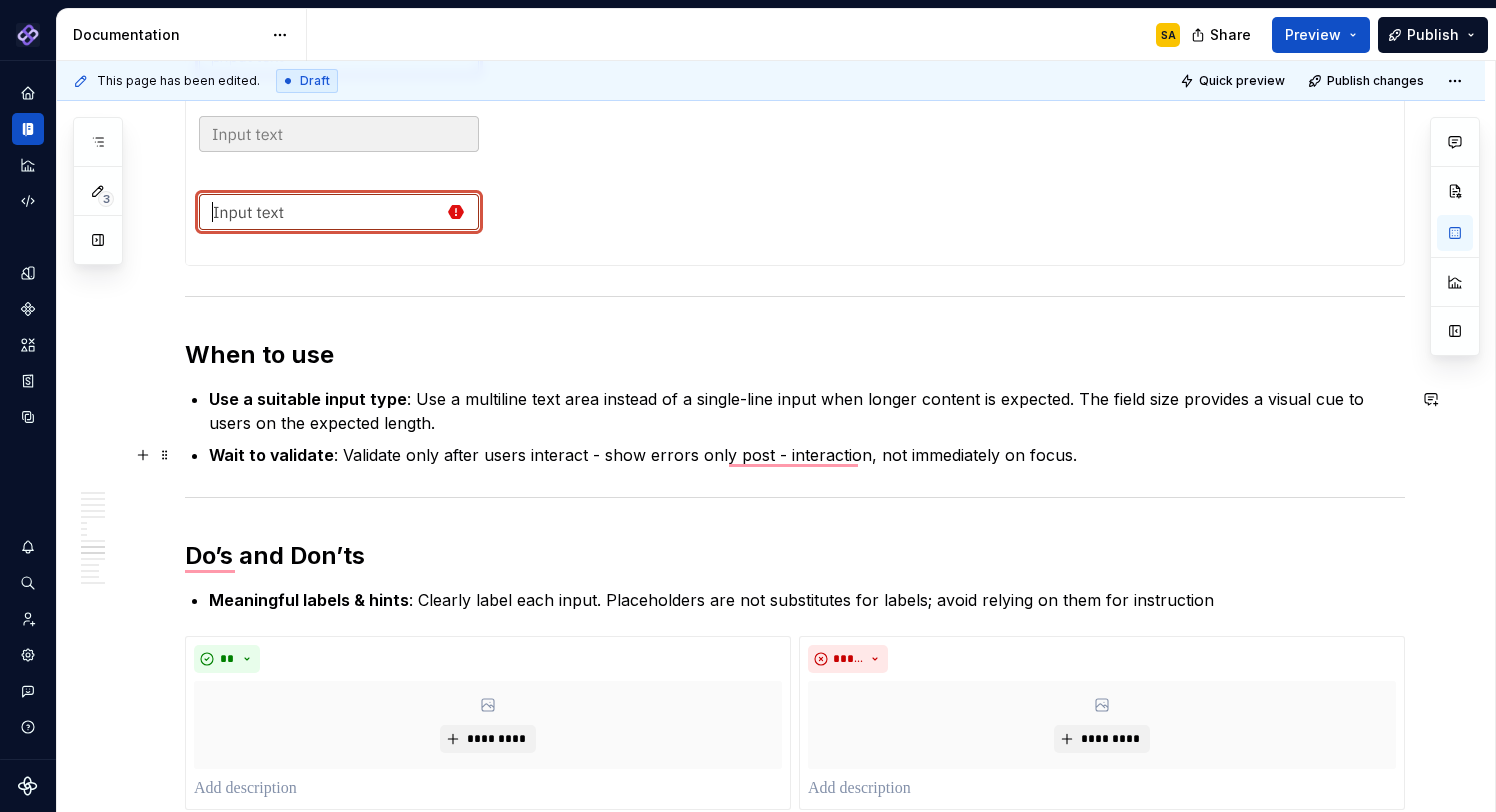 type on "*" 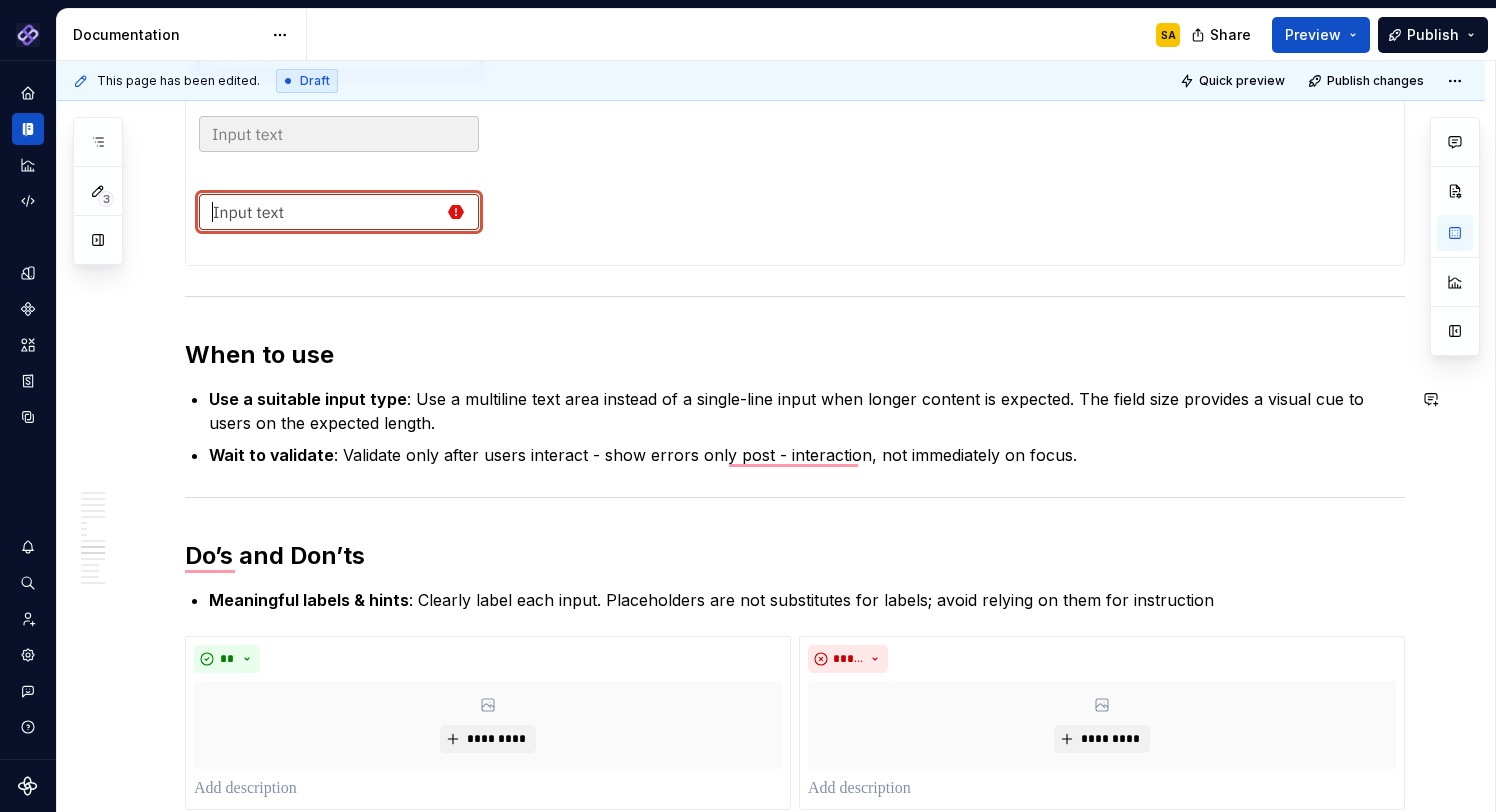 click on "******" 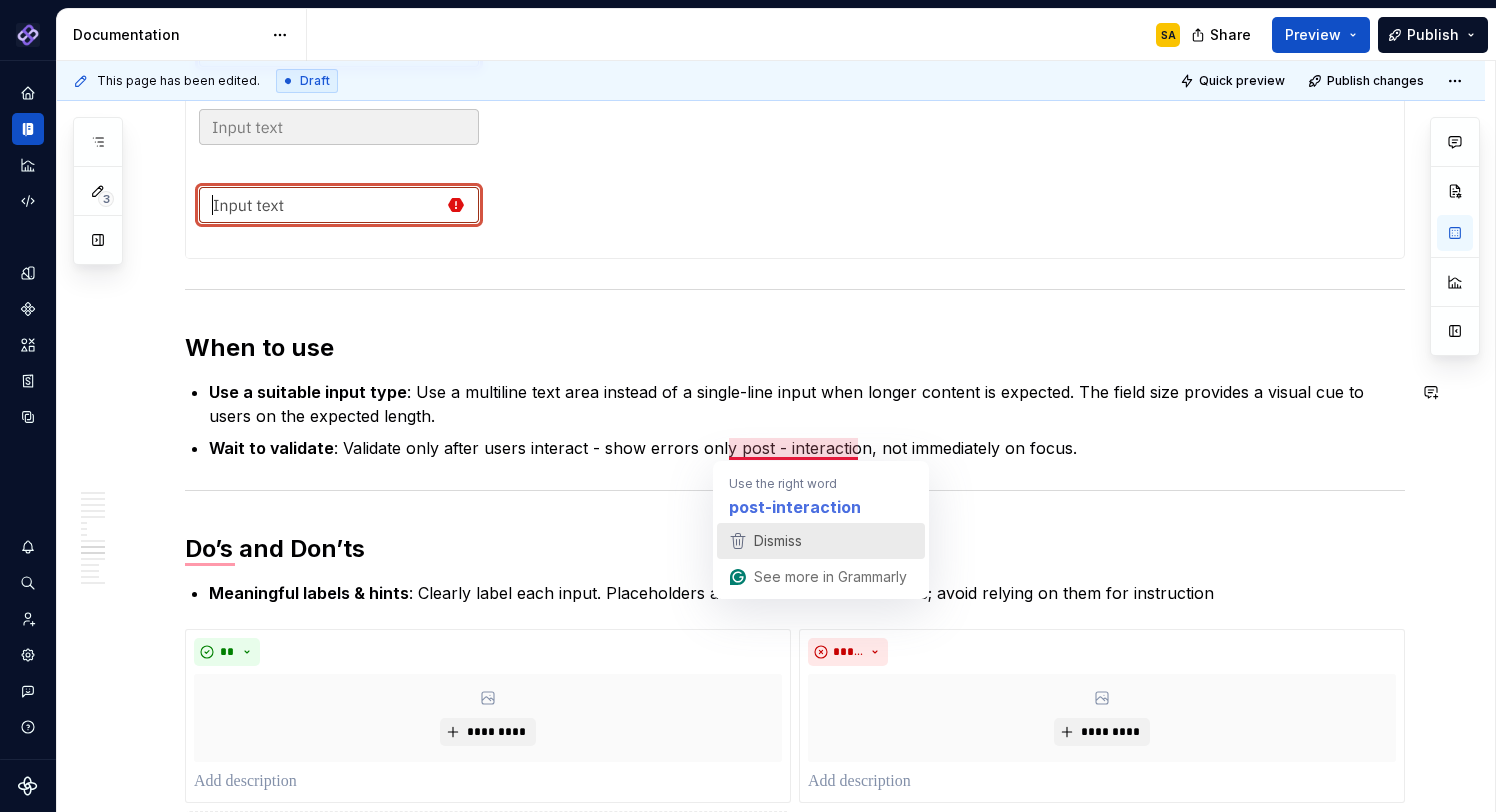 drag, startPoint x: 780, startPoint y: 538, endPoint x: 752, endPoint y: 537, distance: 28.01785 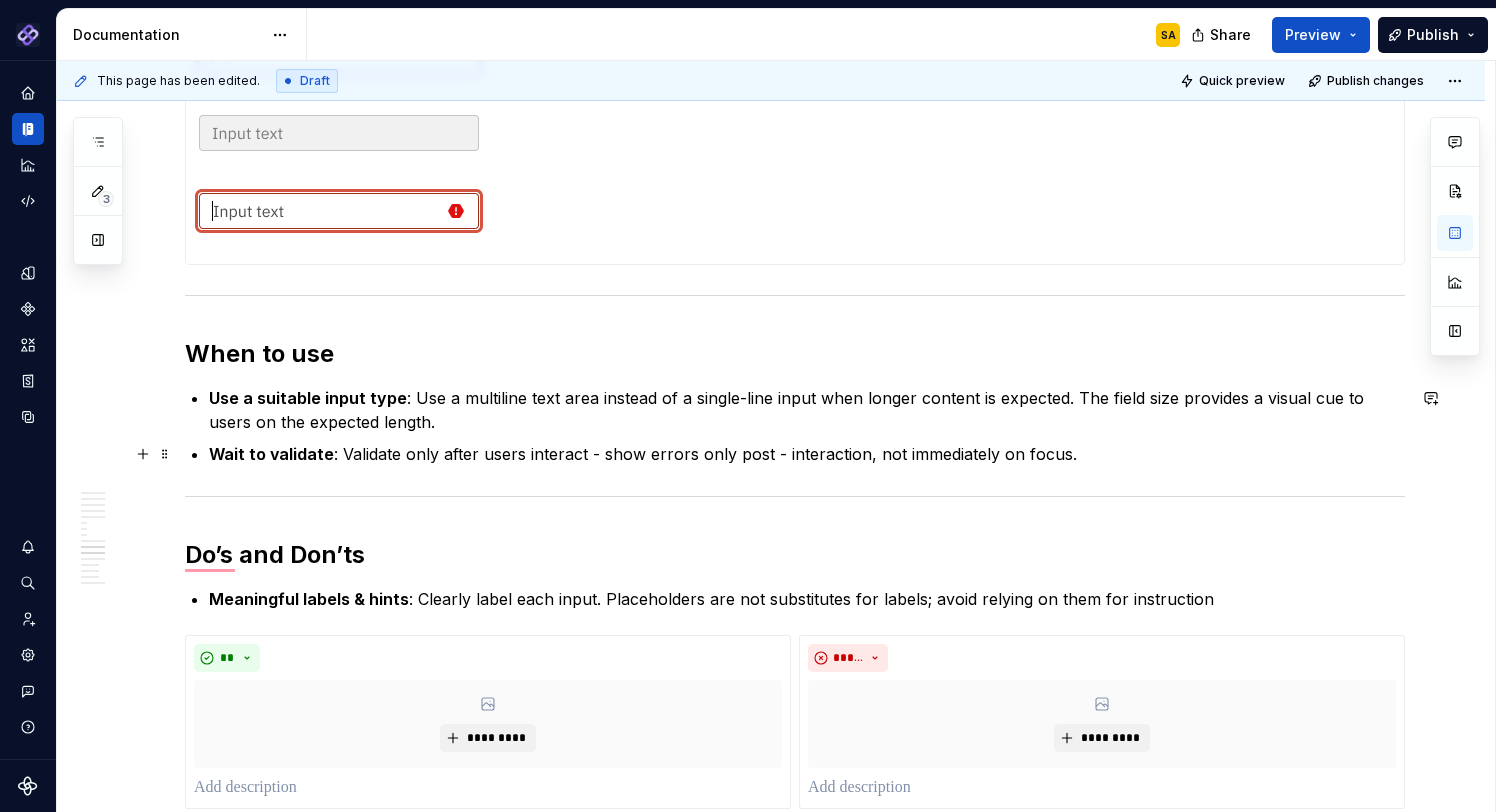 click on "Wait to validate : Validate only after users interact - show errors only post - interaction, not immediately on focus." at bounding box center (807, 454) 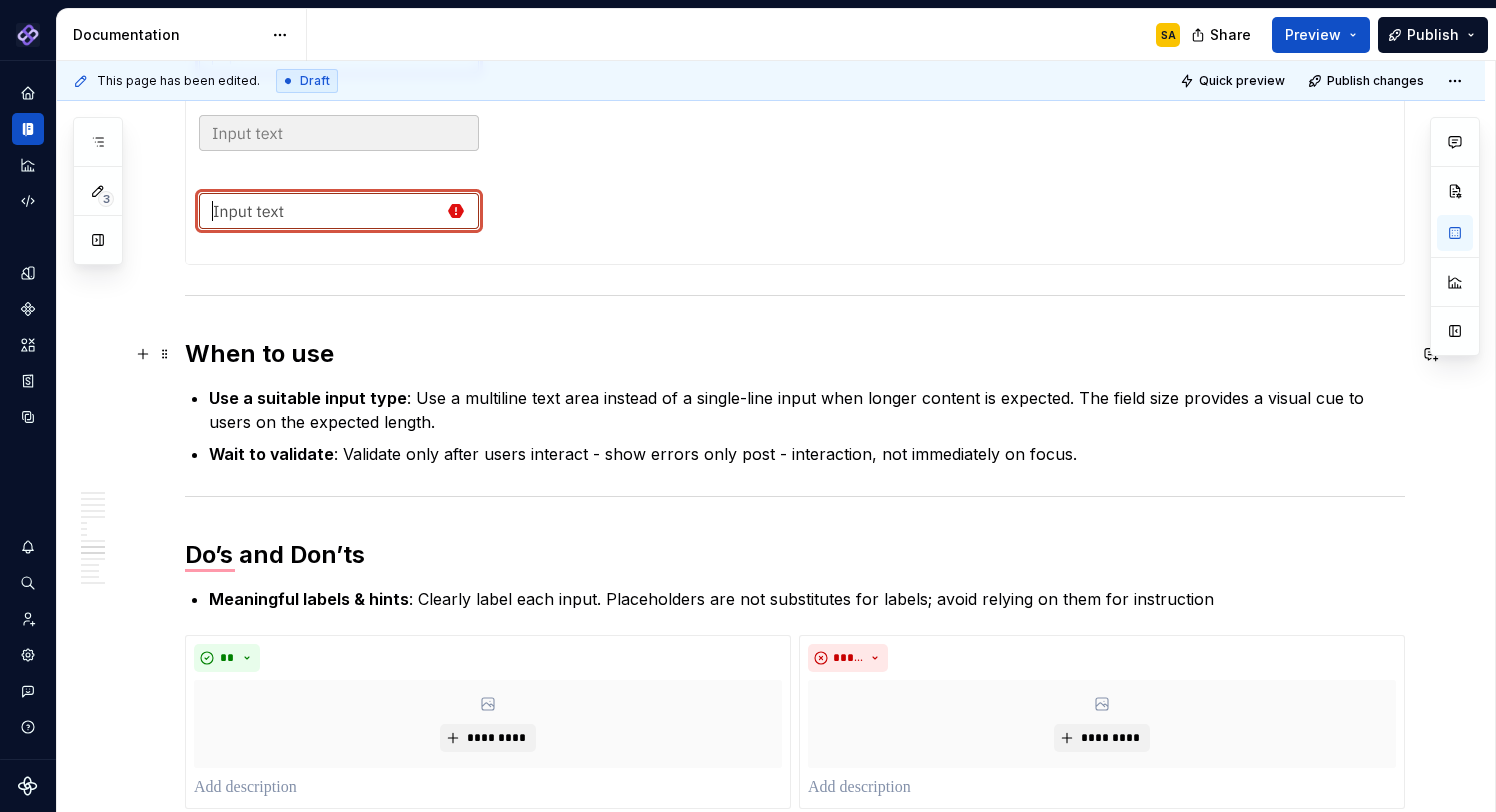 click on "When to use" at bounding box center [795, 354] 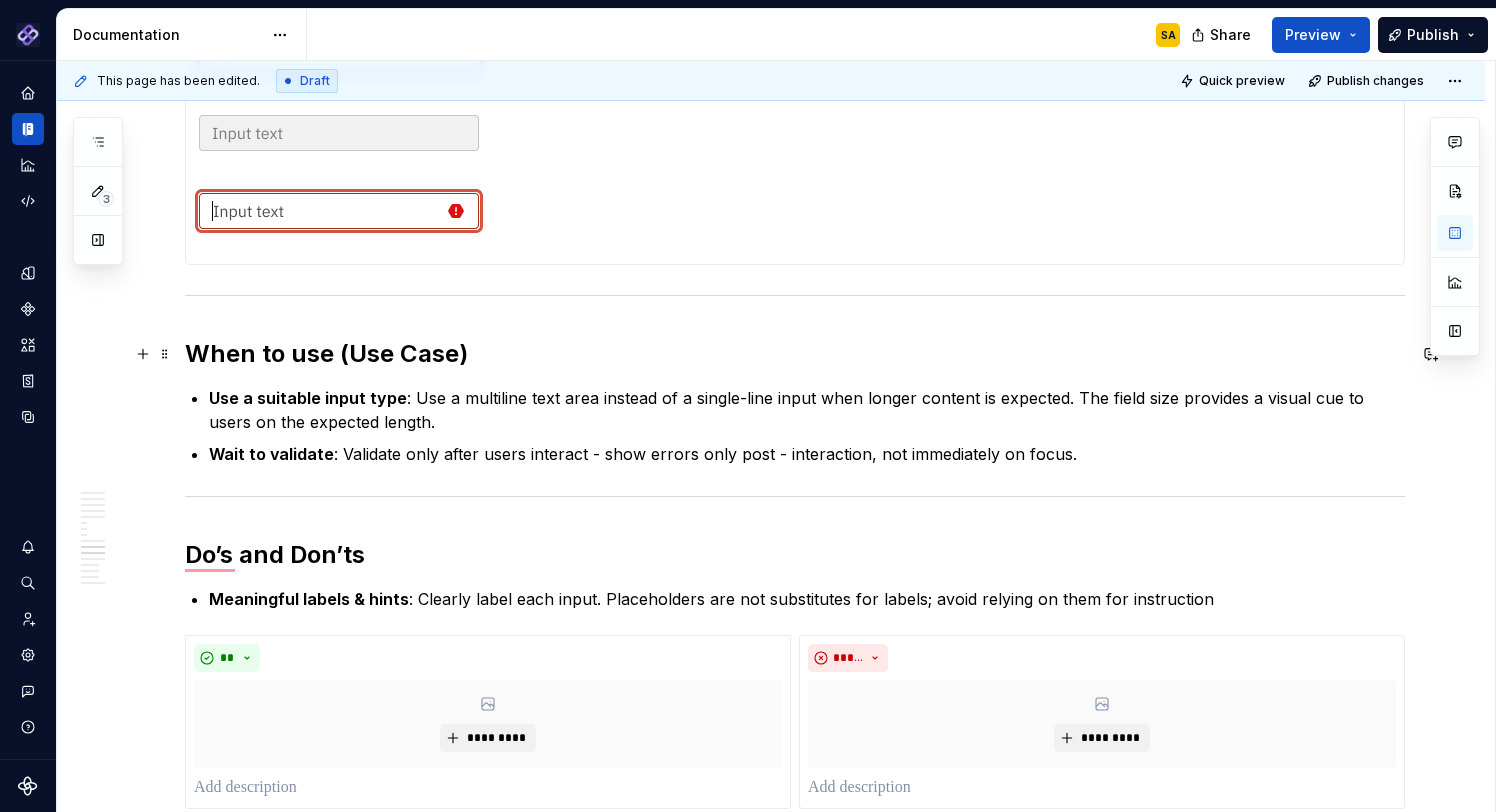 click on "Use a suitable input type : Use a multiline text area instead of a single-line input when longer content is expected. The field size provides a visual cue to users on the expected length." at bounding box center (807, 410) 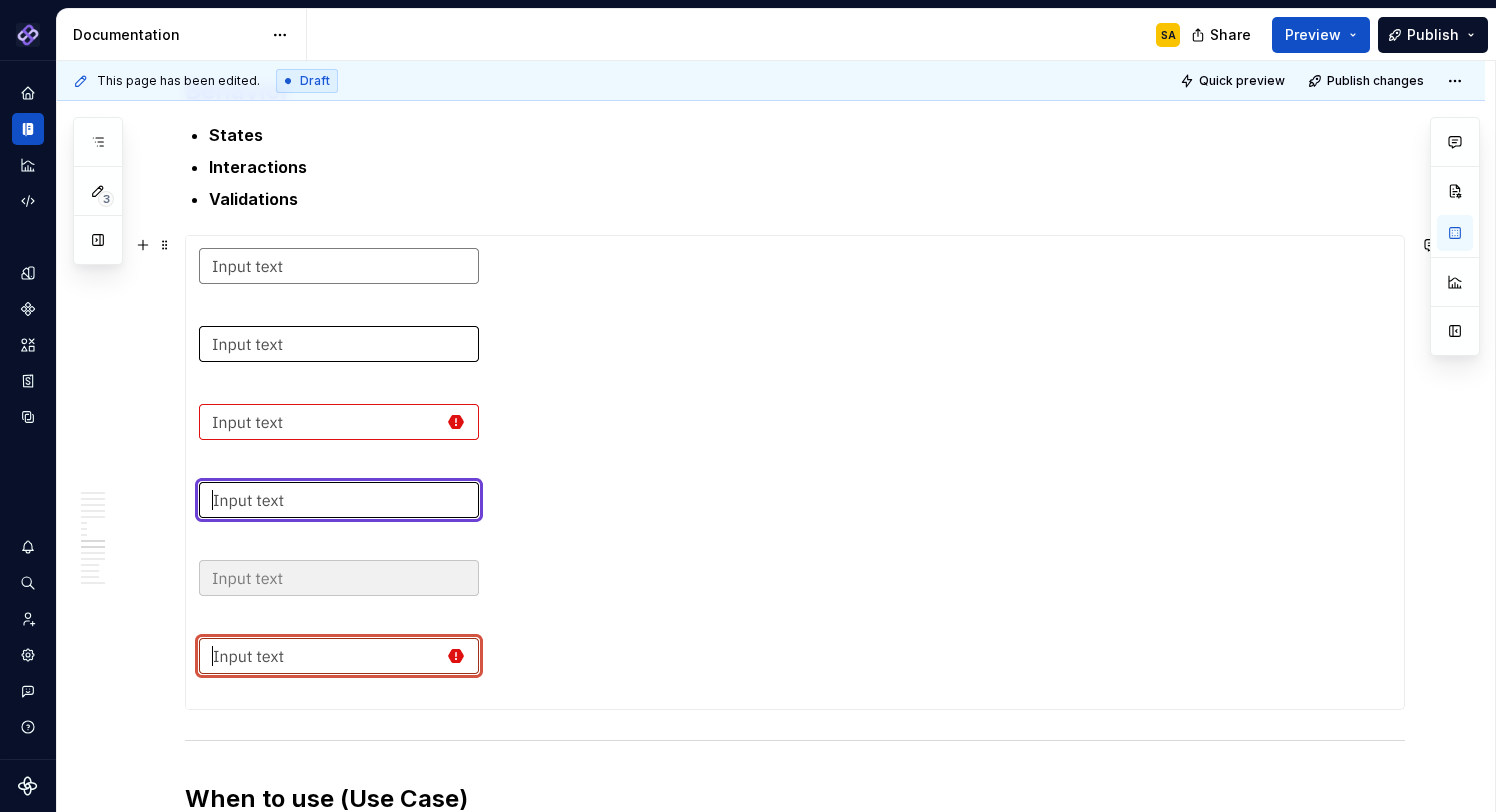 scroll, scrollTop: 2975, scrollLeft: 0, axis: vertical 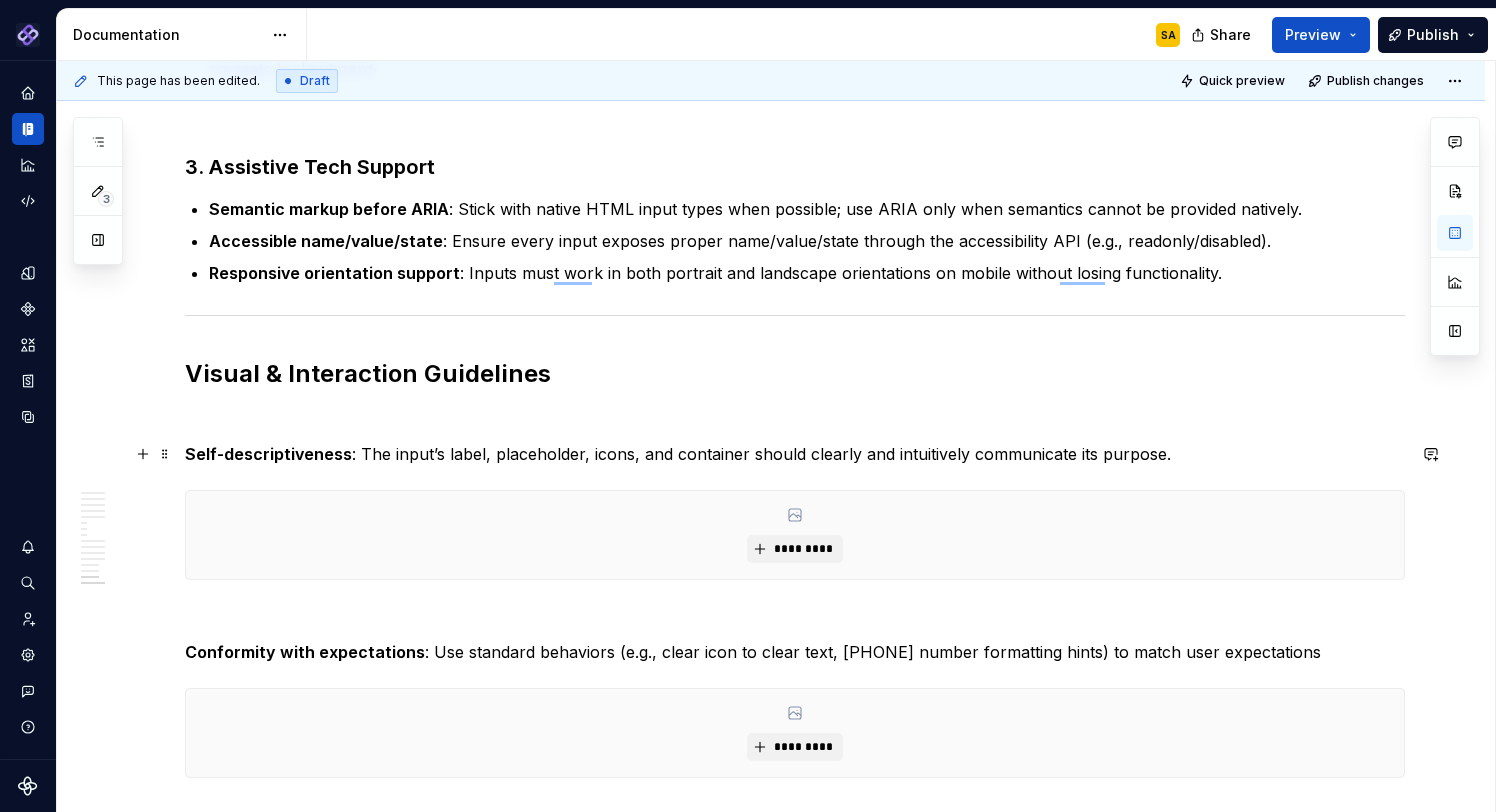 click on "Self-descriptiveness : The input’s label, placeholder, icons, and container should clearly and intuitively communicate its purpose." at bounding box center [795, 454] 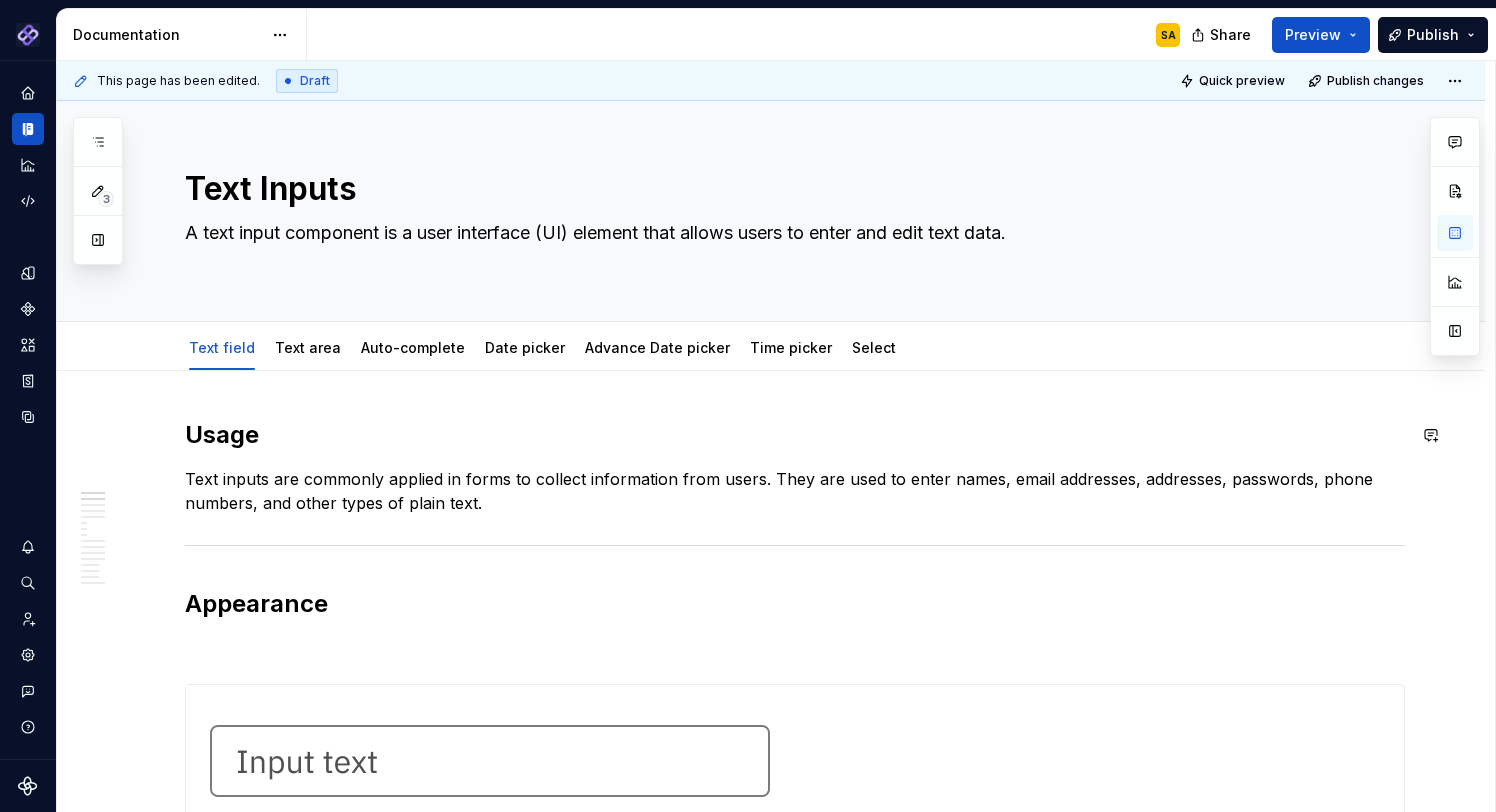 click on "**********" at bounding box center [771, 3362] 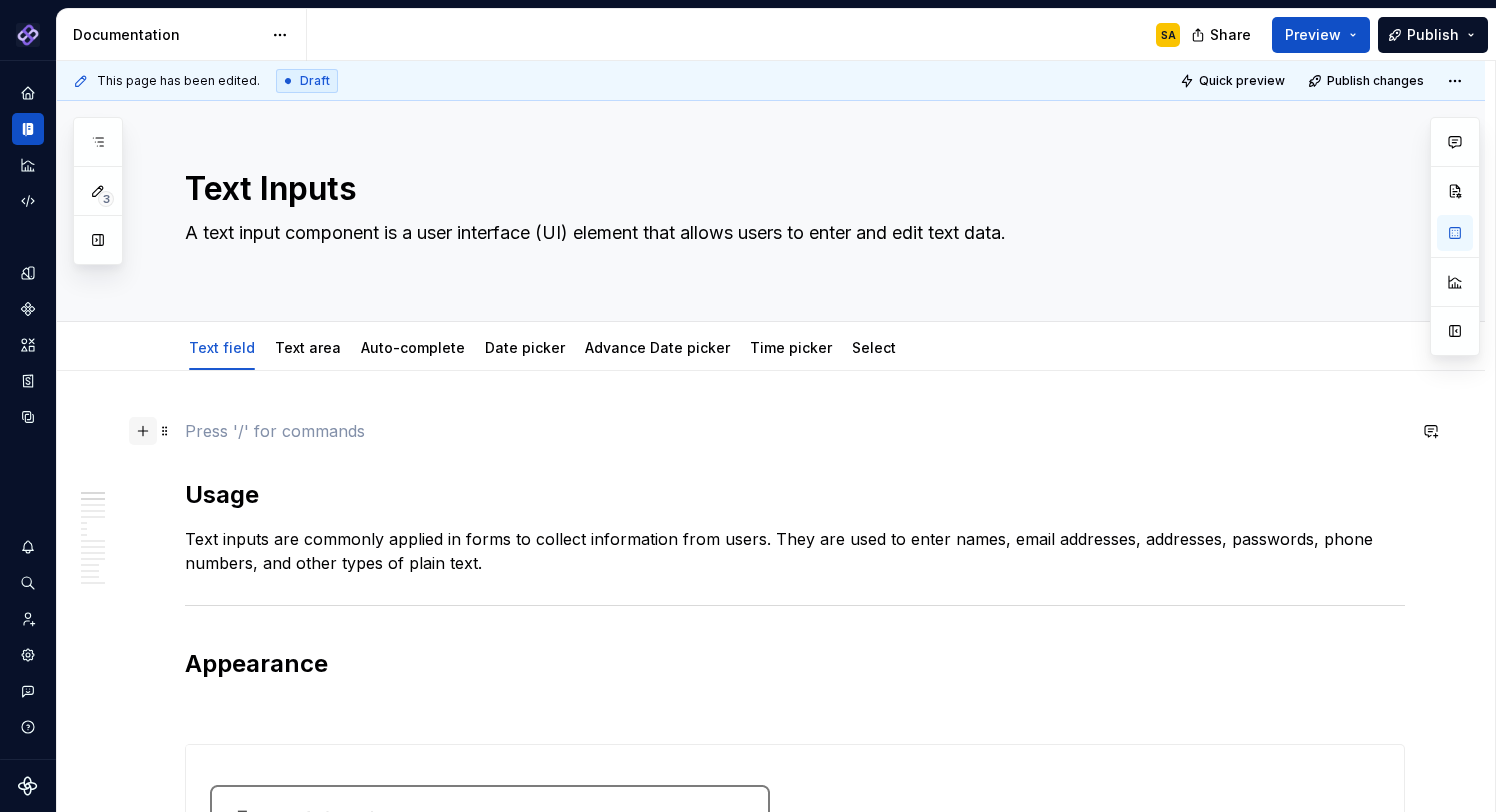 click at bounding box center [143, 431] 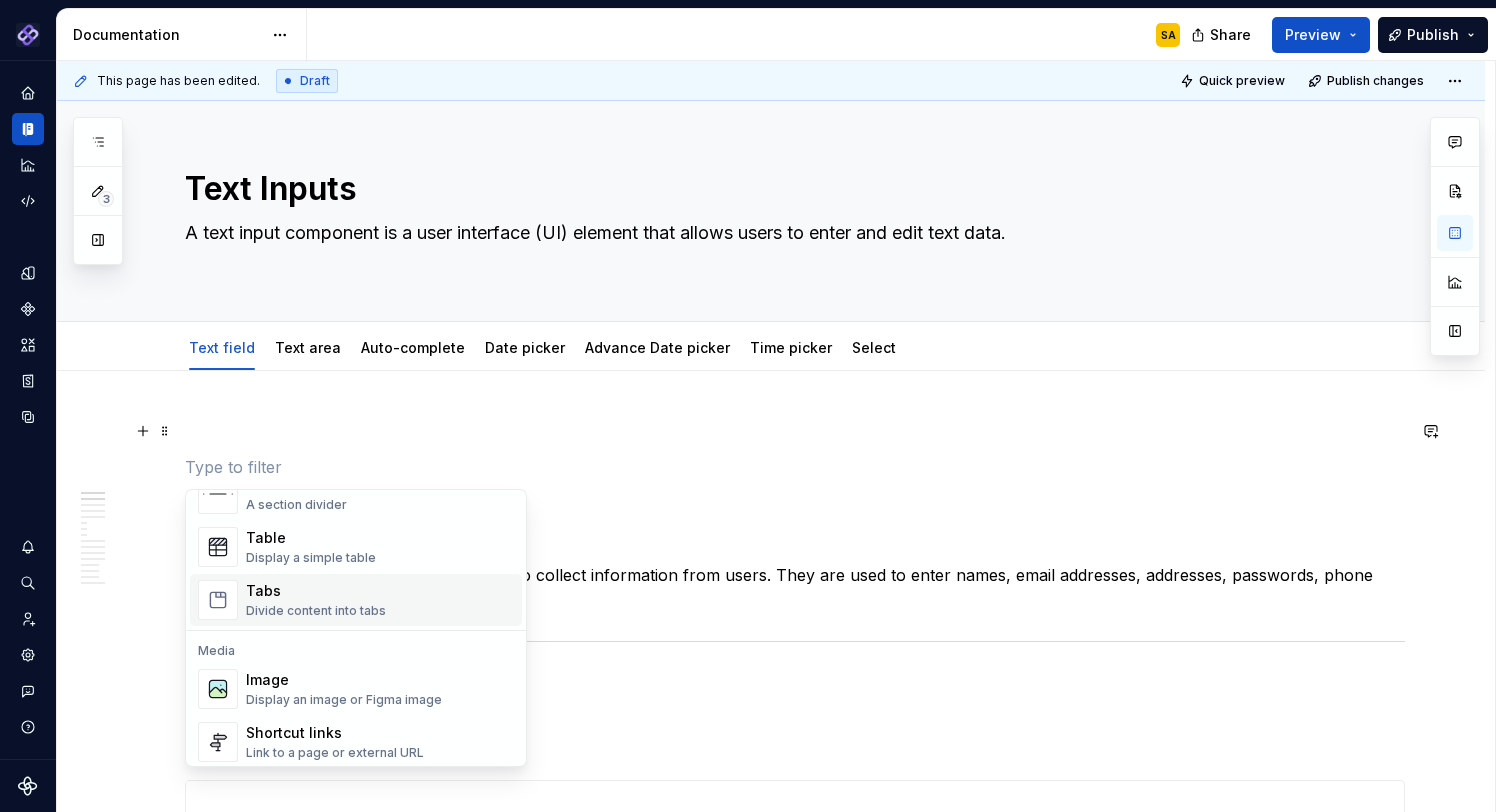 click on "Tabs" at bounding box center (316, 591) 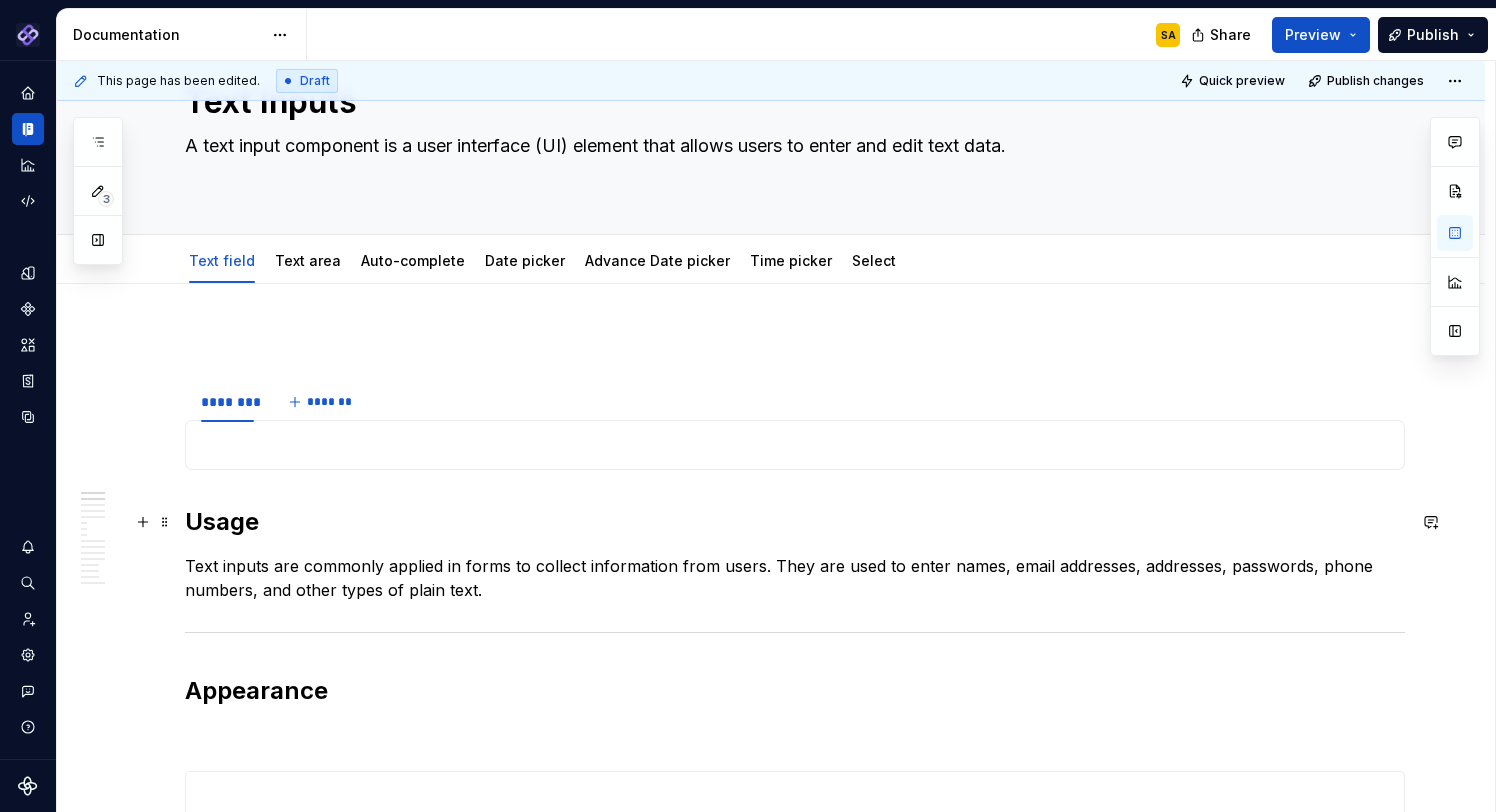 click on "Usage" at bounding box center (795, 522) 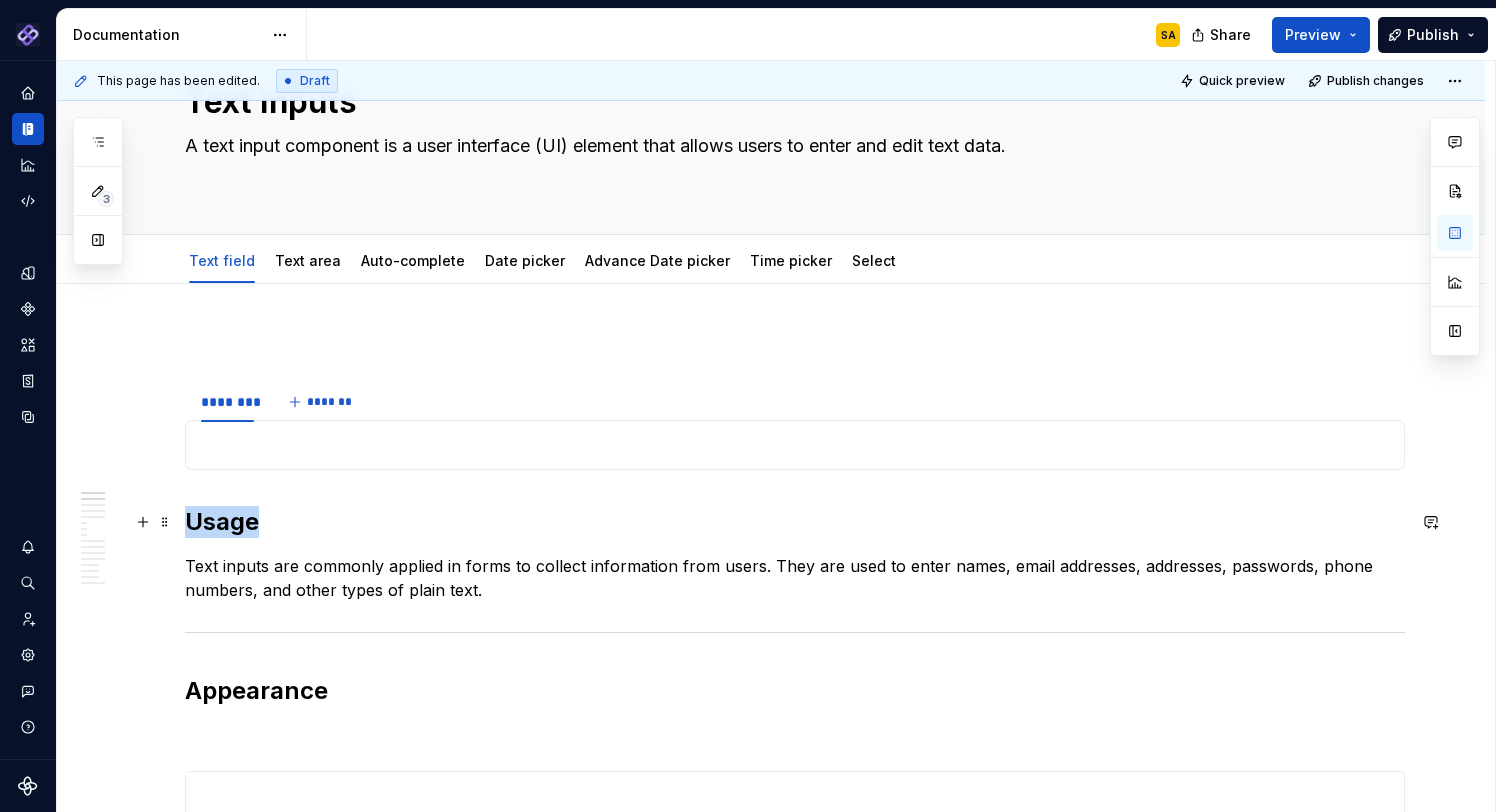 click on "Usage" at bounding box center (795, 522) 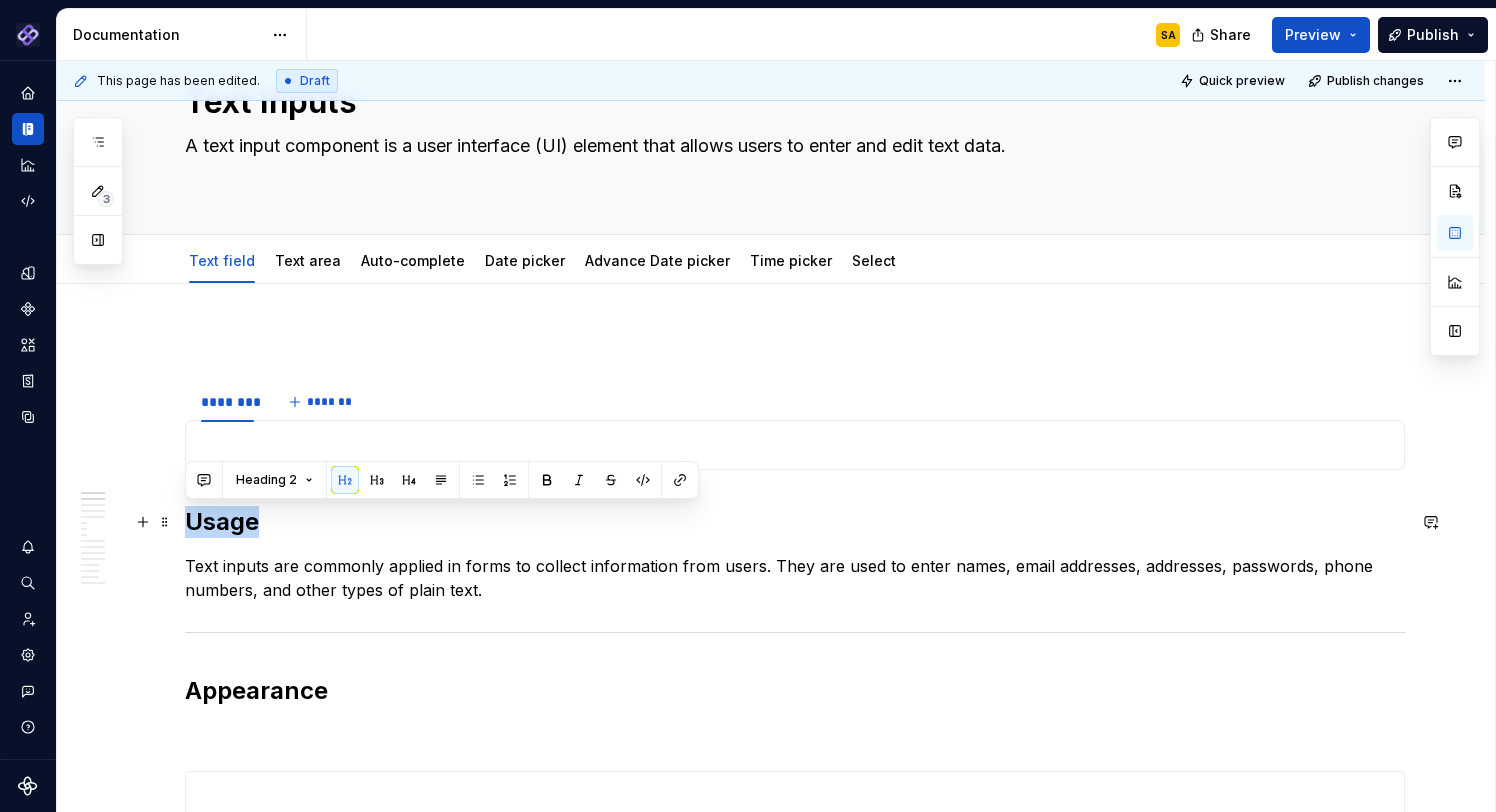 copy on "Usage" 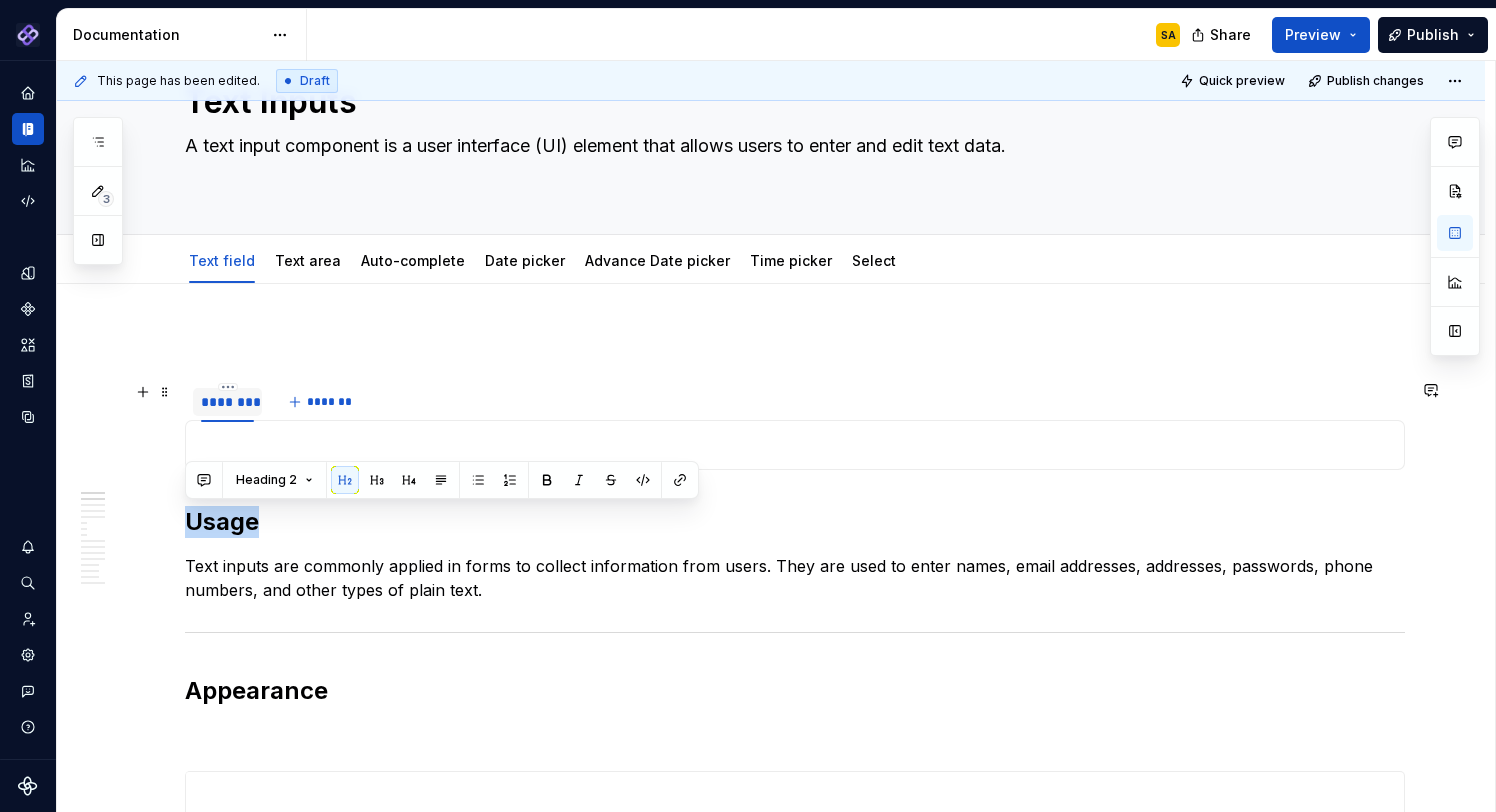click on "********" at bounding box center (227, 402) 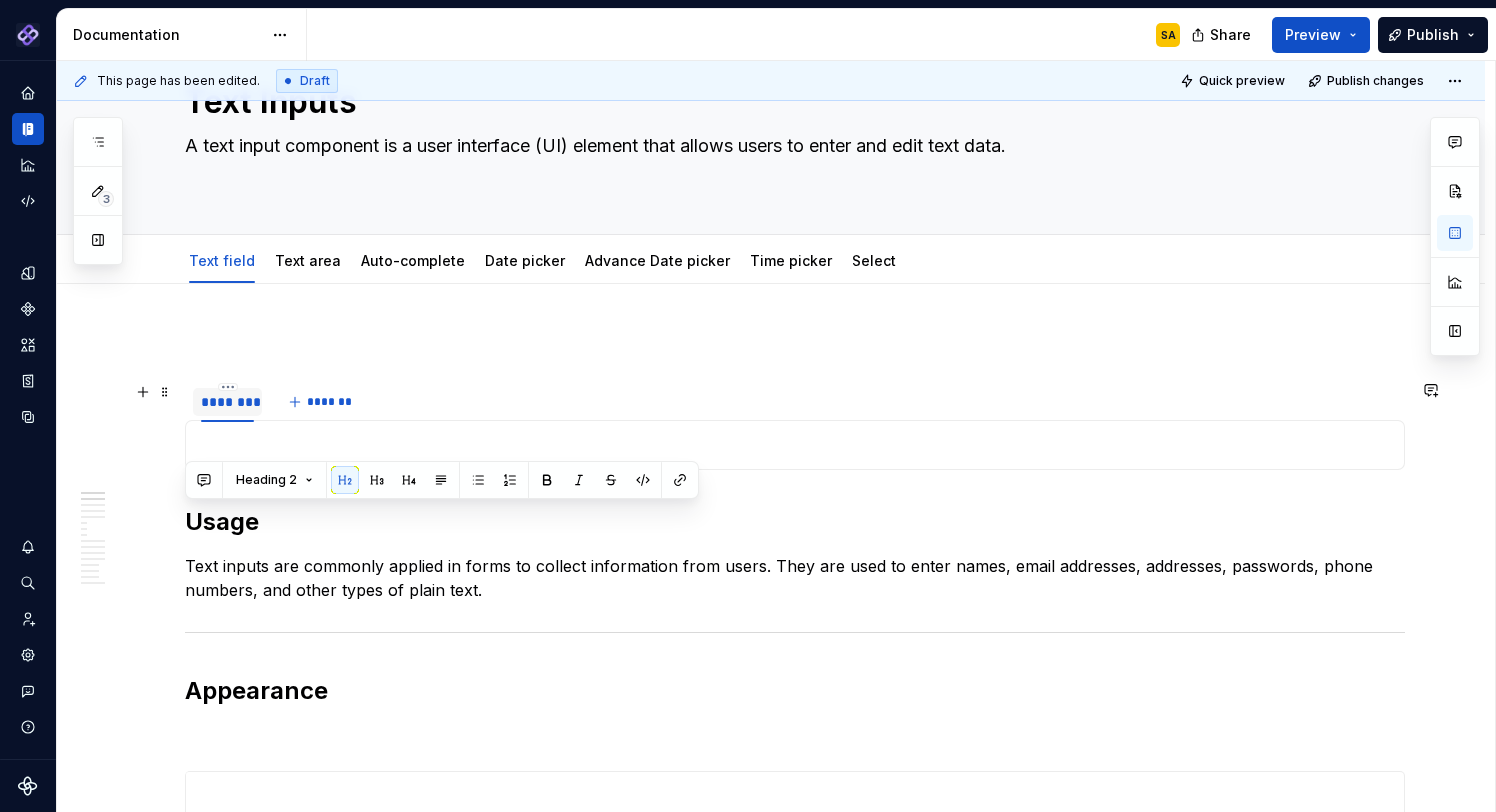 click on "********" at bounding box center [227, 402] 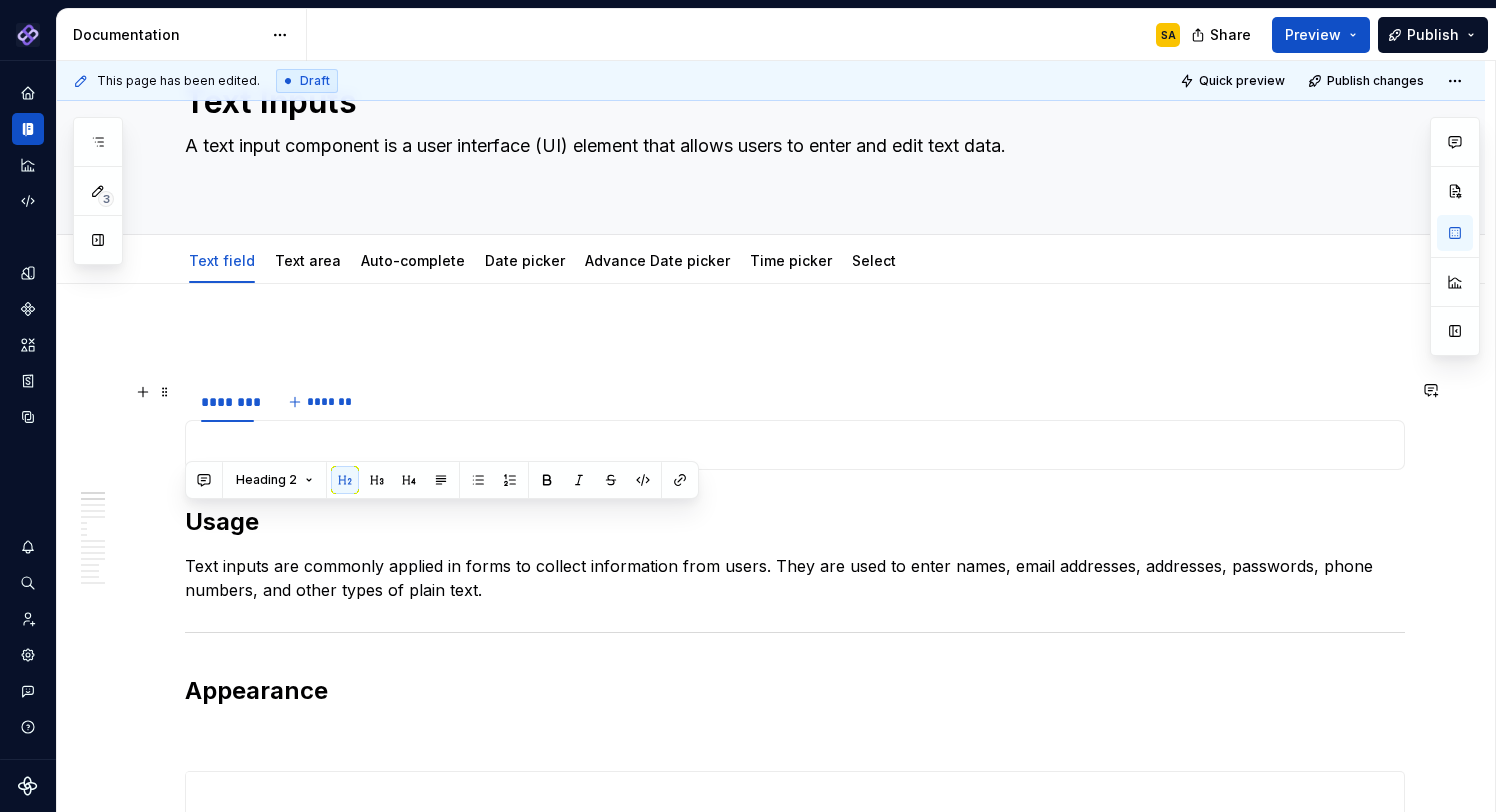 click on "Pantheon SA Design system data Documentation SA Share Preview Publish 3 Pages Add
Accessibility guide for tree Page tree.
Navigate the tree with the arrow keys. Common tree hotkeys apply. Further keybindings are available:
enter to execute primary action on focused item
f2 to start renaming the focused item
escape to abort renaming an item
control+d to start dragging selected items
Floorplans & Page Templates  Common Workflow Patterns Foundations Foundations Design Principles Color Typography Iconography Spacings Spacings SA Motion Shapes Elevation Components Layout & Structure Navigation Inputs & Controls Text Inputs Text field SA Text area Auto-complete Date picker Advance Date picker Time picker Select Dialogs, Sheets & Menus Display & Communication Badge Progress indicators  Banner Chip Tooltip Snackbar Counter Badge Tag Tag Group Lists Feedback & Messaging Charts & Visualization Search, Filter & Sort Icons & Images Table DecoBox . **" at bounding box center [748, 406] 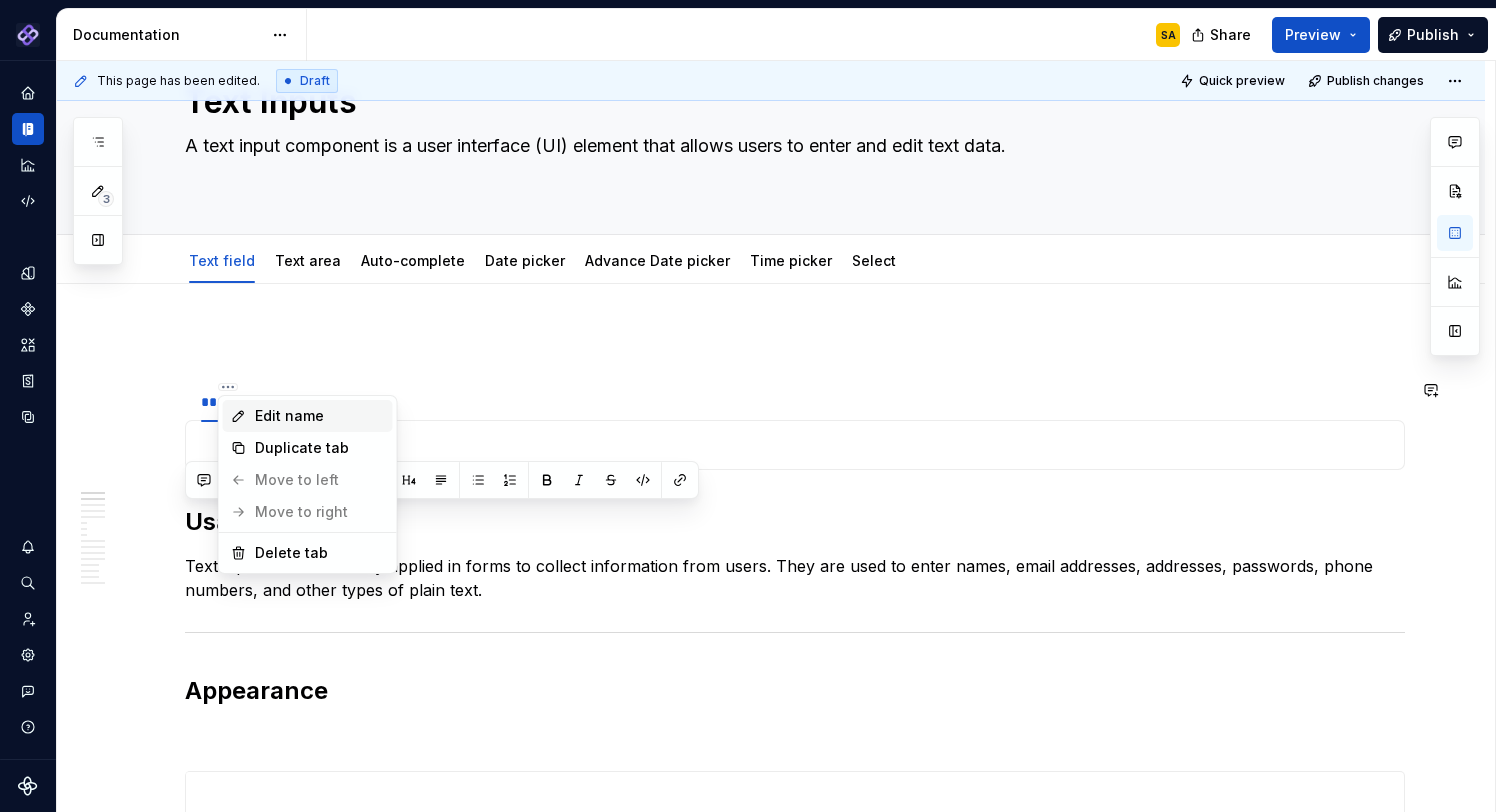 drag, startPoint x: 299, startPoint y: 413, endPoint x: 272, endPoint y: 440, distance: 38.183765 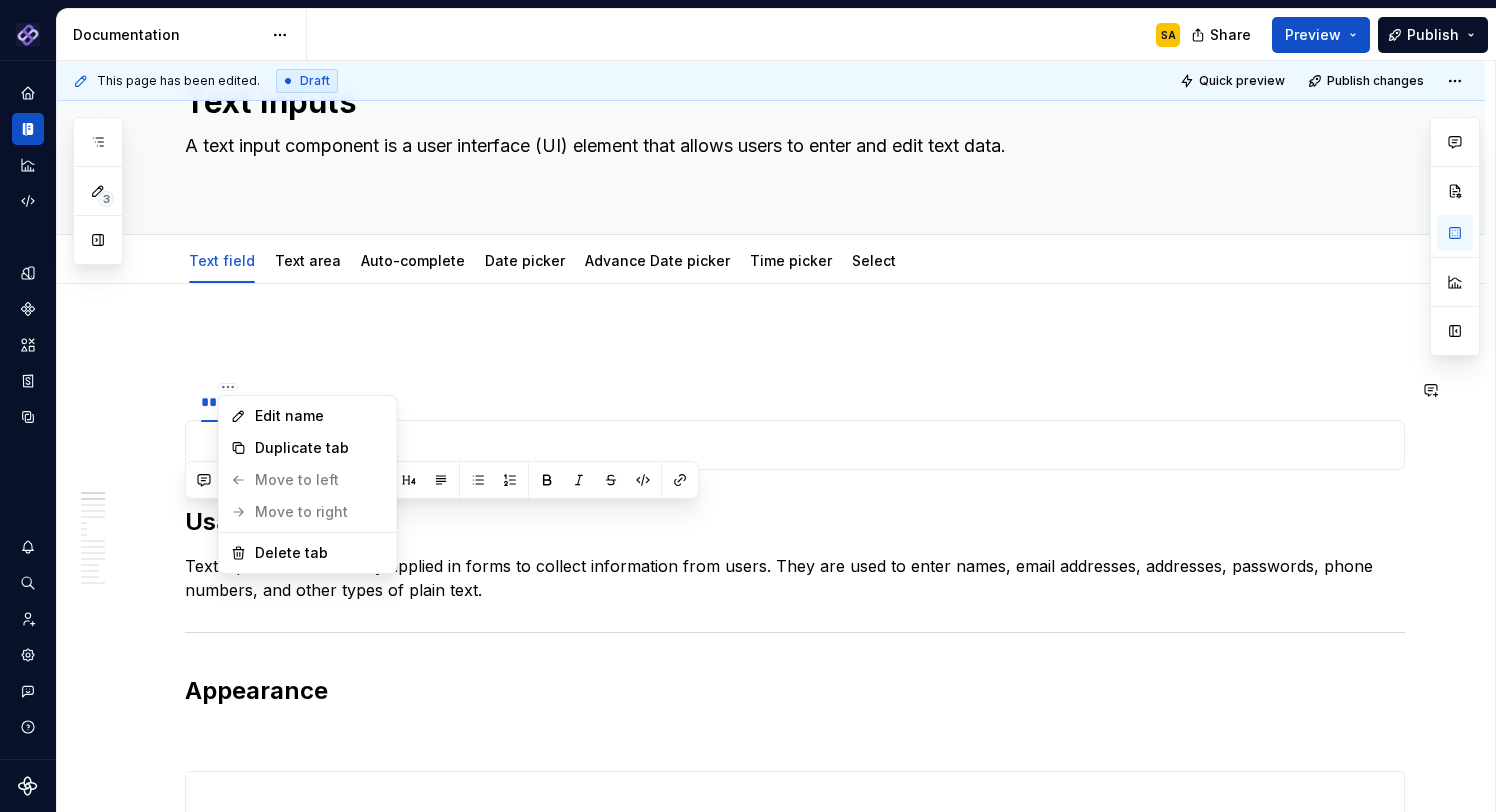 type on "*" 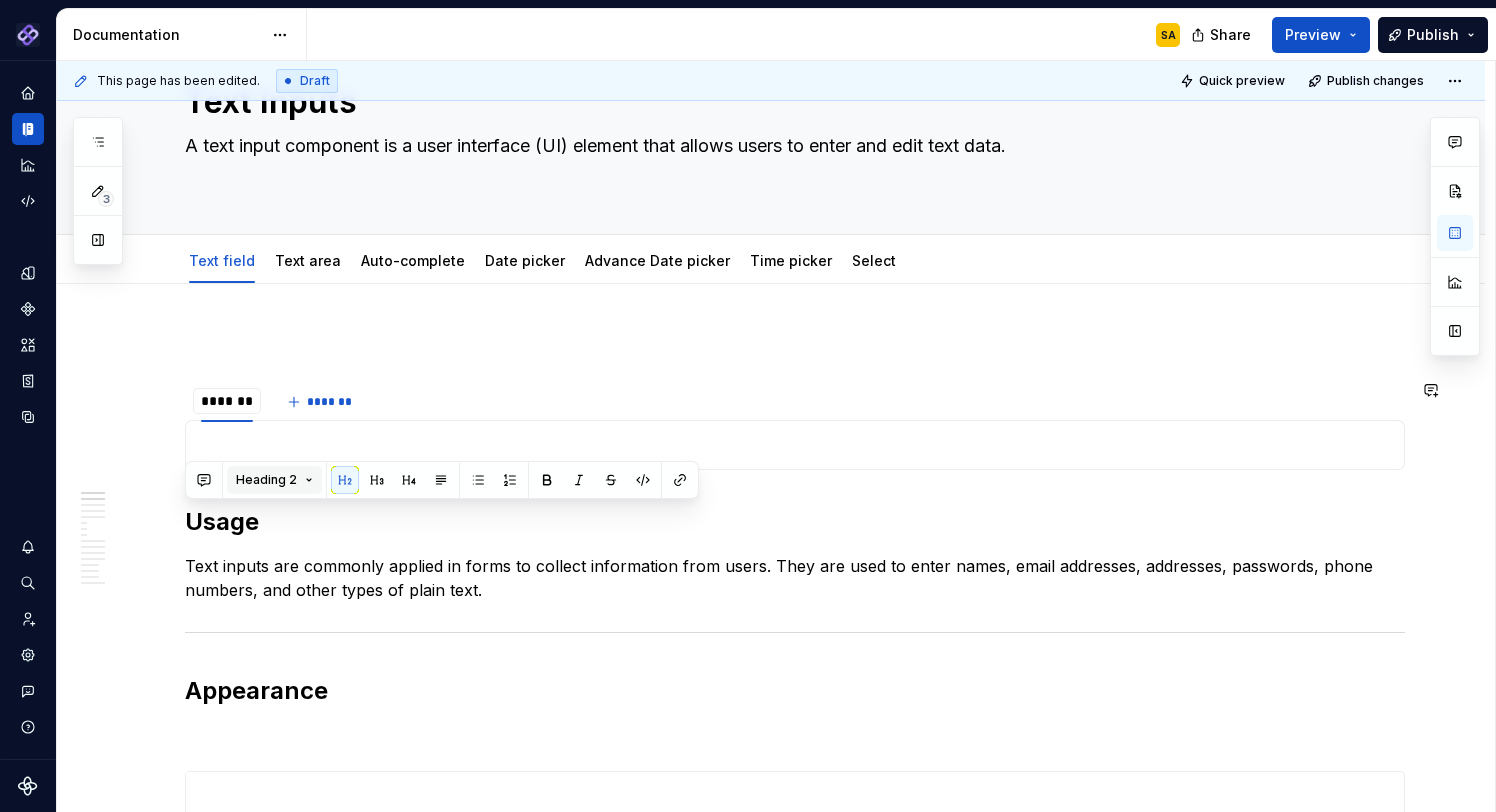 type on "*****" 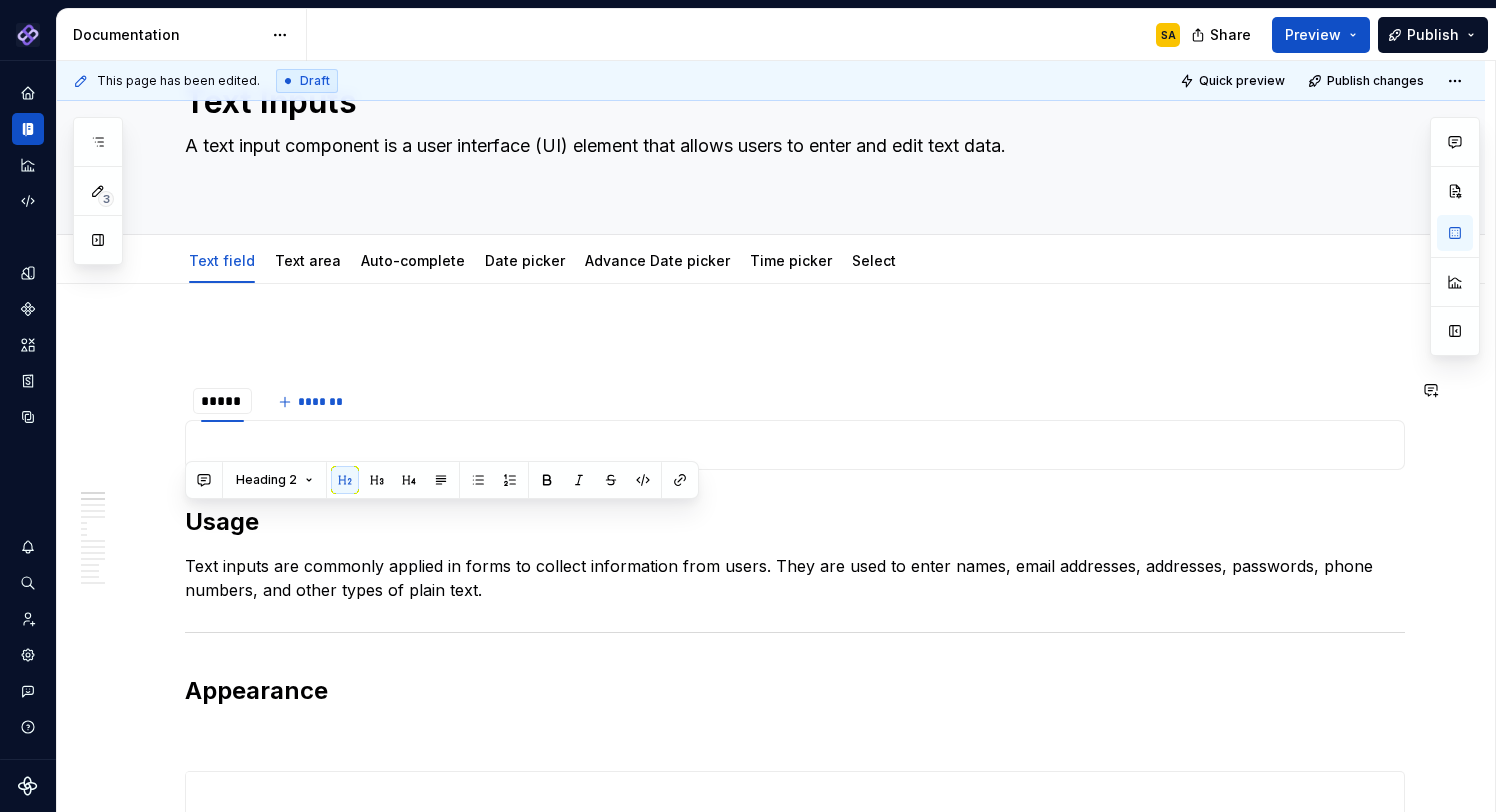 click on "**********" at bounding box center (795, 3252) 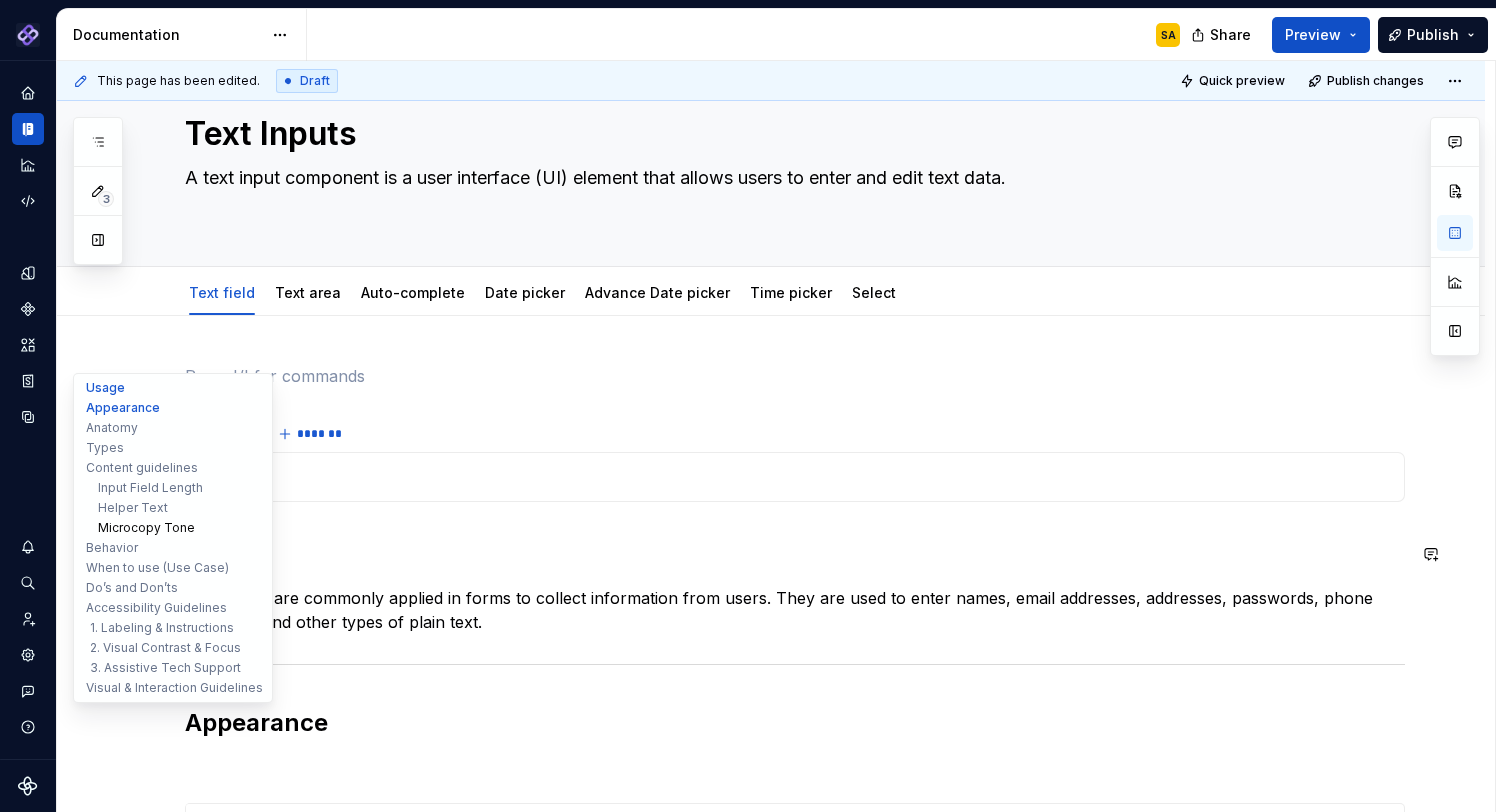 click on "Microcopy Tone" at bounding box center (173, 528) 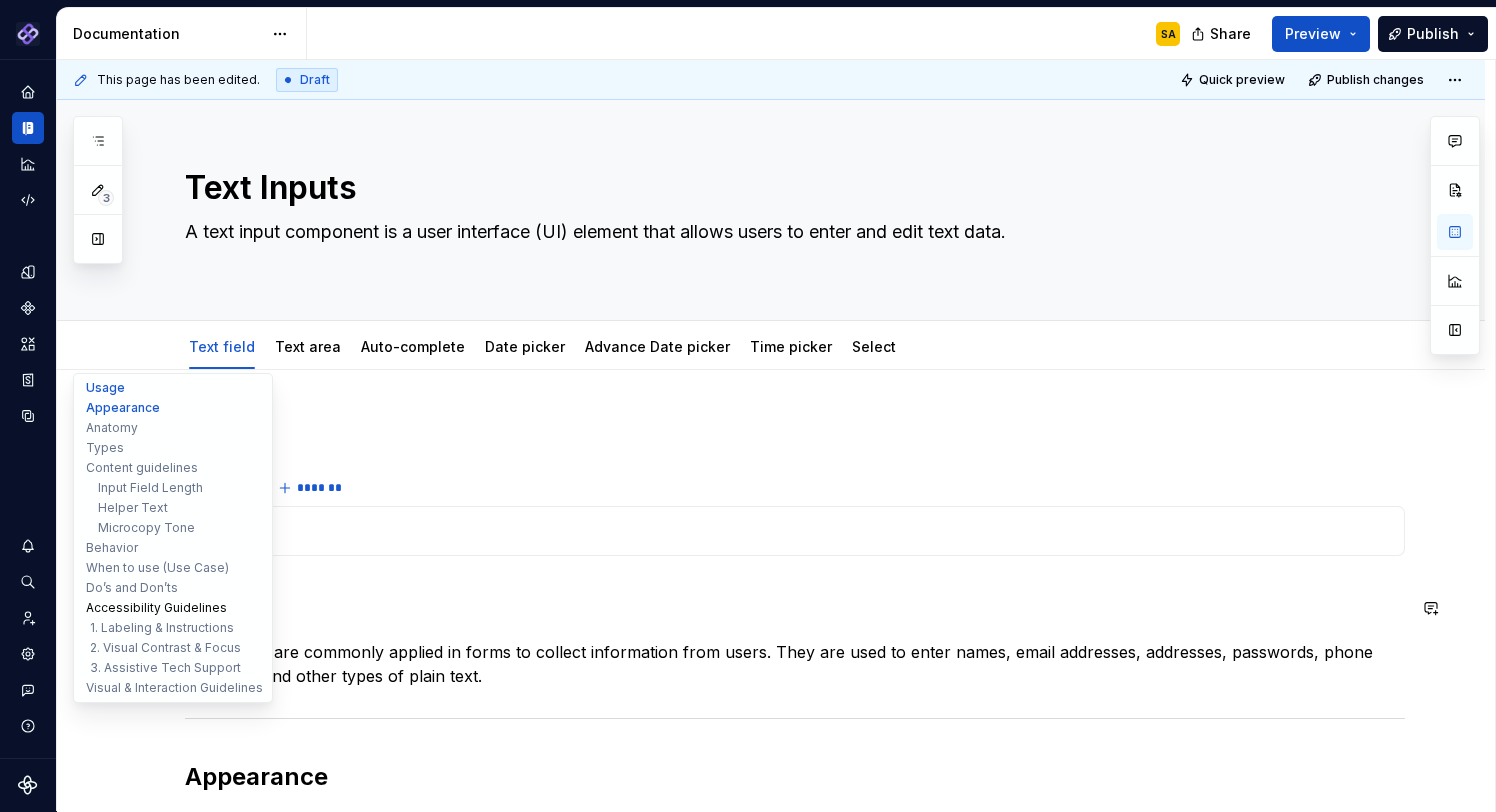 click on "Accessibility Guidelines" at bounding box center [173, 608] 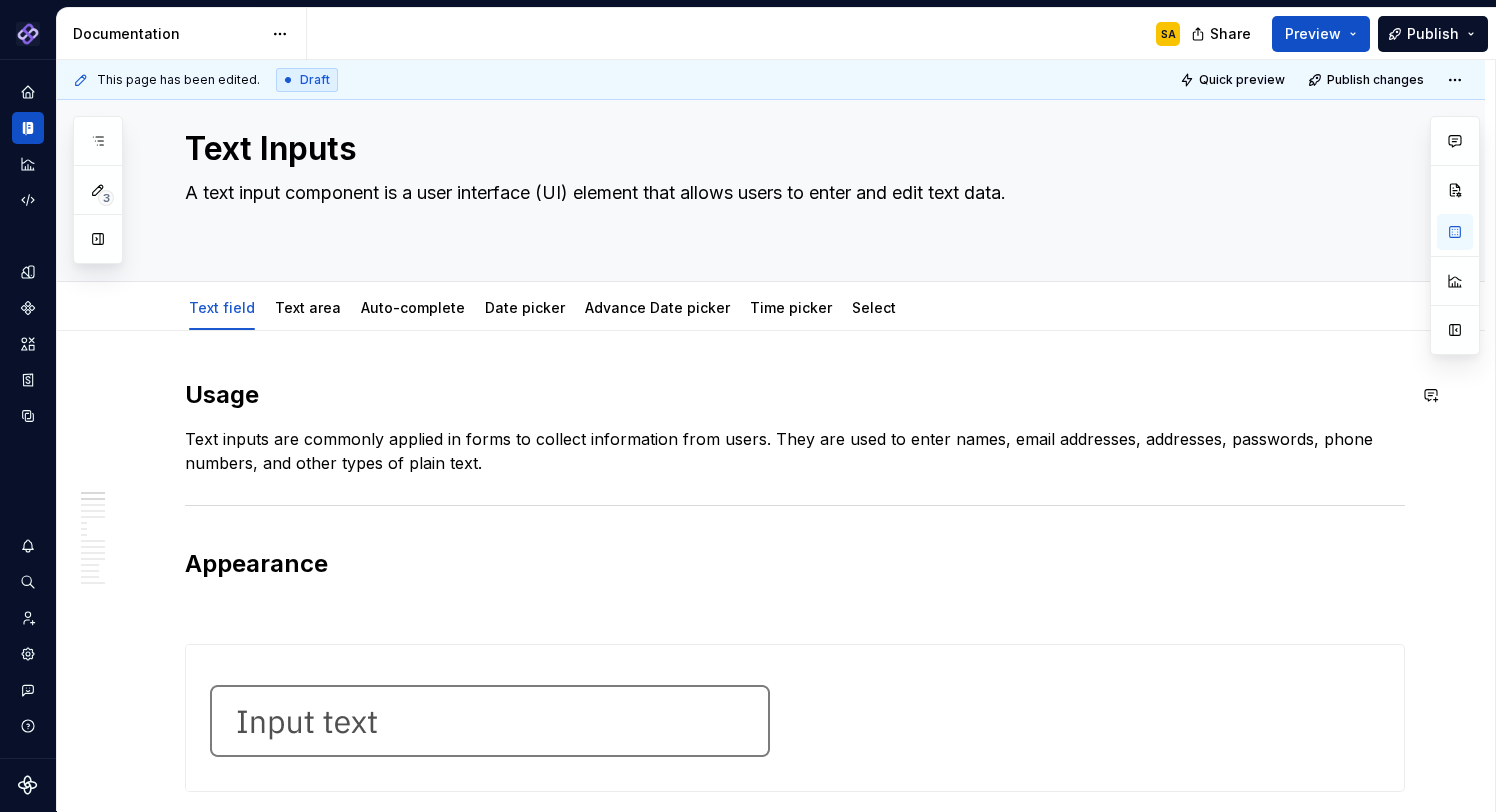 click on "**********" at bounding box center [771, 3322] 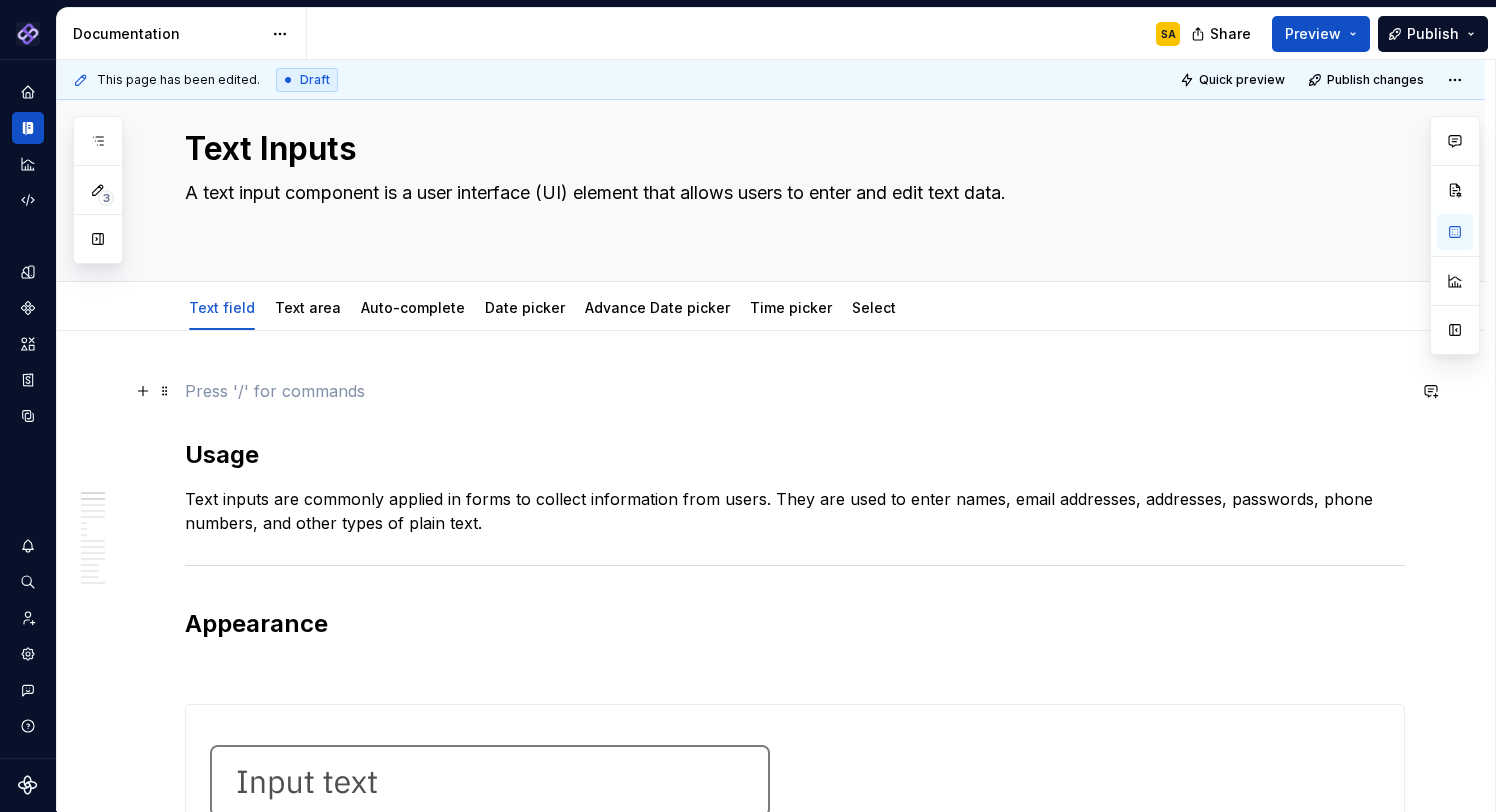 click at bounding box center (143, 391) 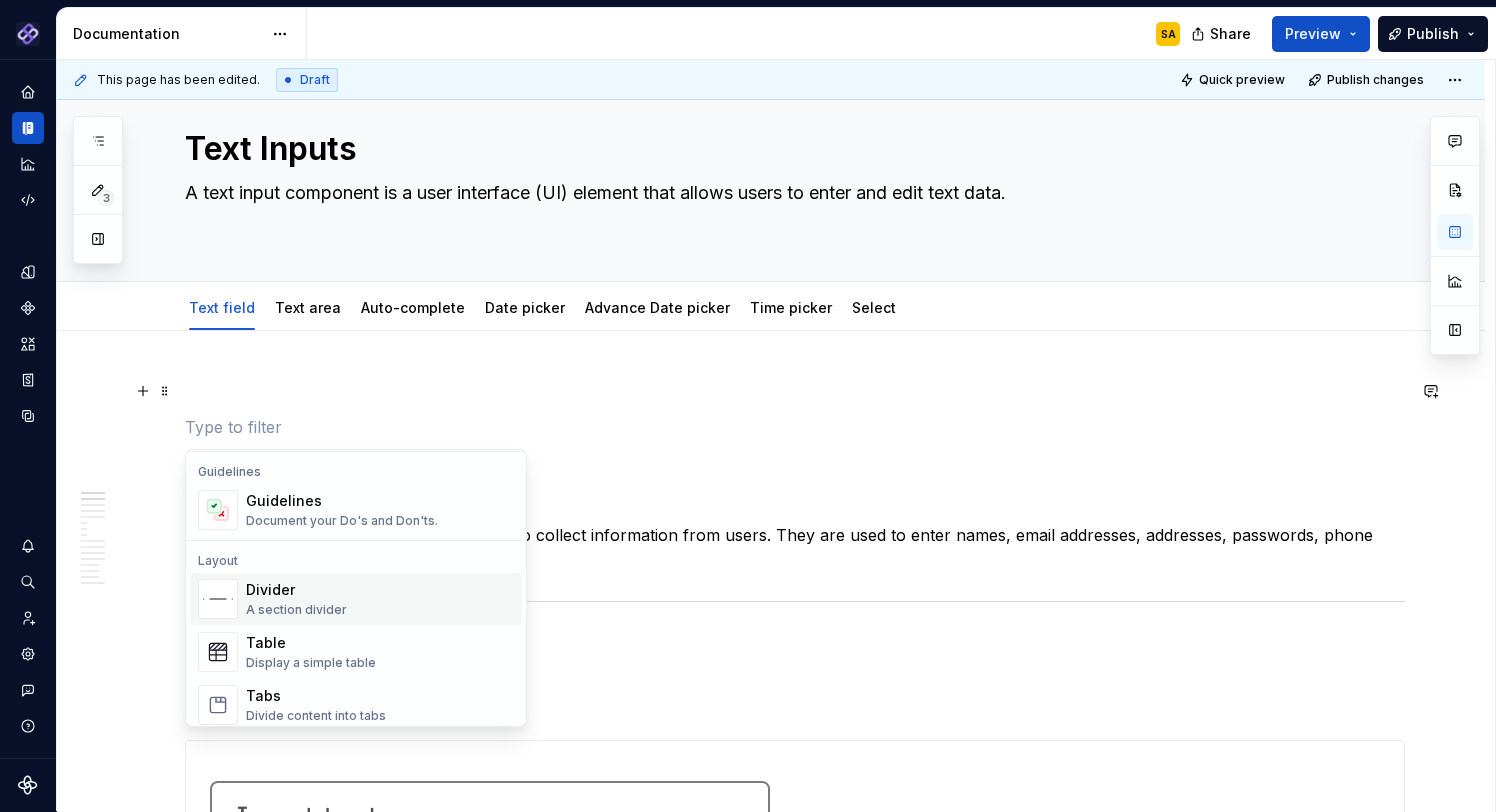 click on "**********" at bounding box center (795, 3260) 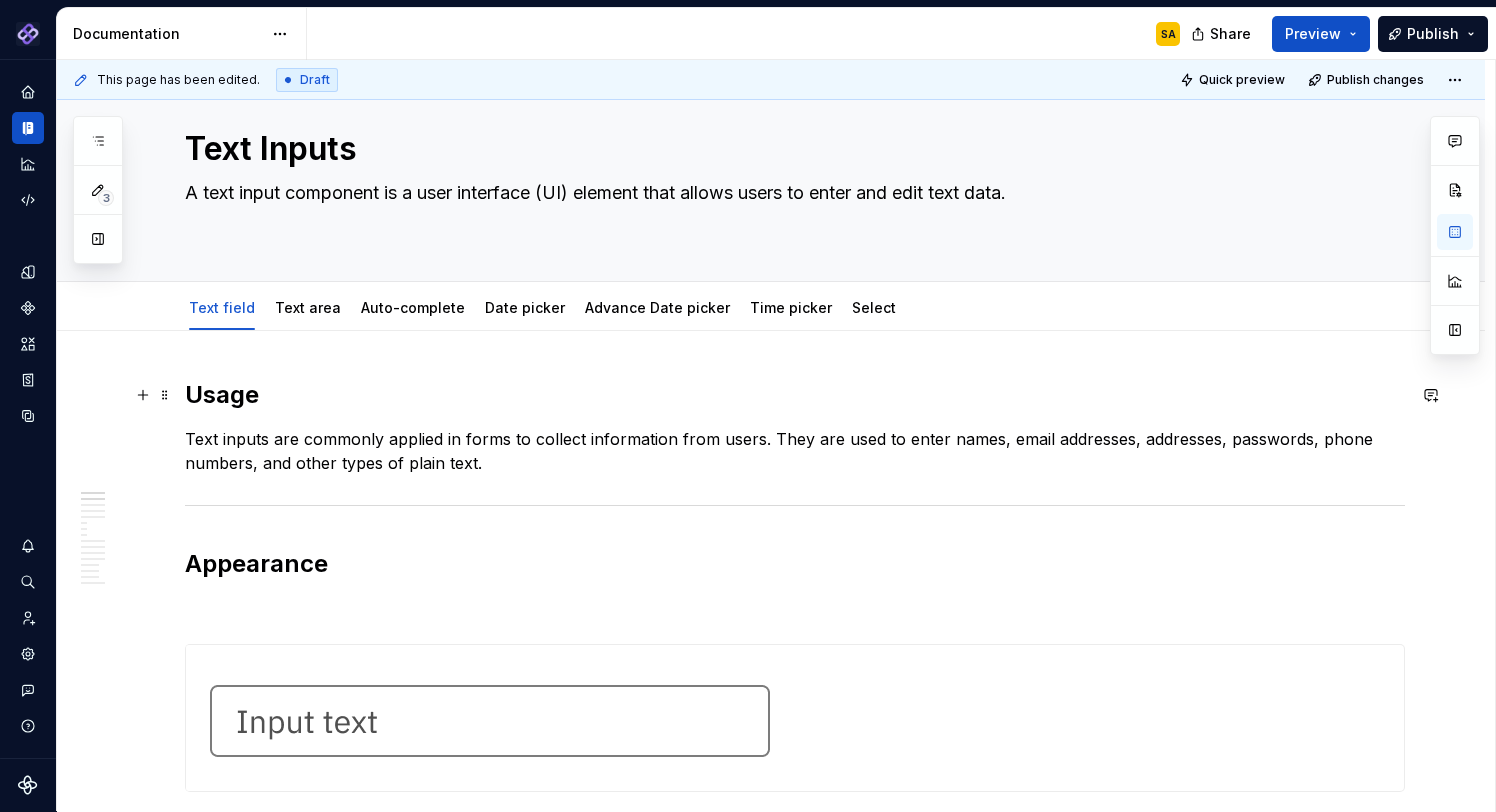 click on "Usage" at bounding box center [795, 395] 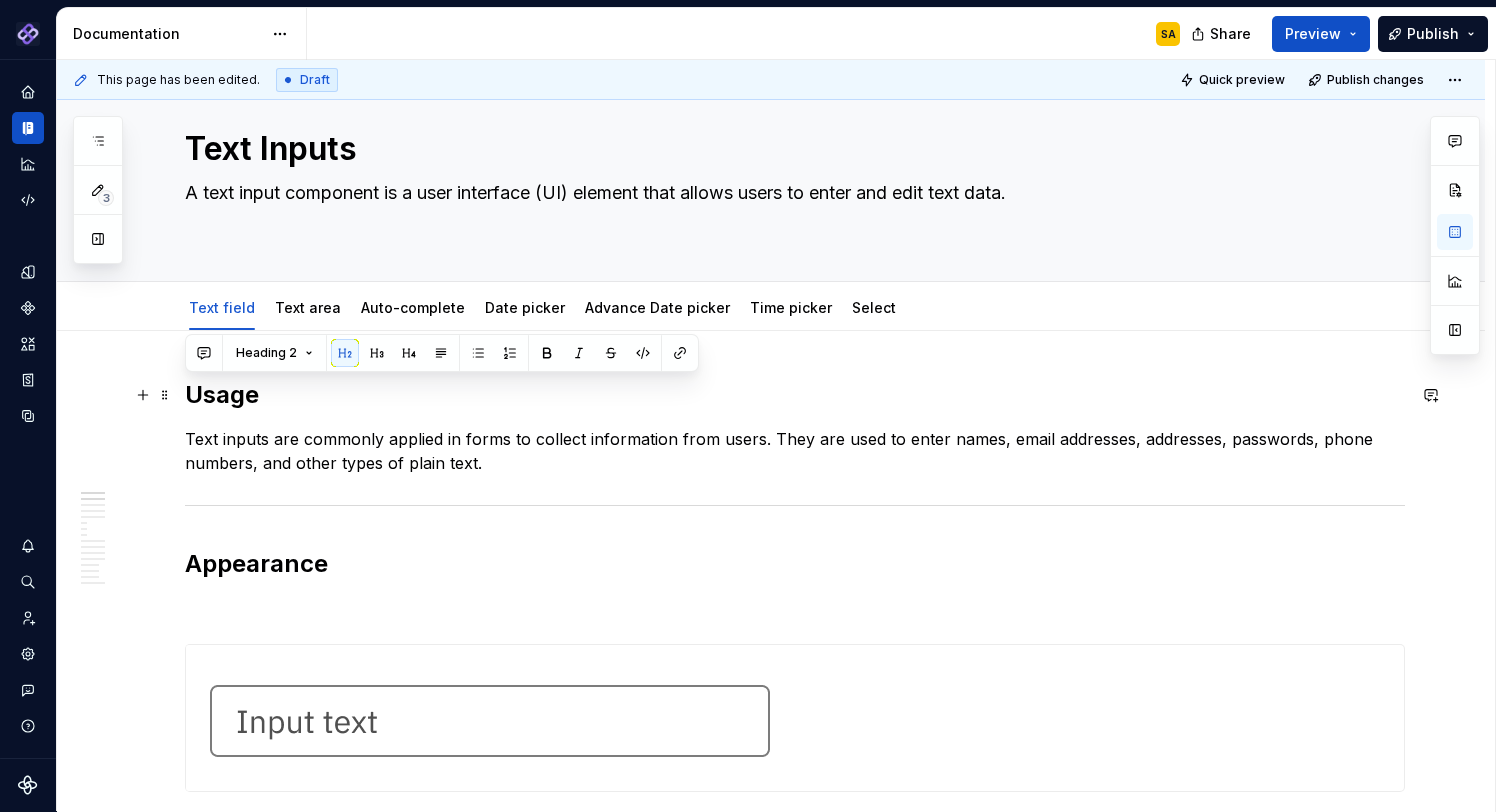 click on "Usage" at bounding box center (795, 395) 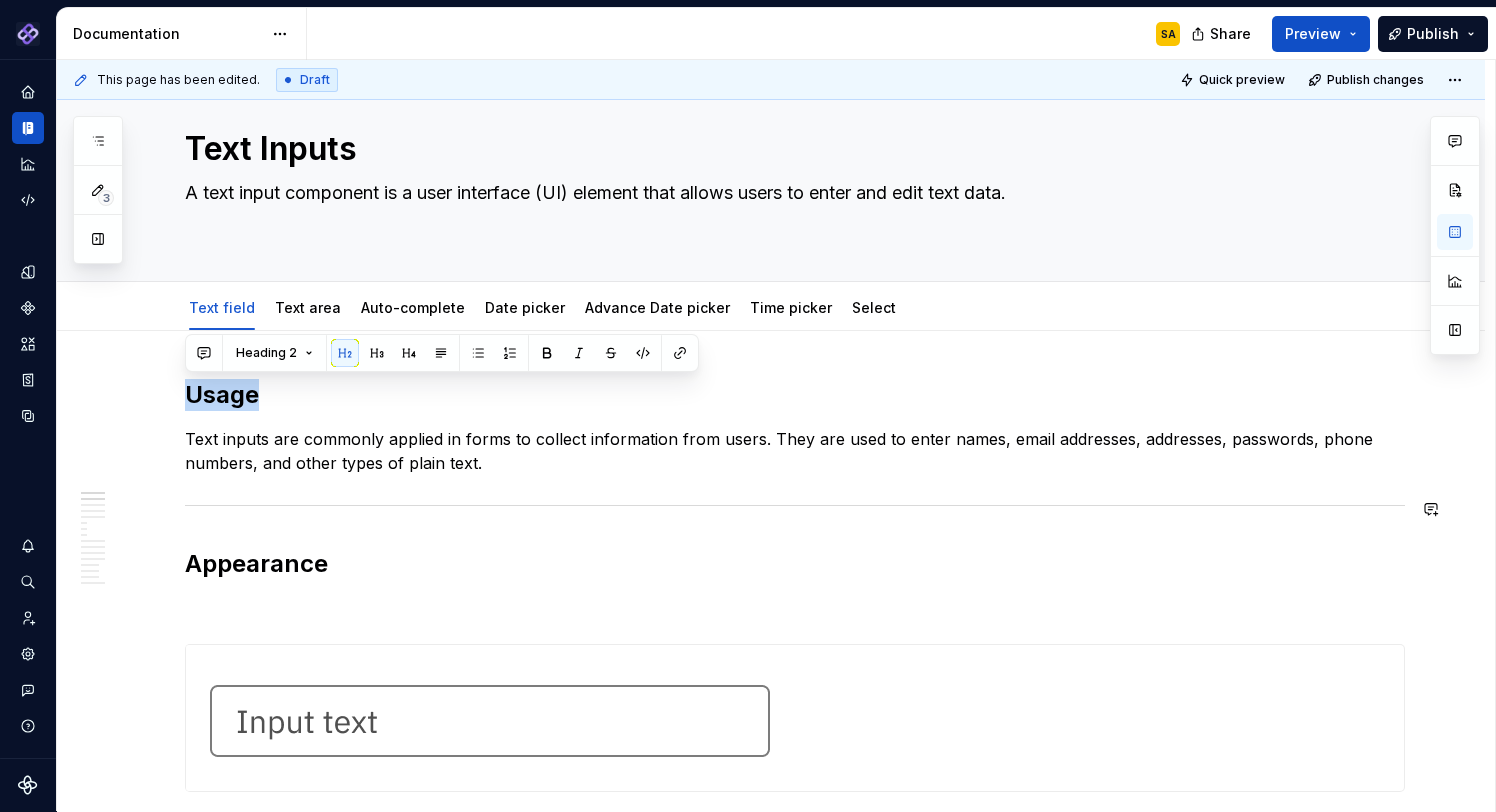 click on "**********" at bounding box center [795, 3212] 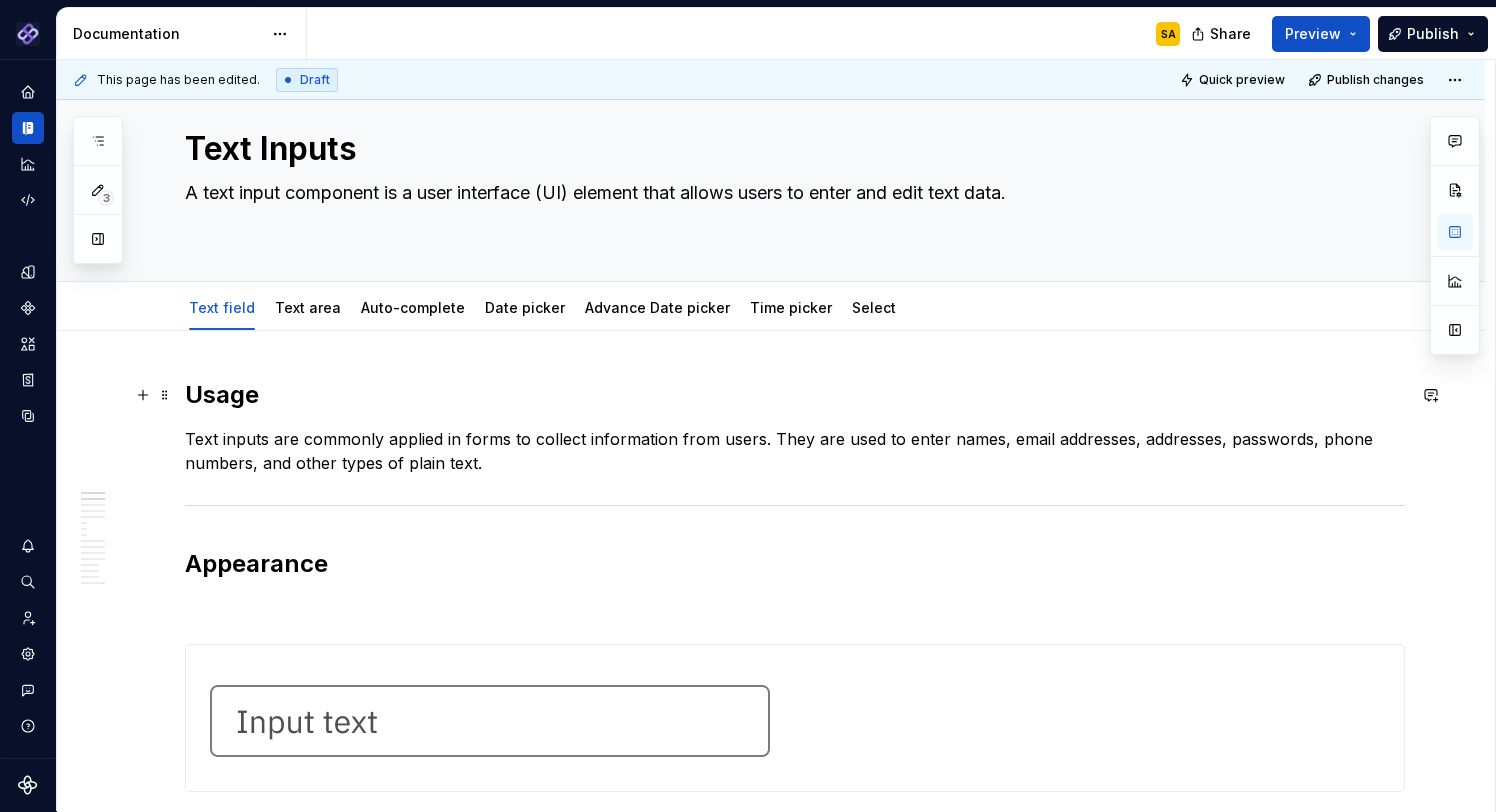 click on "Usage" at bounding box center [795, 395] 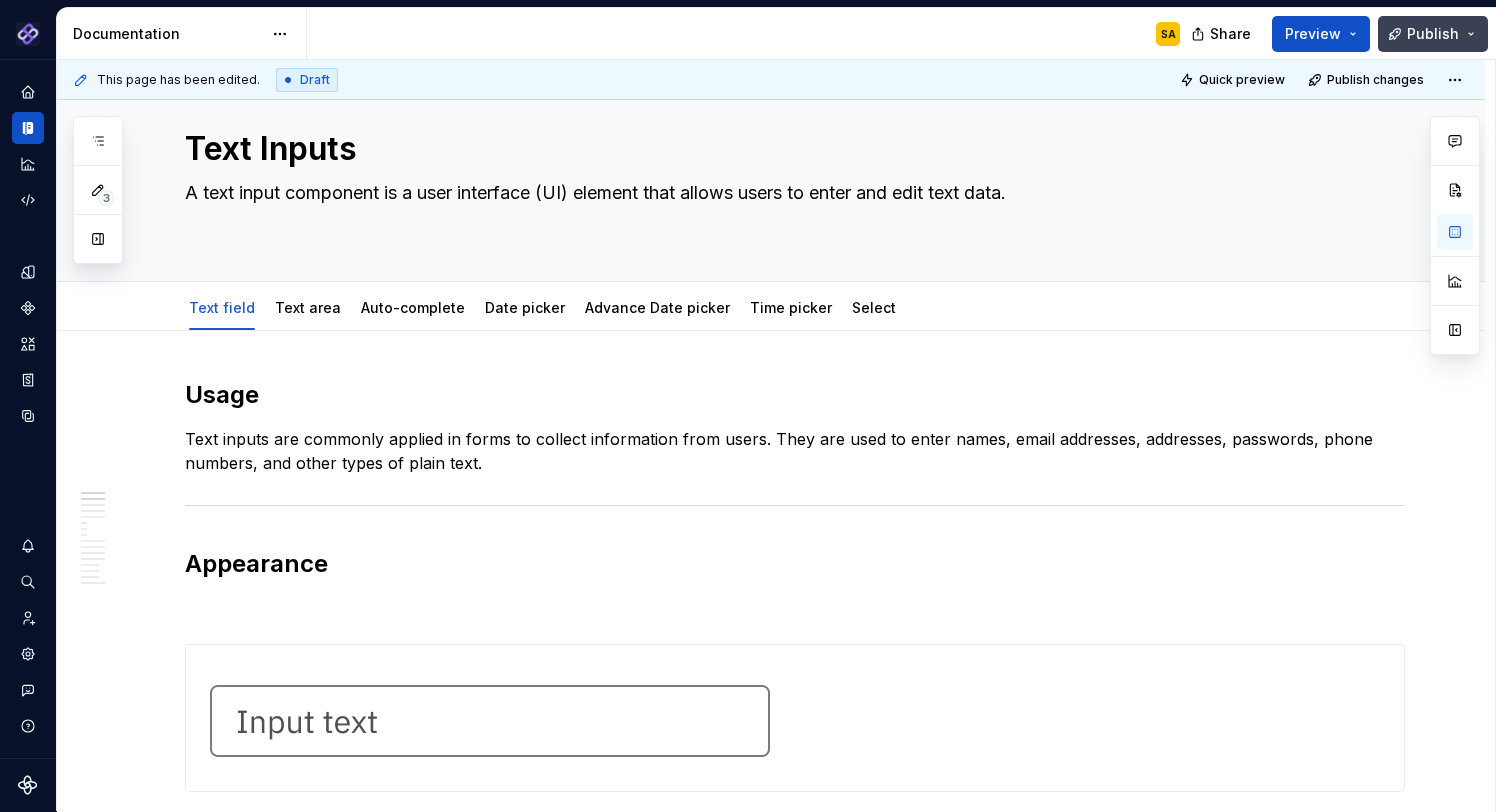 click on "Publish" at bounding box center (1433, 34) 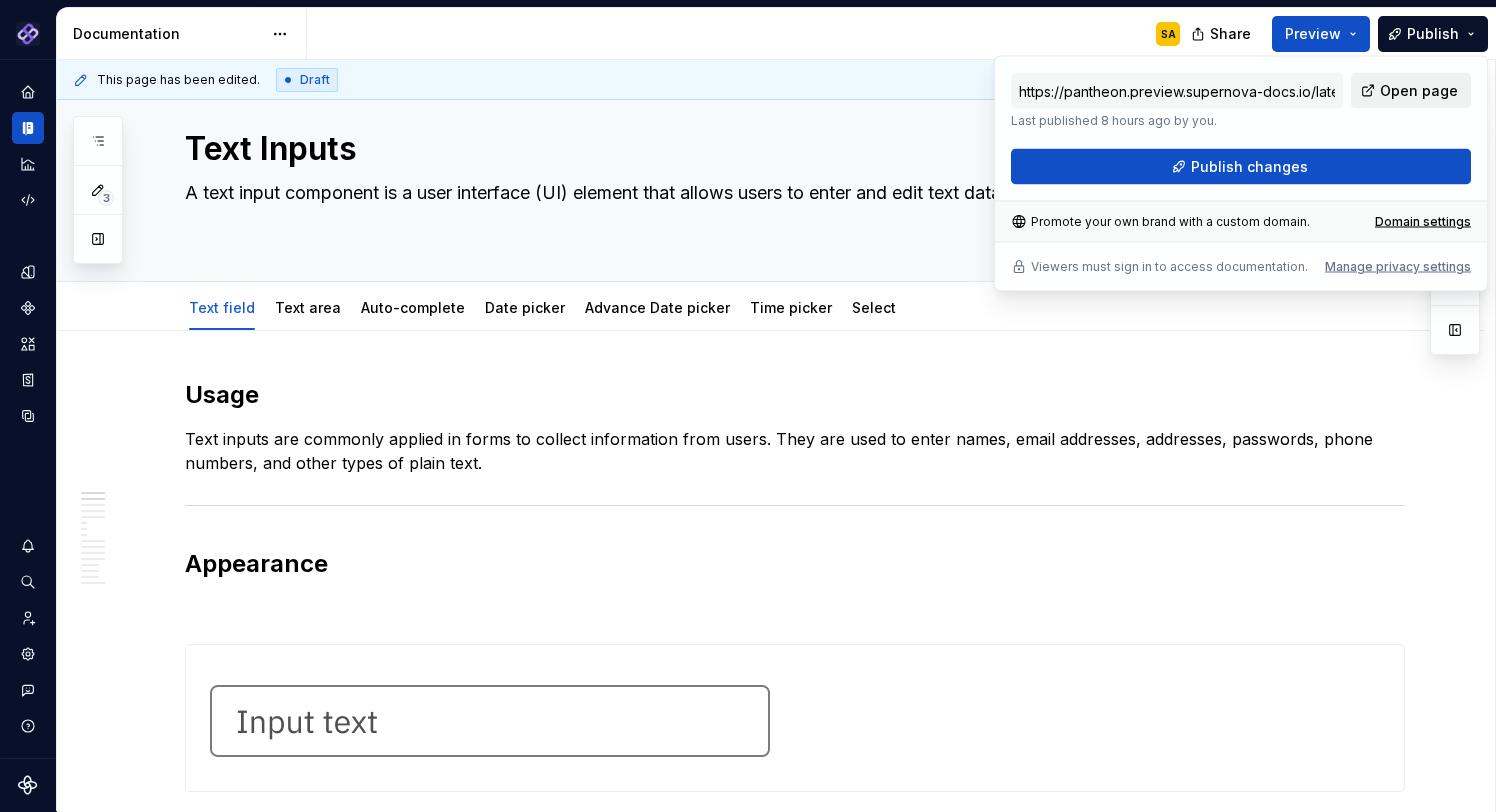 click on "Open page" at bounding box center [1419, 91] 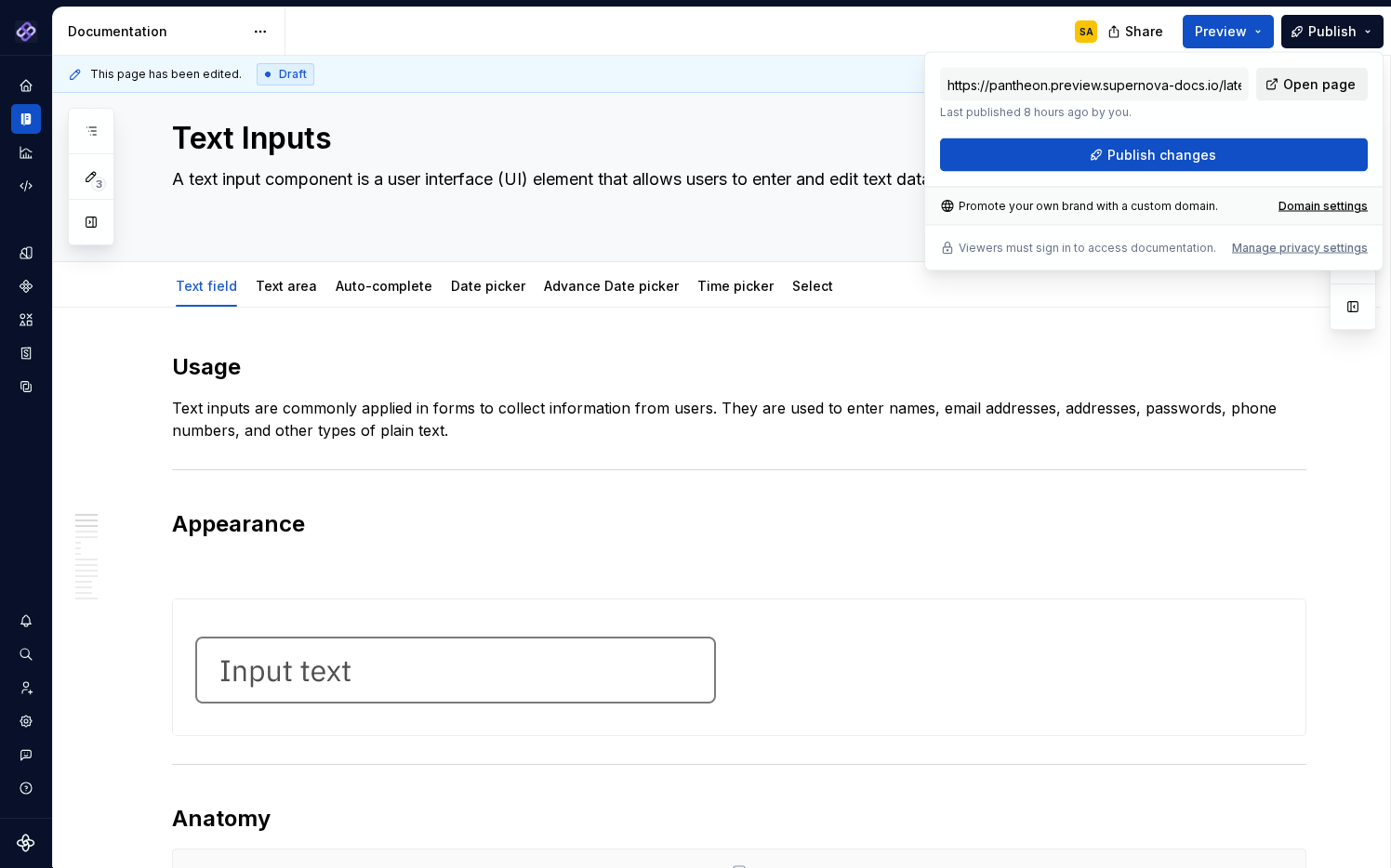 scroll, scrollTop: 46, scrollLeft: 0, axis: vertical 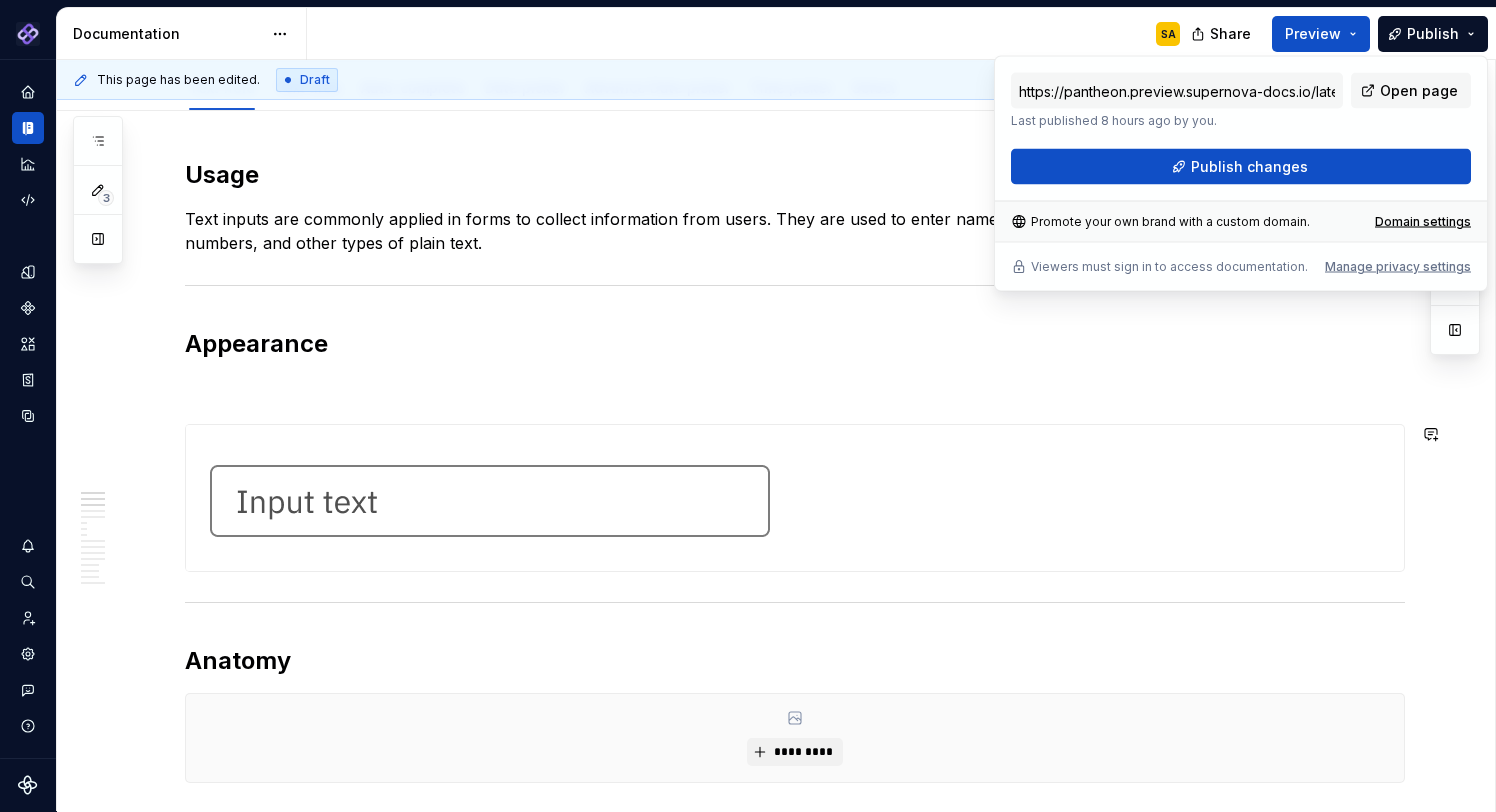 click on "**********" at bounding box center [795, 2992] 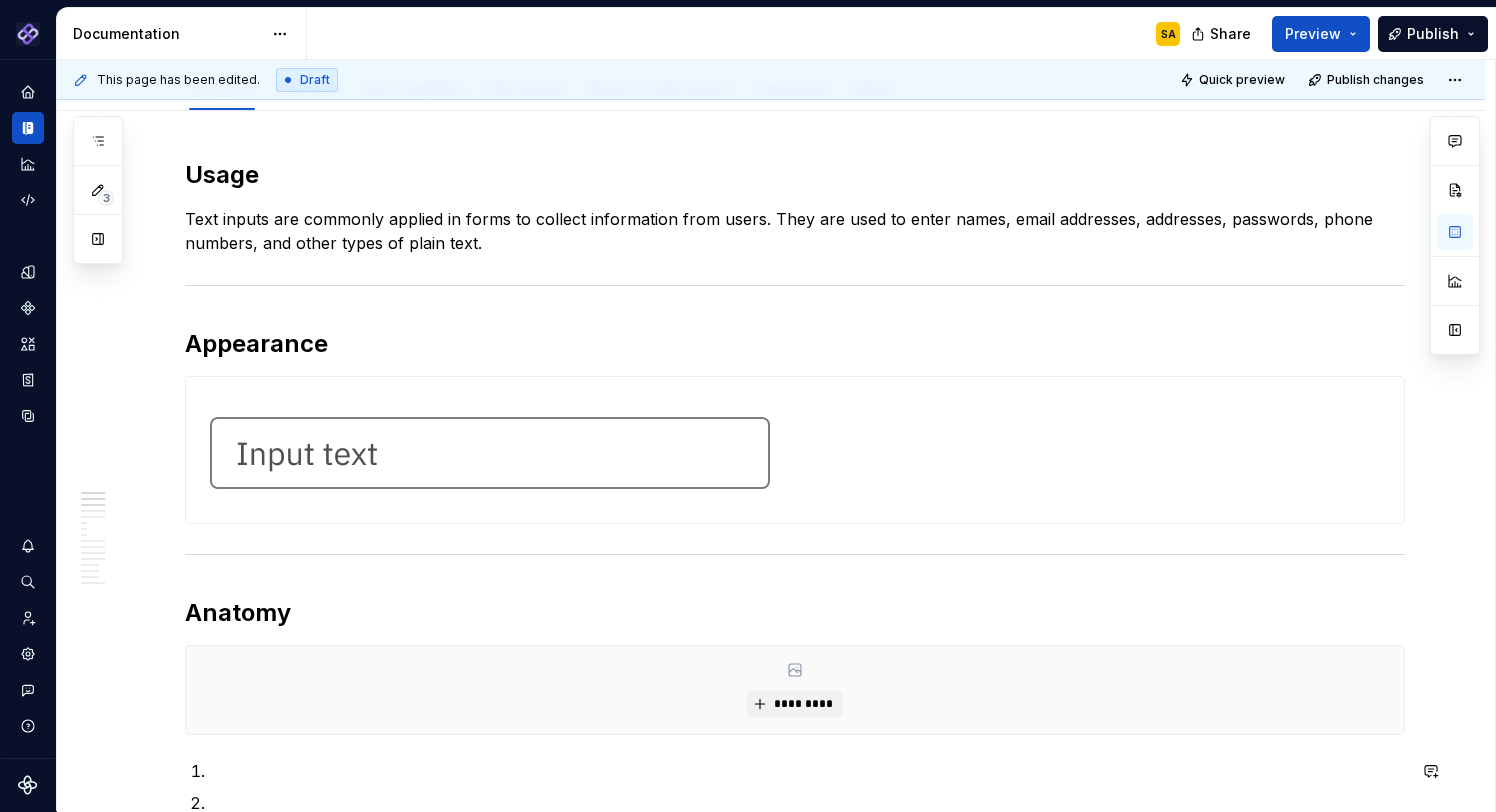 scroll, scrollTop: 276, scrollLeft: 0, axis: vertical 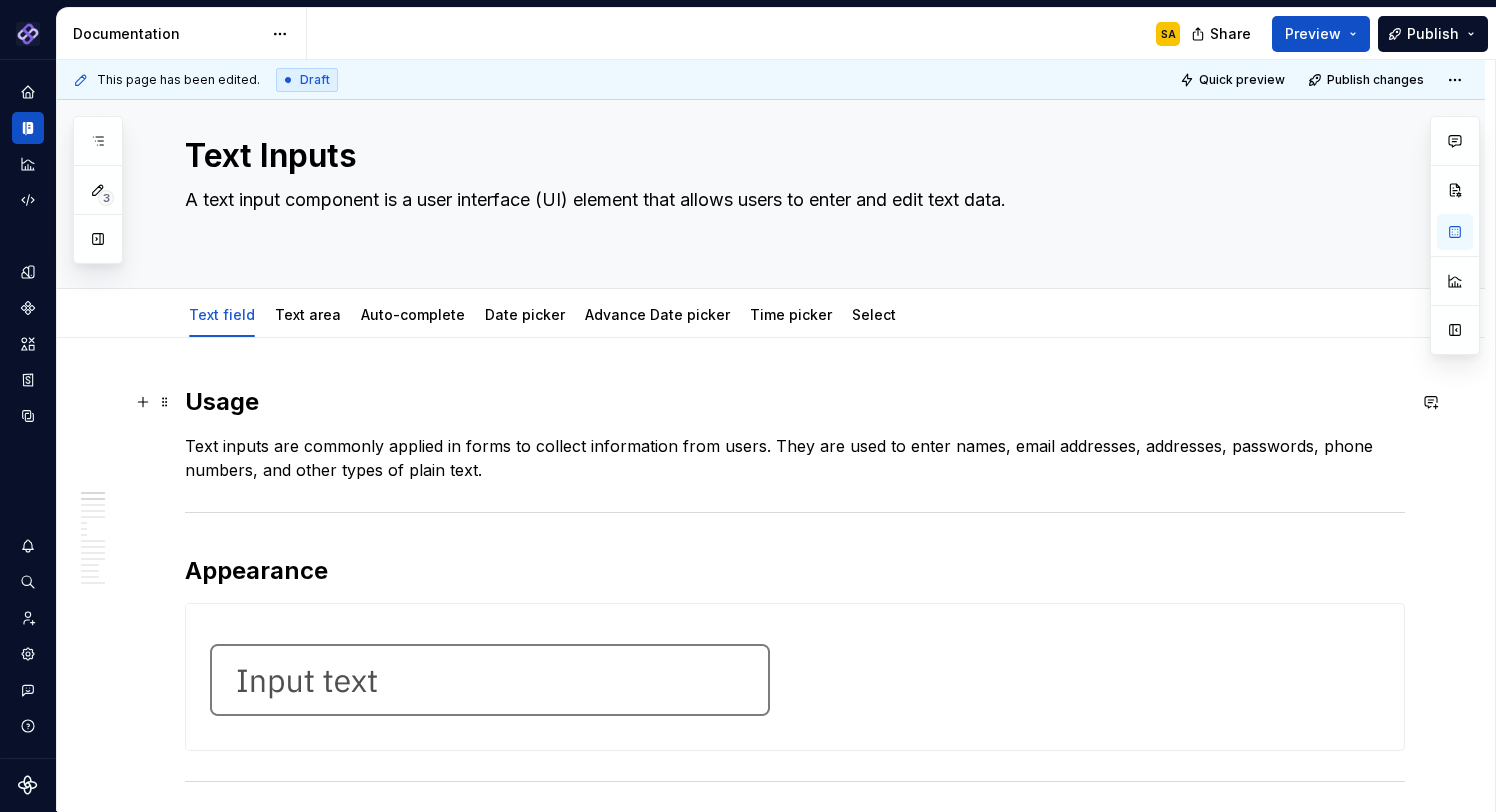 click on "Usage" at bounding box center (795, 402) 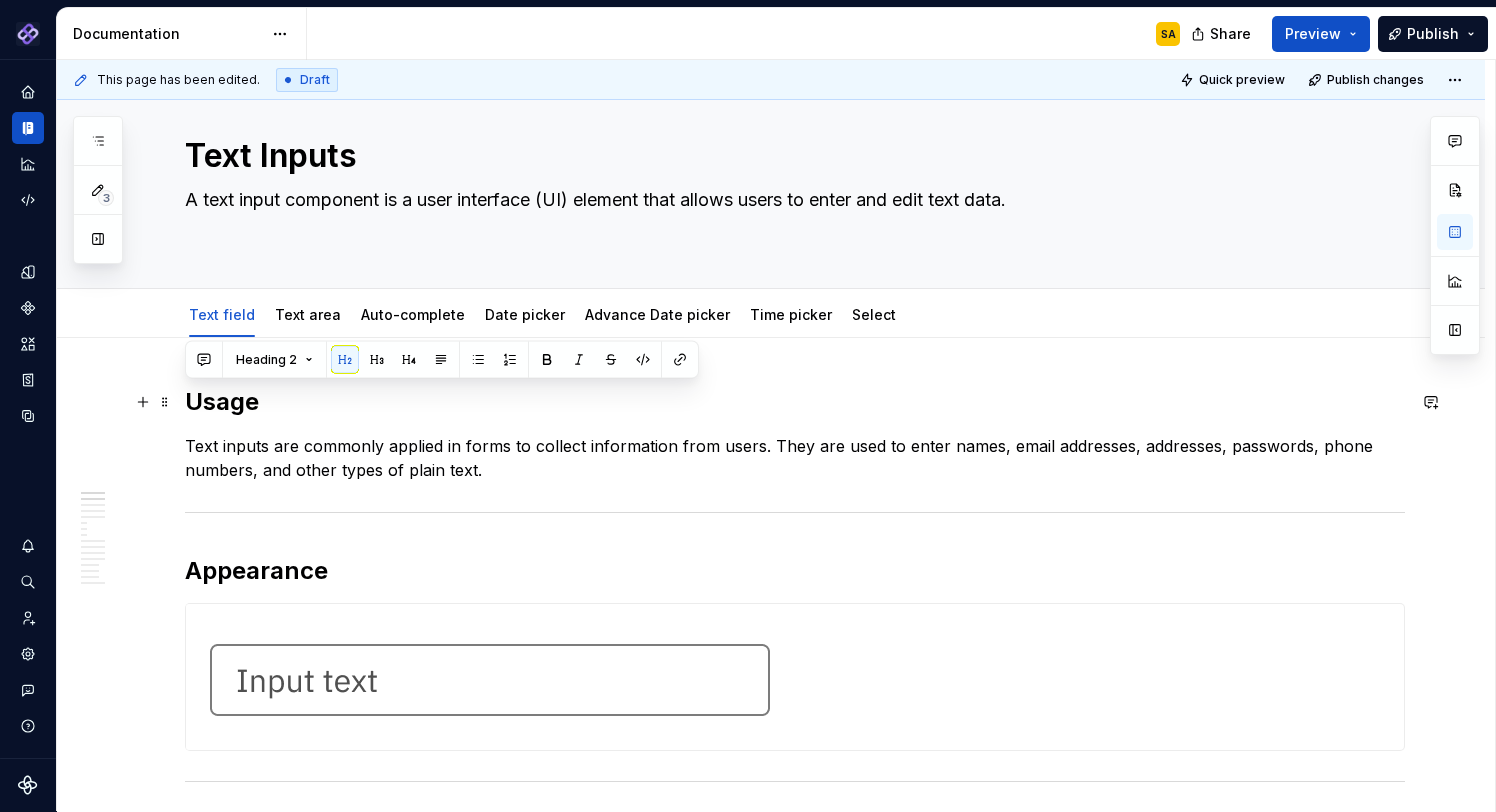 click on "Usage" at bounding box center [795, 402] 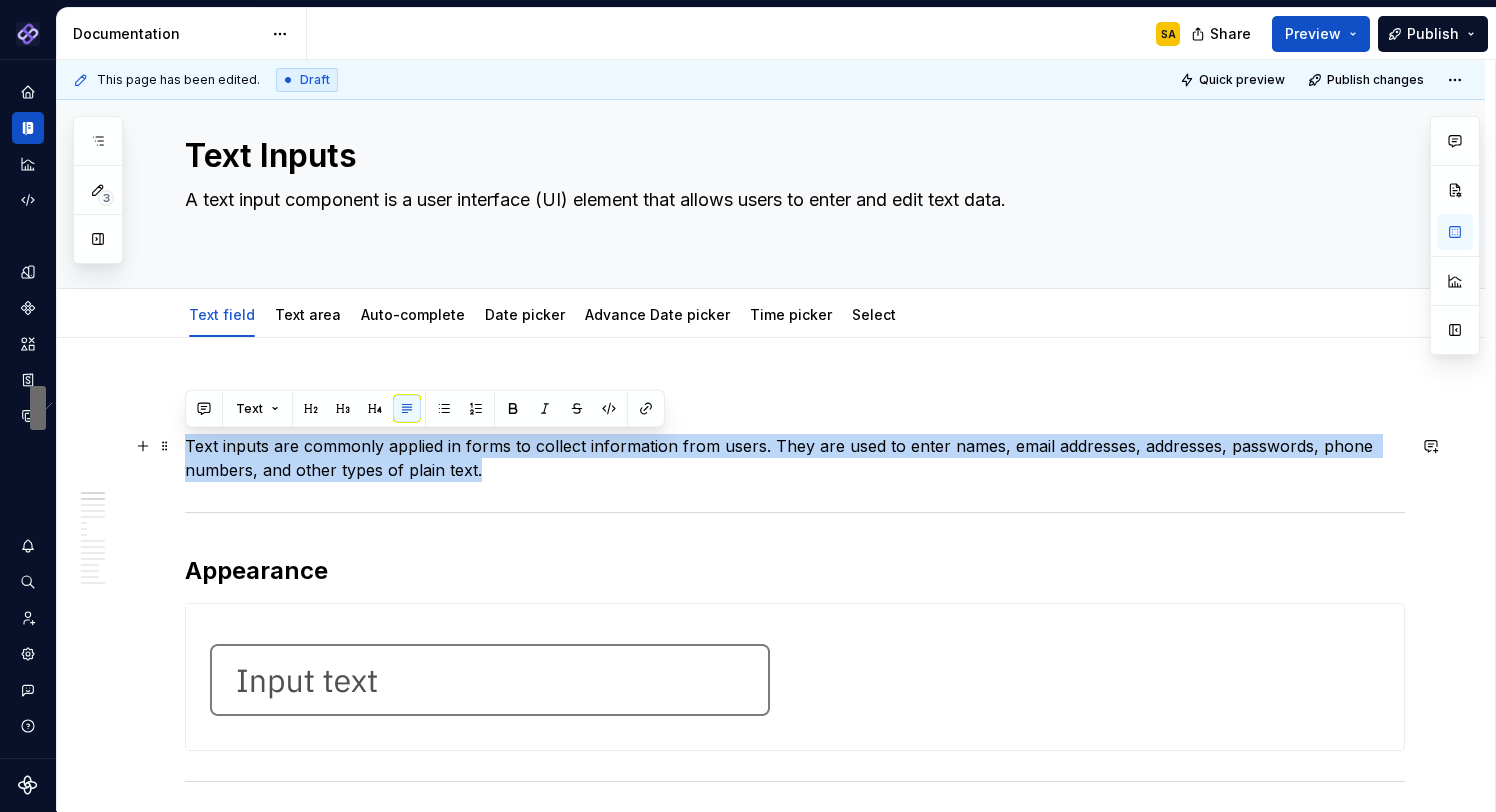 drag, startPoint x: 580, startPoint y: 450, endPoint x: 676, endPoint y: 481, distance: 100.88112 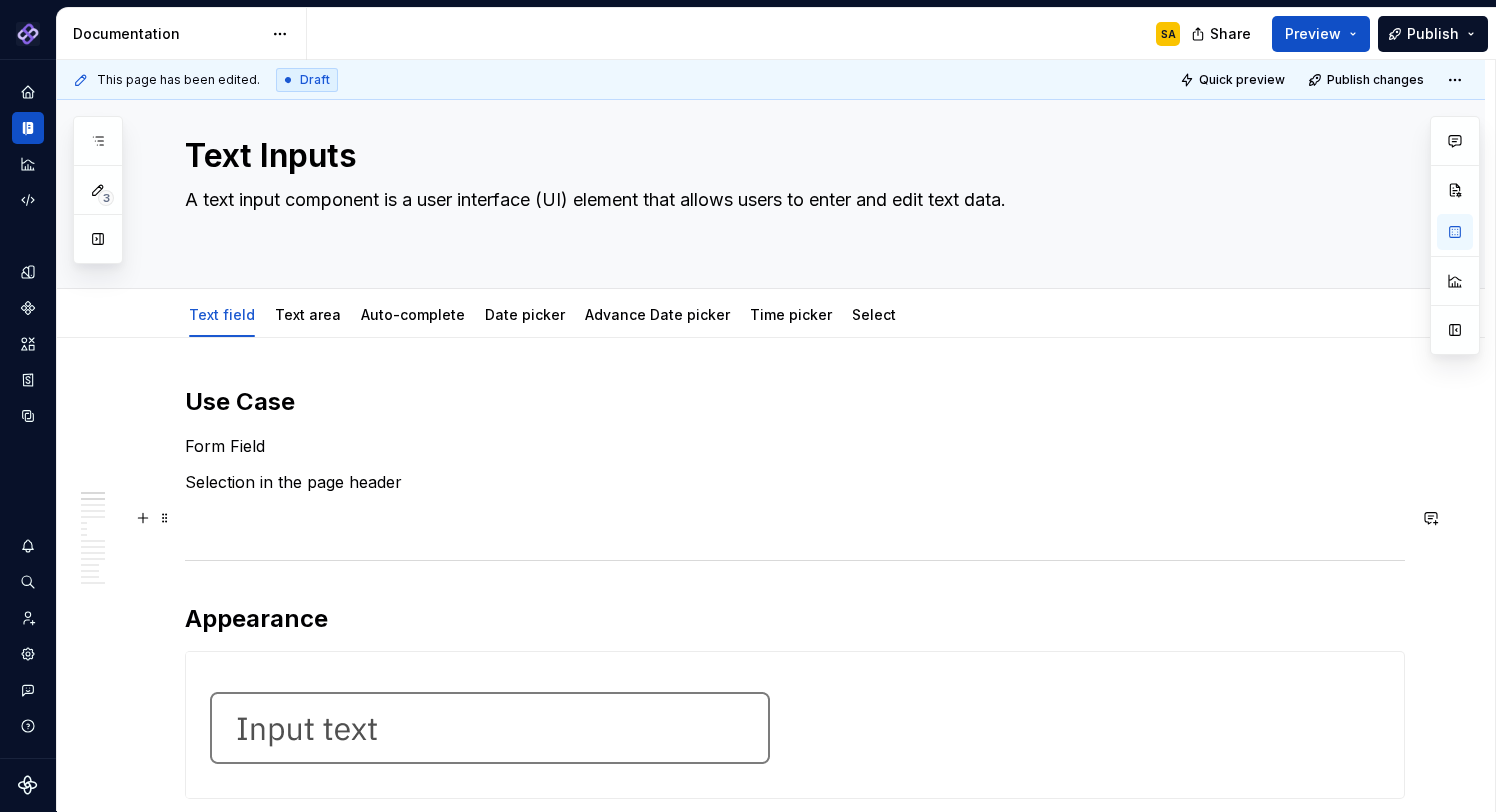 click at bounding box center [795, 518] 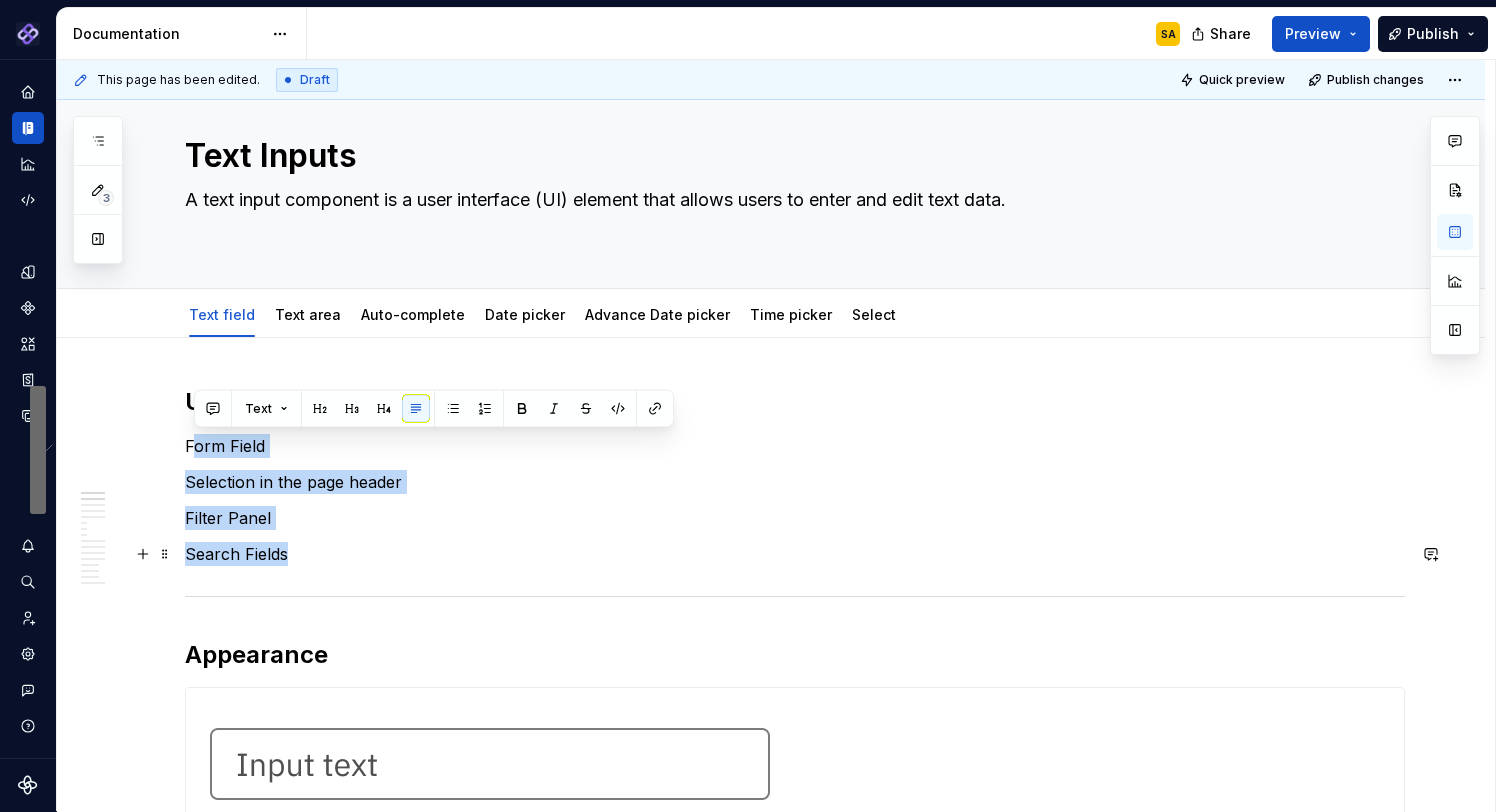 drag, startPoint x: 193, startPoint y: 443, endPoint x: 332, endPoint y: 560, distance: 181.68654 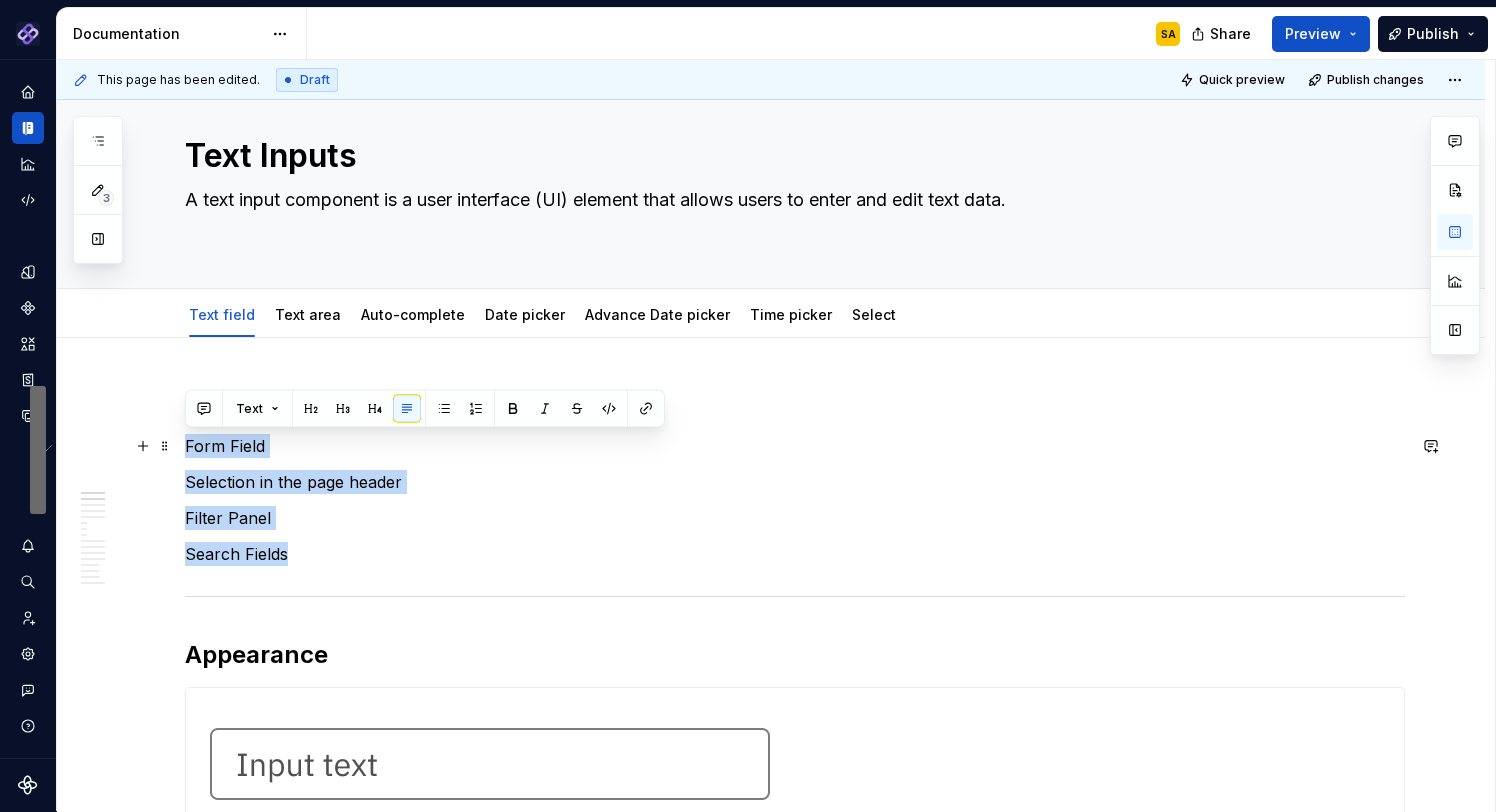 drag, startPoint x: 302, startPoint y: 560, endPoint x: 185, endPoint y: 443, distance: 165.46298 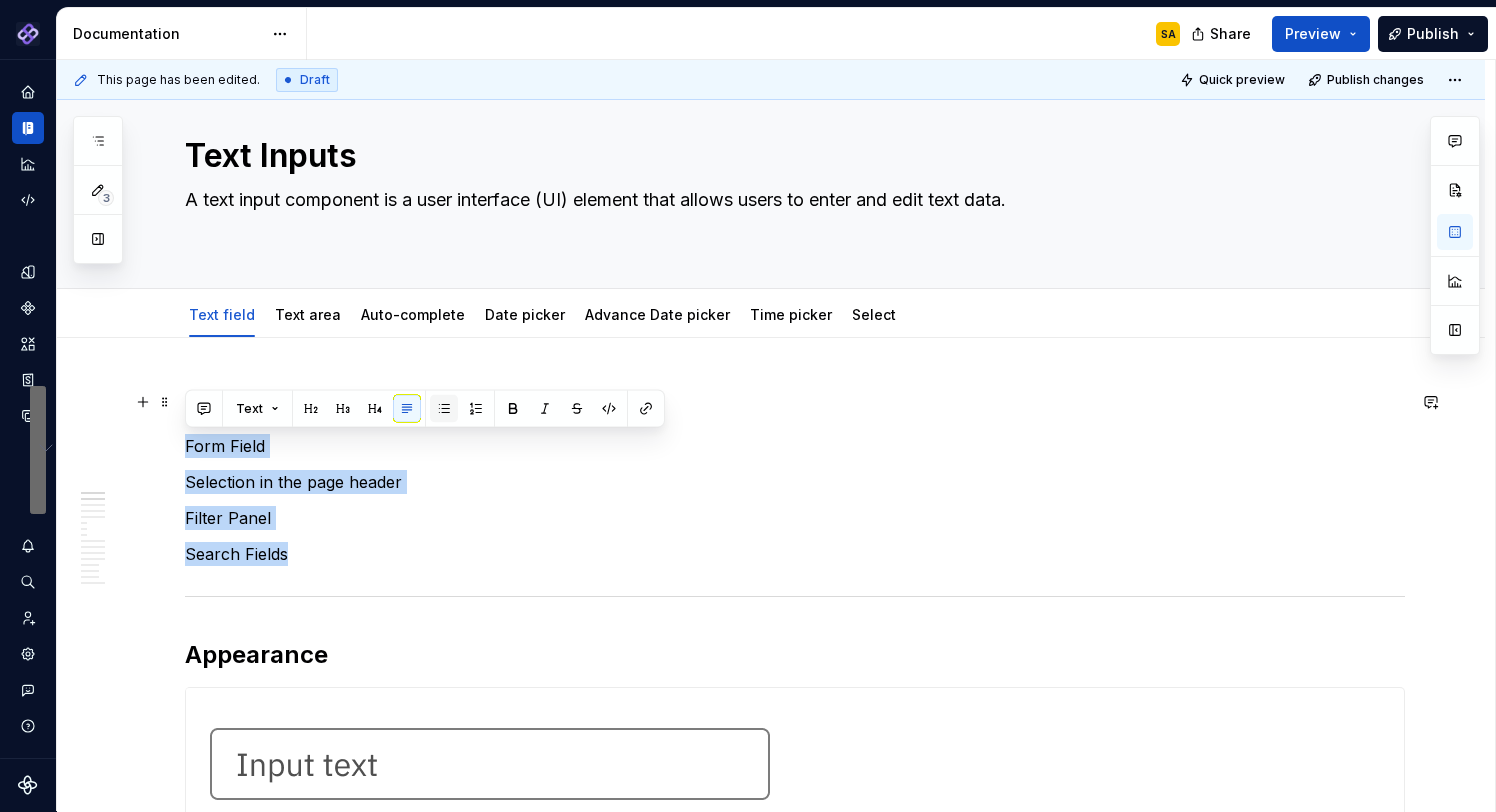 click at bounding box center (444, 409) 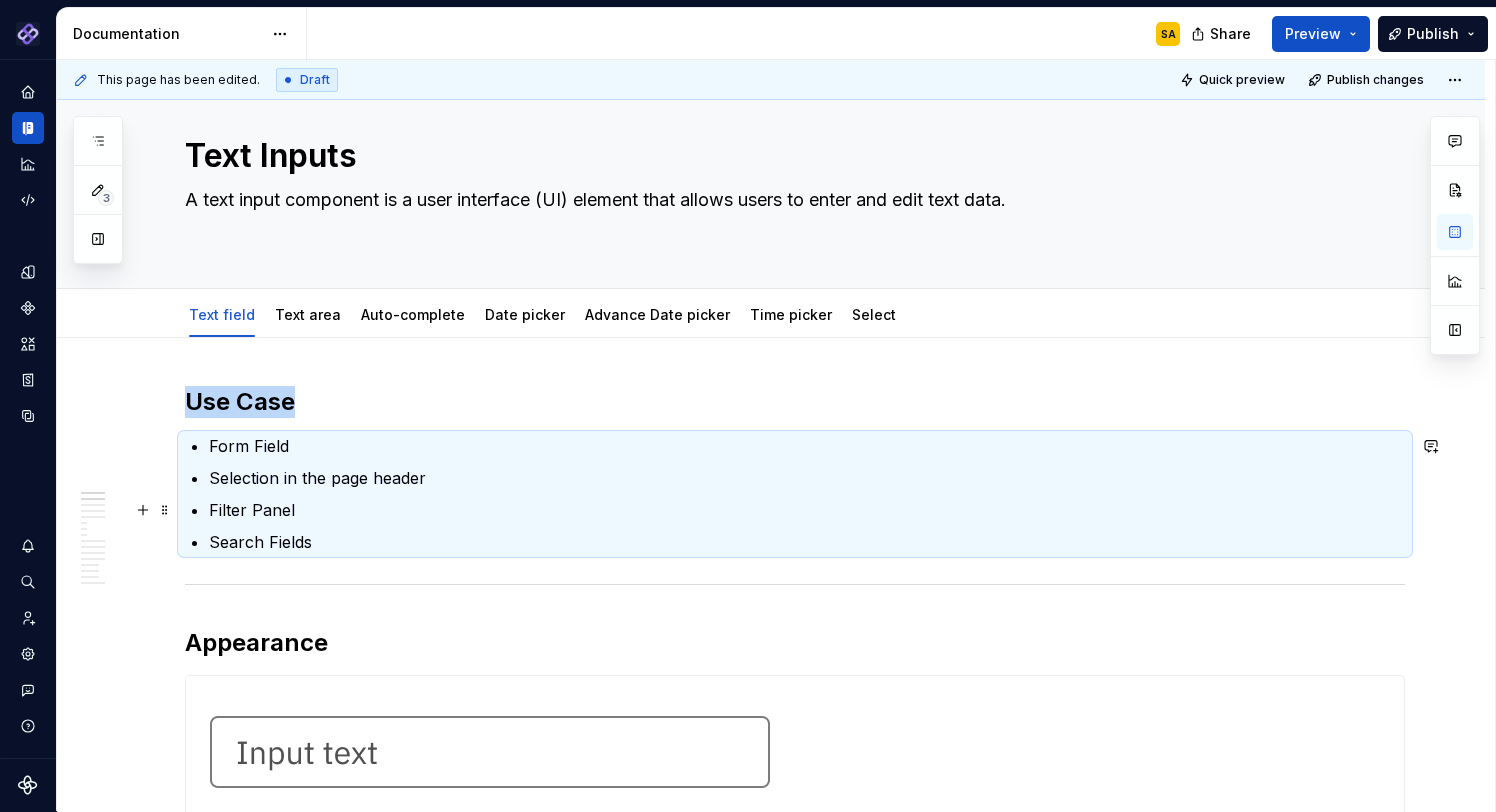click on "Form Field Selection in the page header Filter Panel Search Fields" at bounding box center (807, 494) 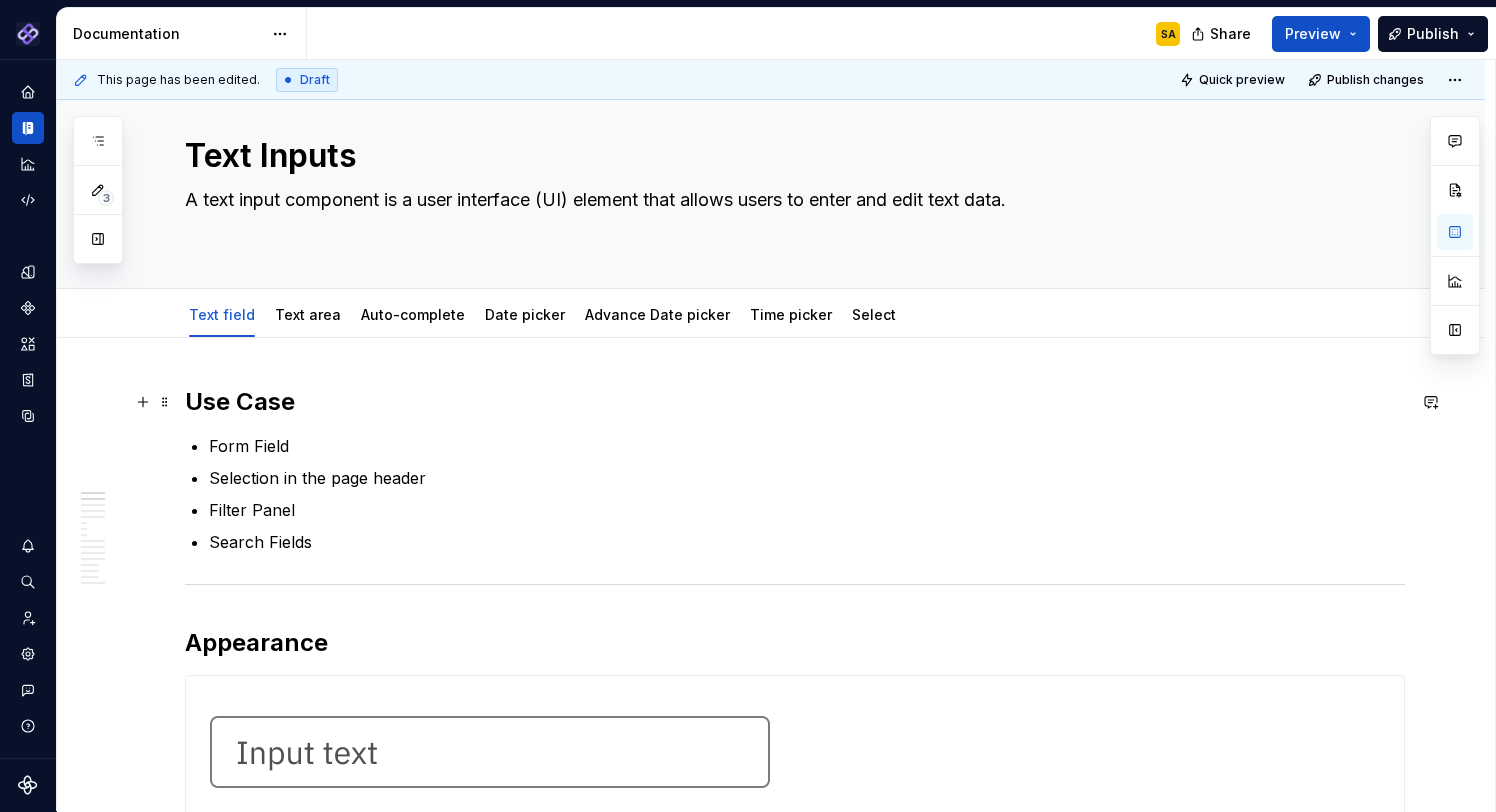 click on "Use Case" at bounding box center [795, 402] 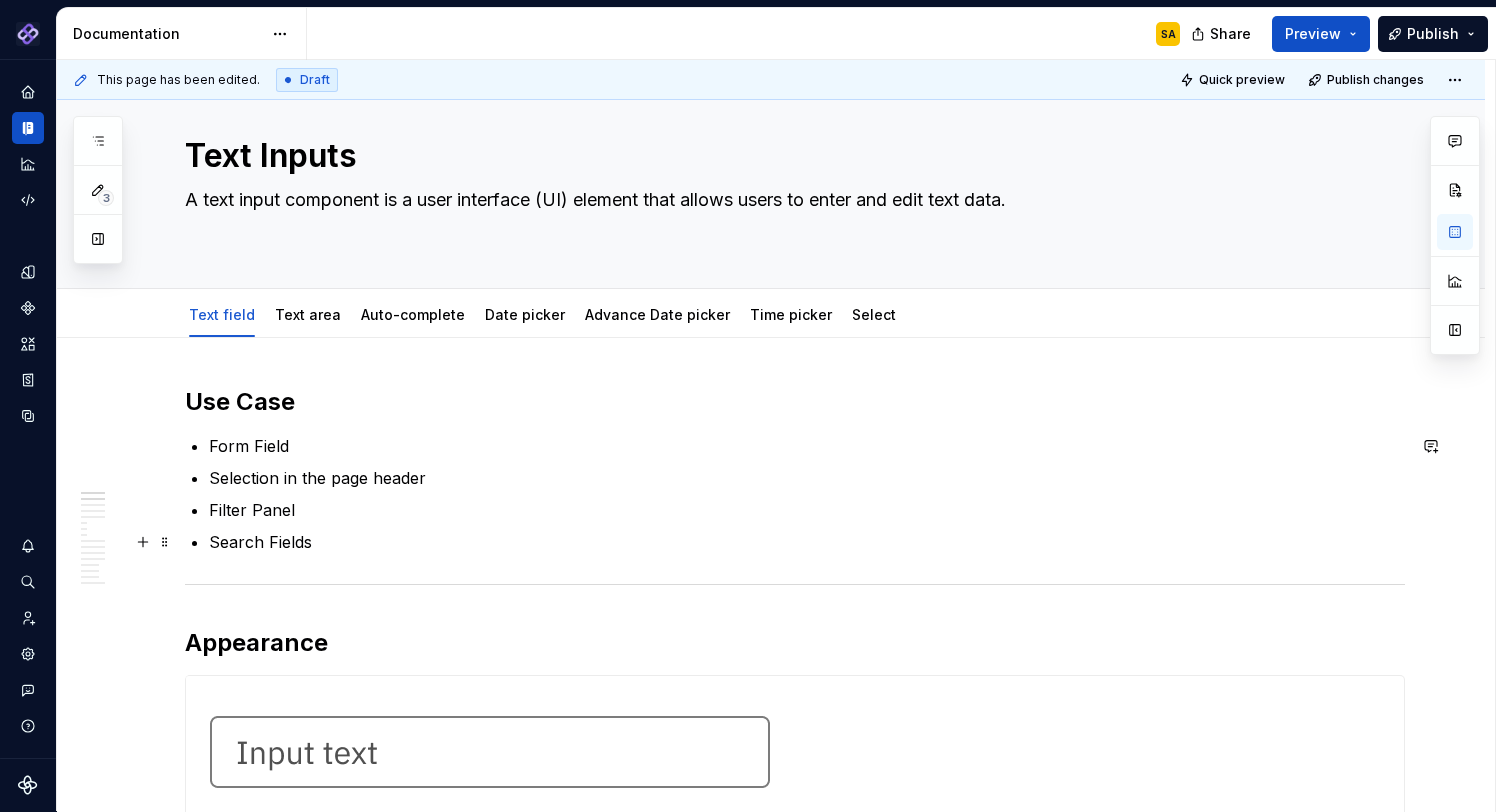 scroll, scrollTop: 70, scrollLeft: 0, axis: vertical 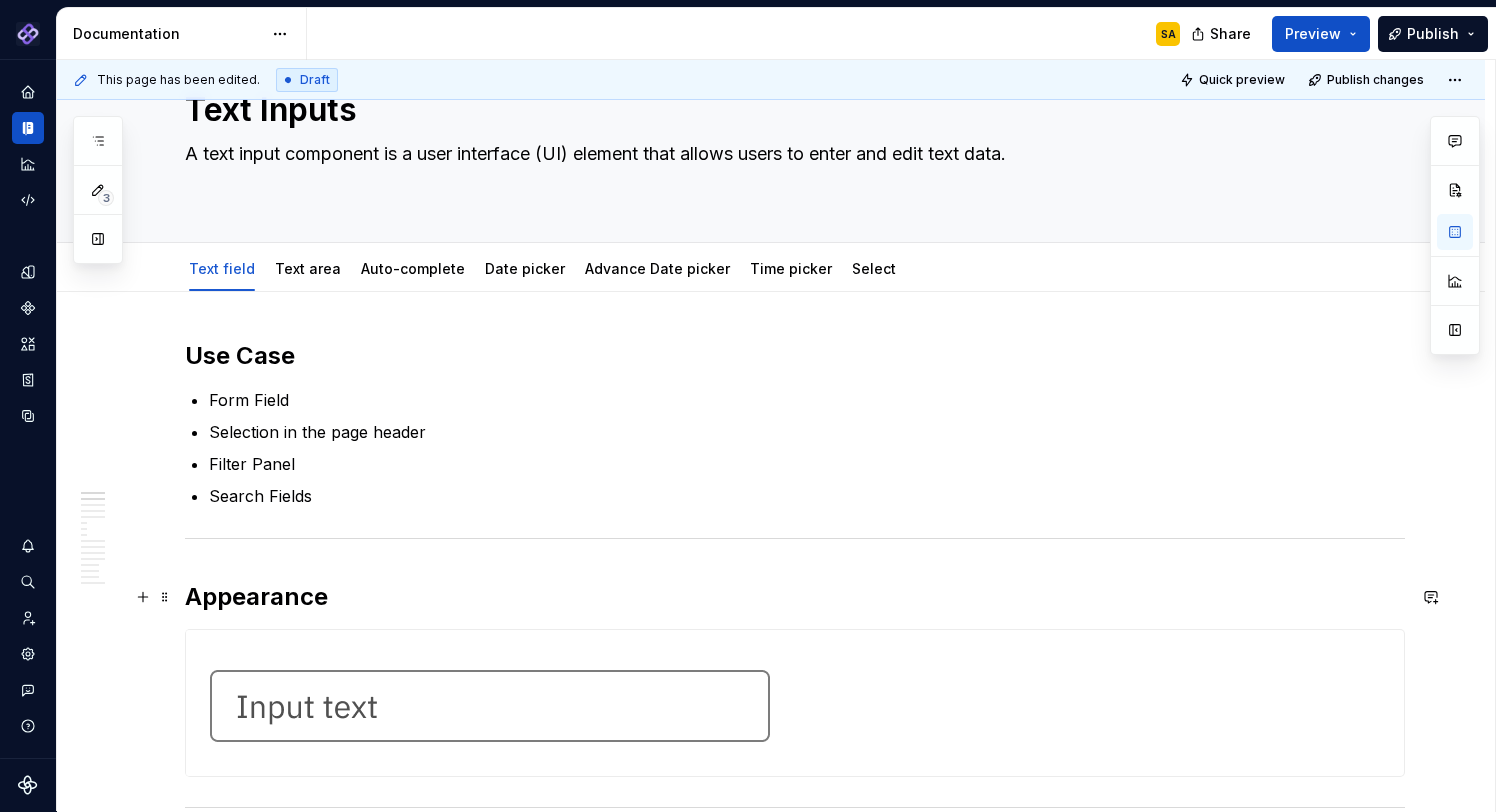 click on "Appearance" at bounding box center [795, 597] 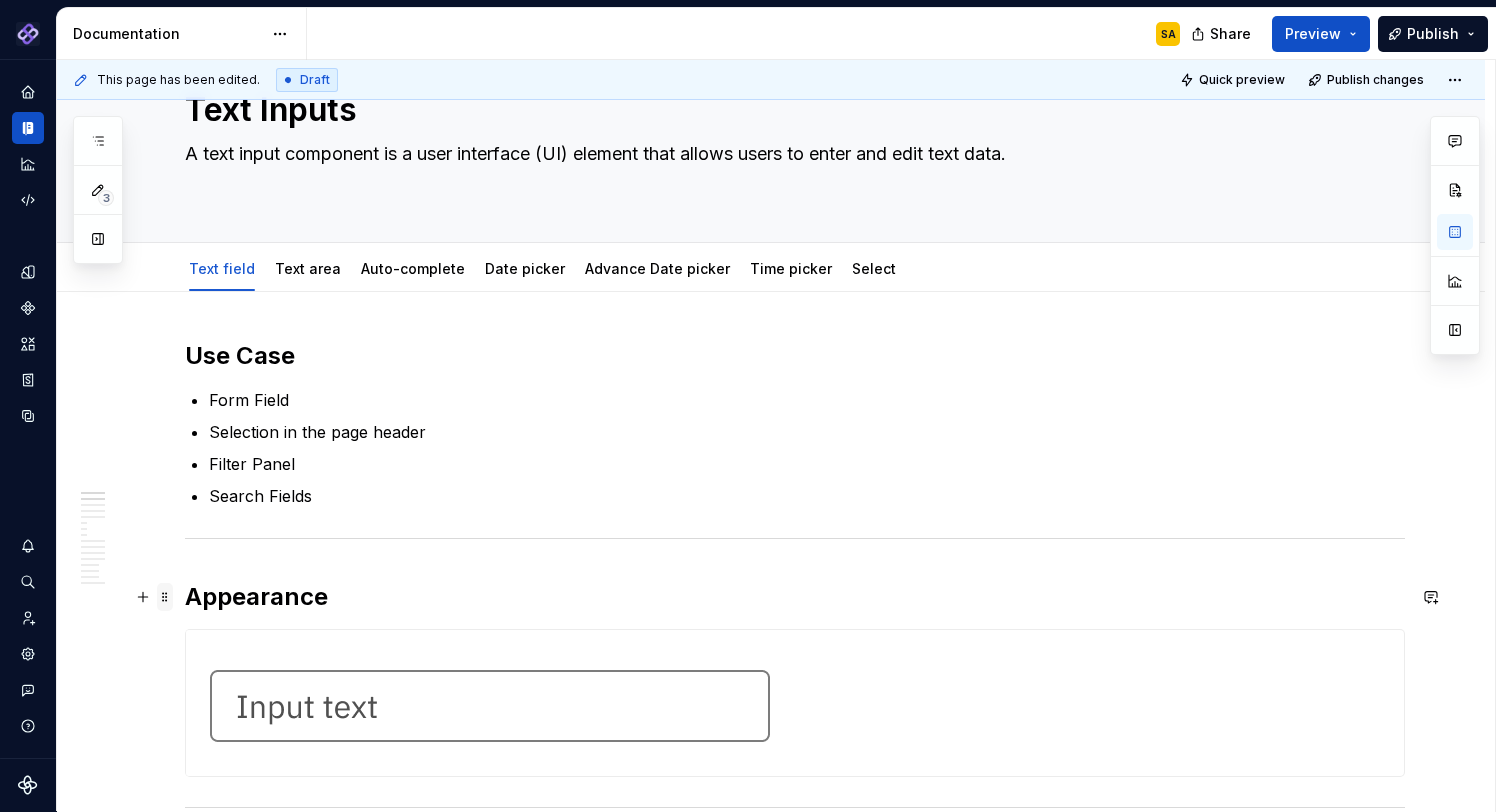click at bounding box center (165, 597) 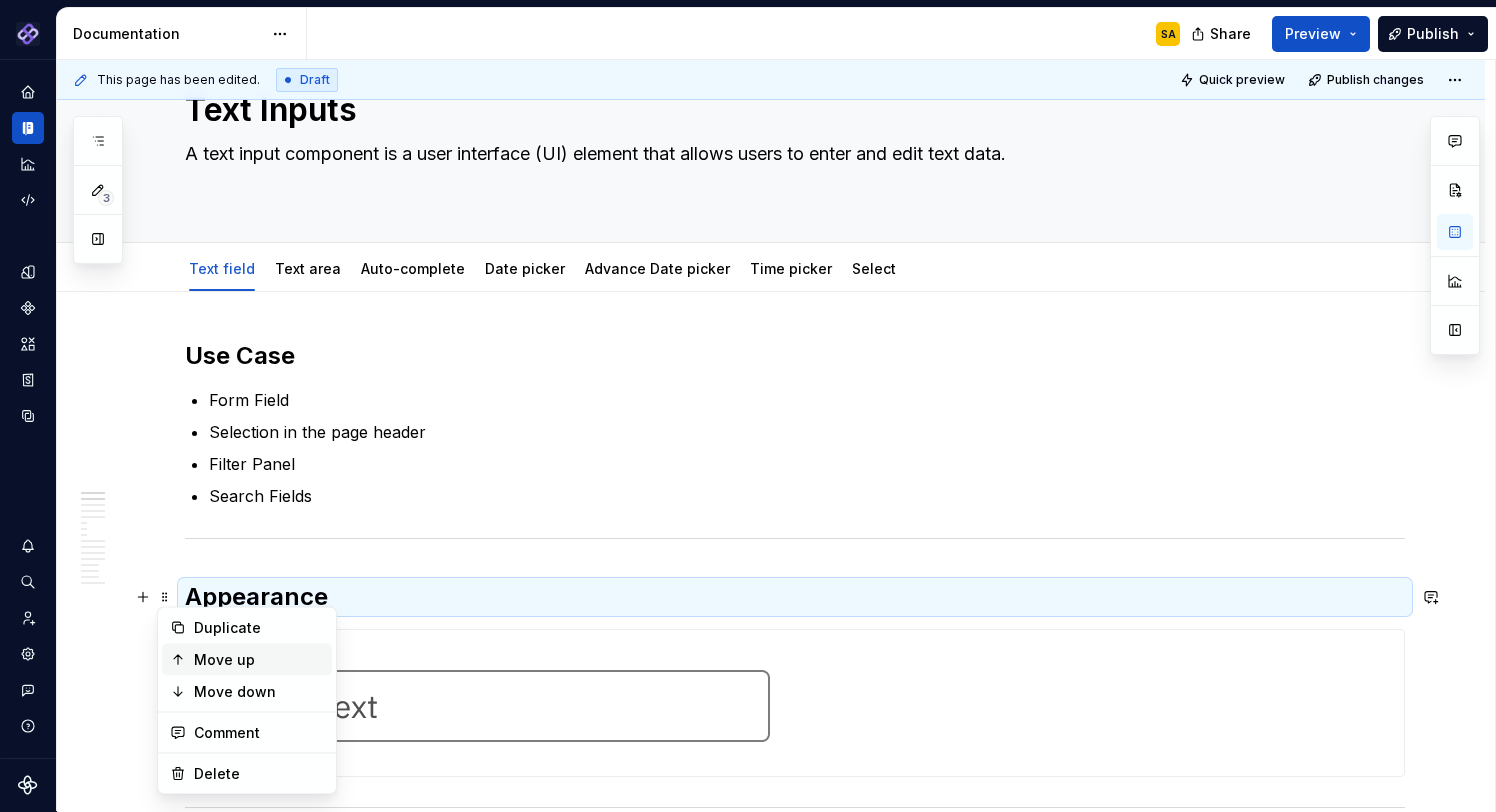 click on "Move up" at bounding box center (259, 660) 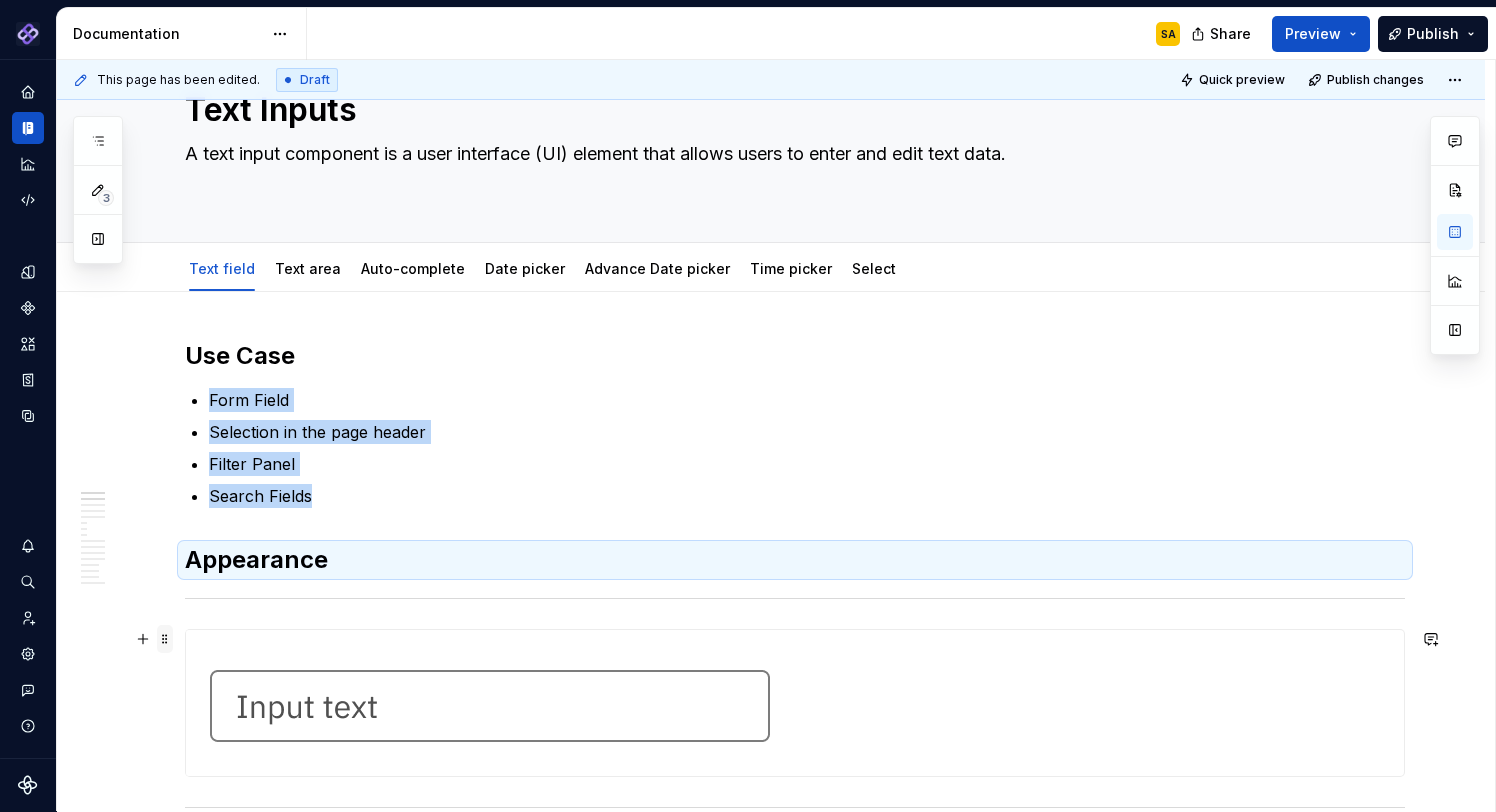 click at bounding box center [165, 639] 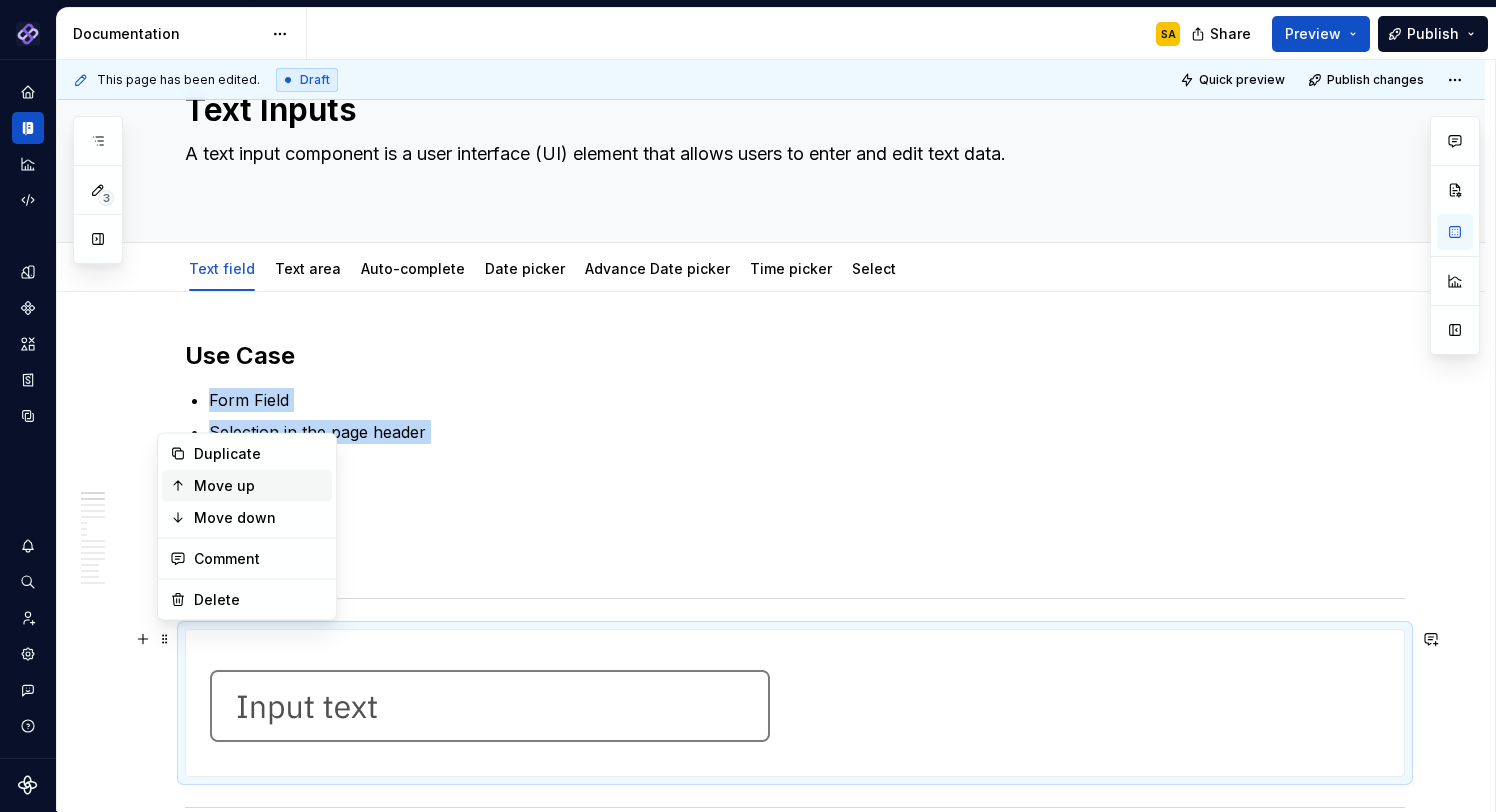 click on "Move up" at bounding box center [259, 486] 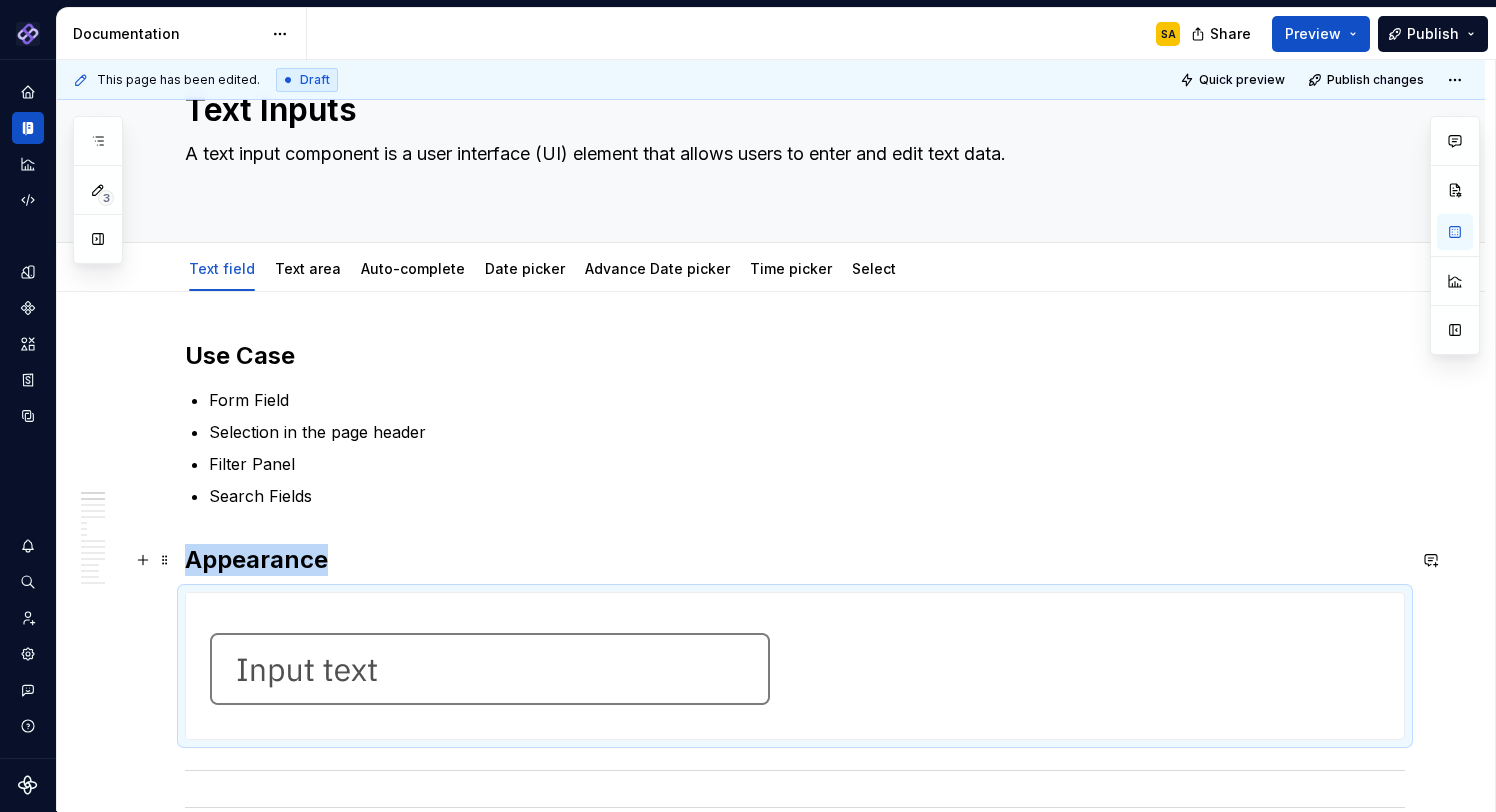scroll, scrollTop: 158, scrollLeft: 0, axis: vertical 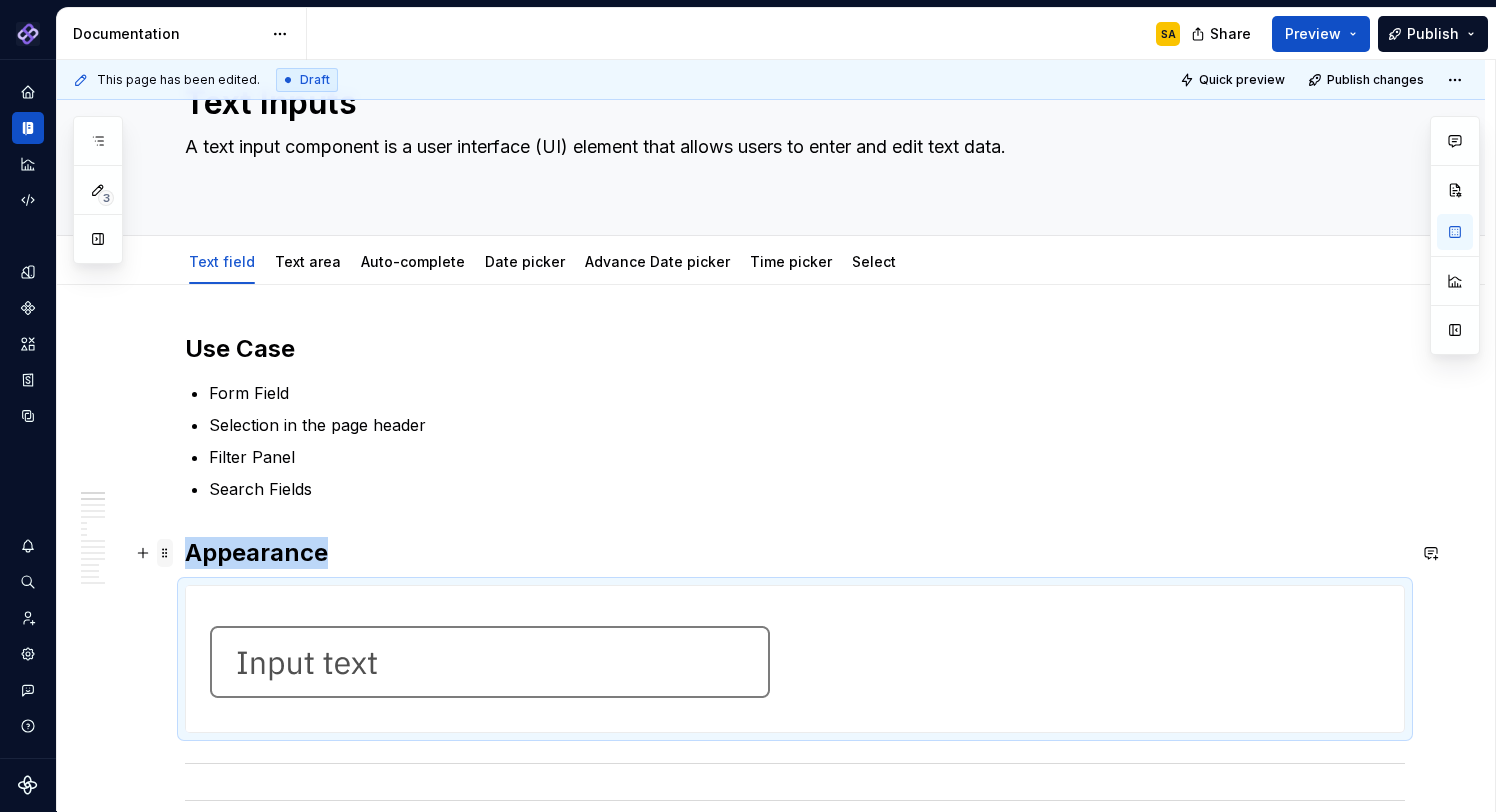 click at bounding box center [165, 553] 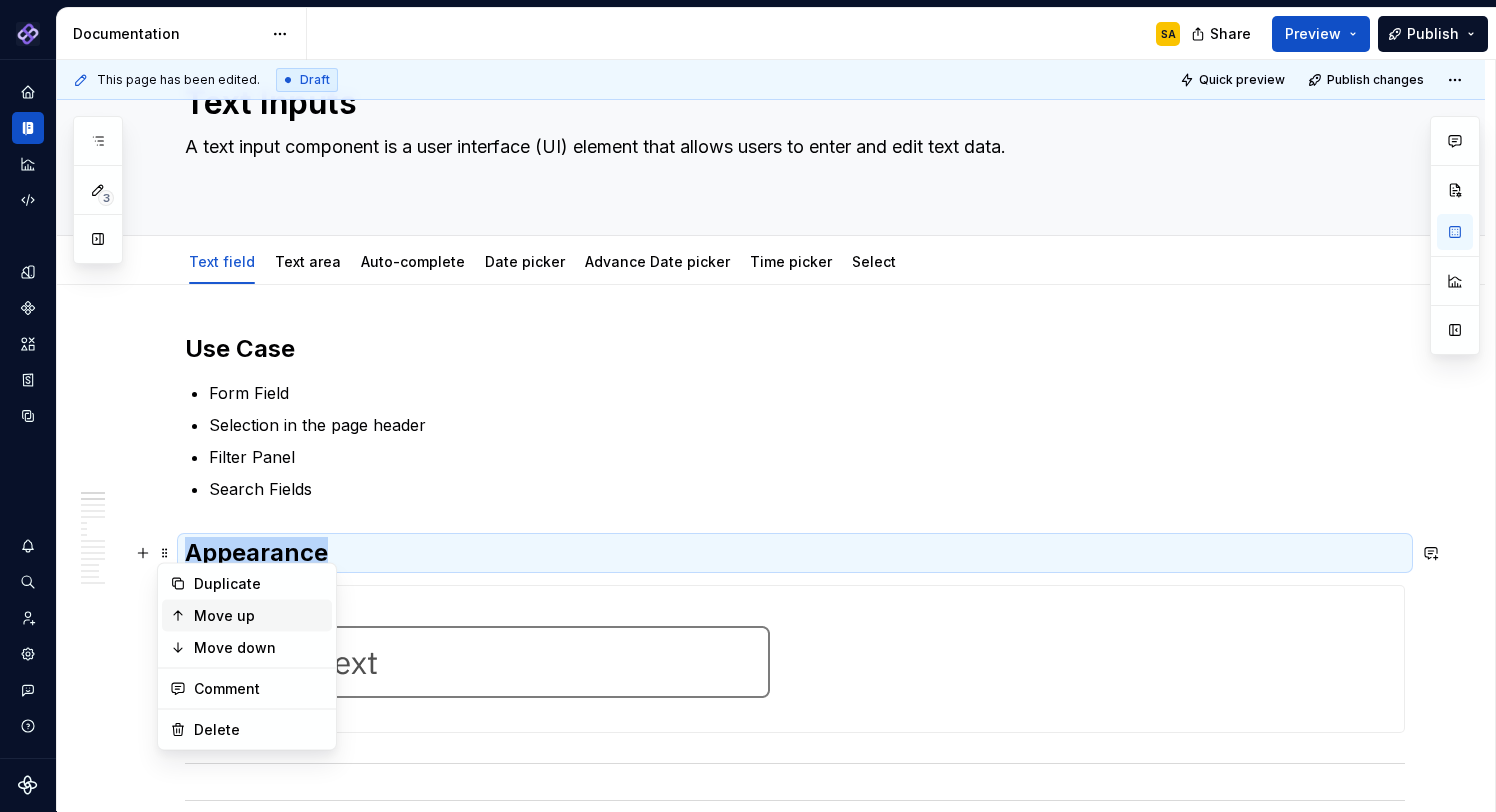 click on "Move up" at bounding box center [259, 616] 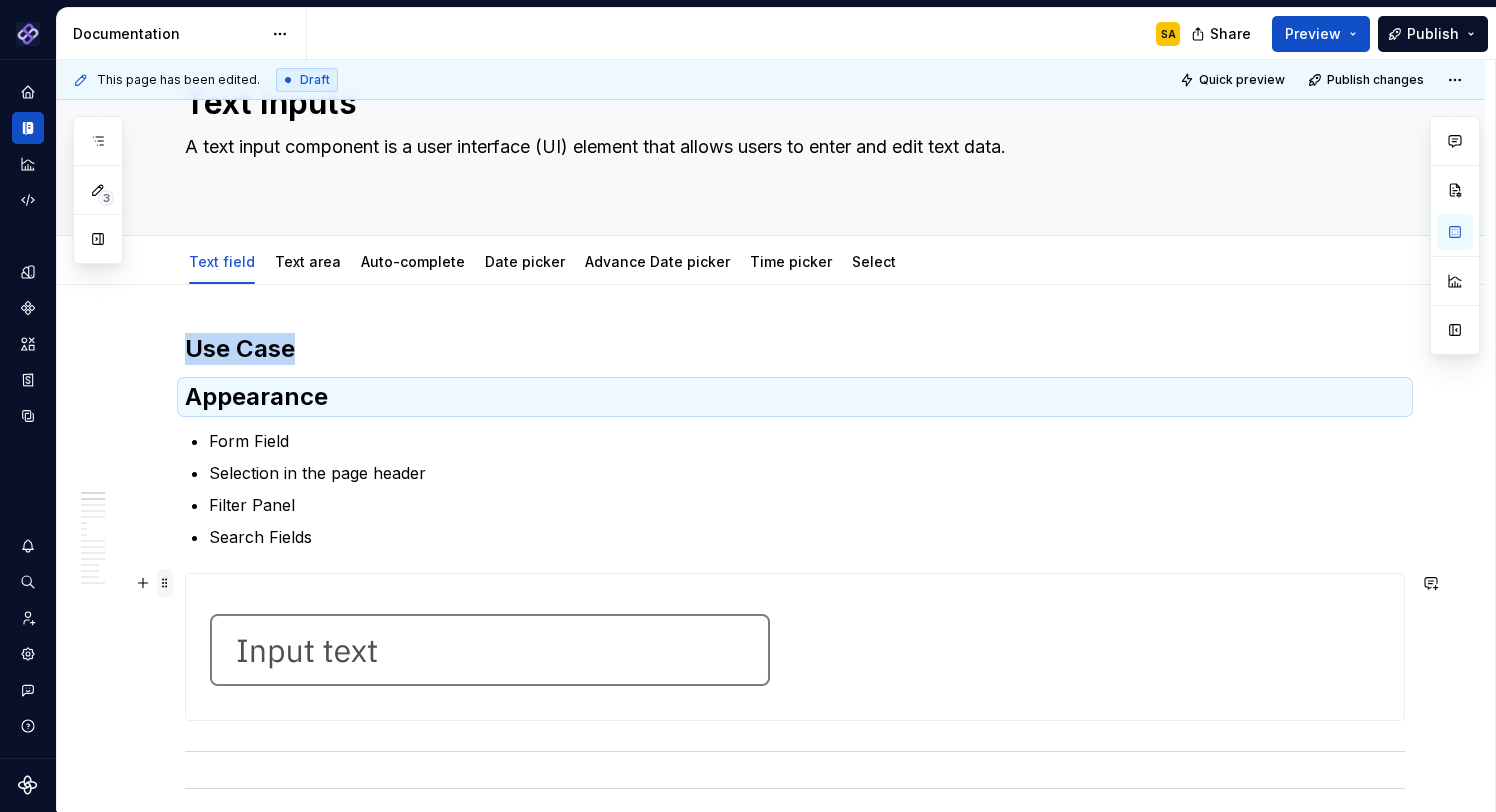 click at bounding box center [165, 583] 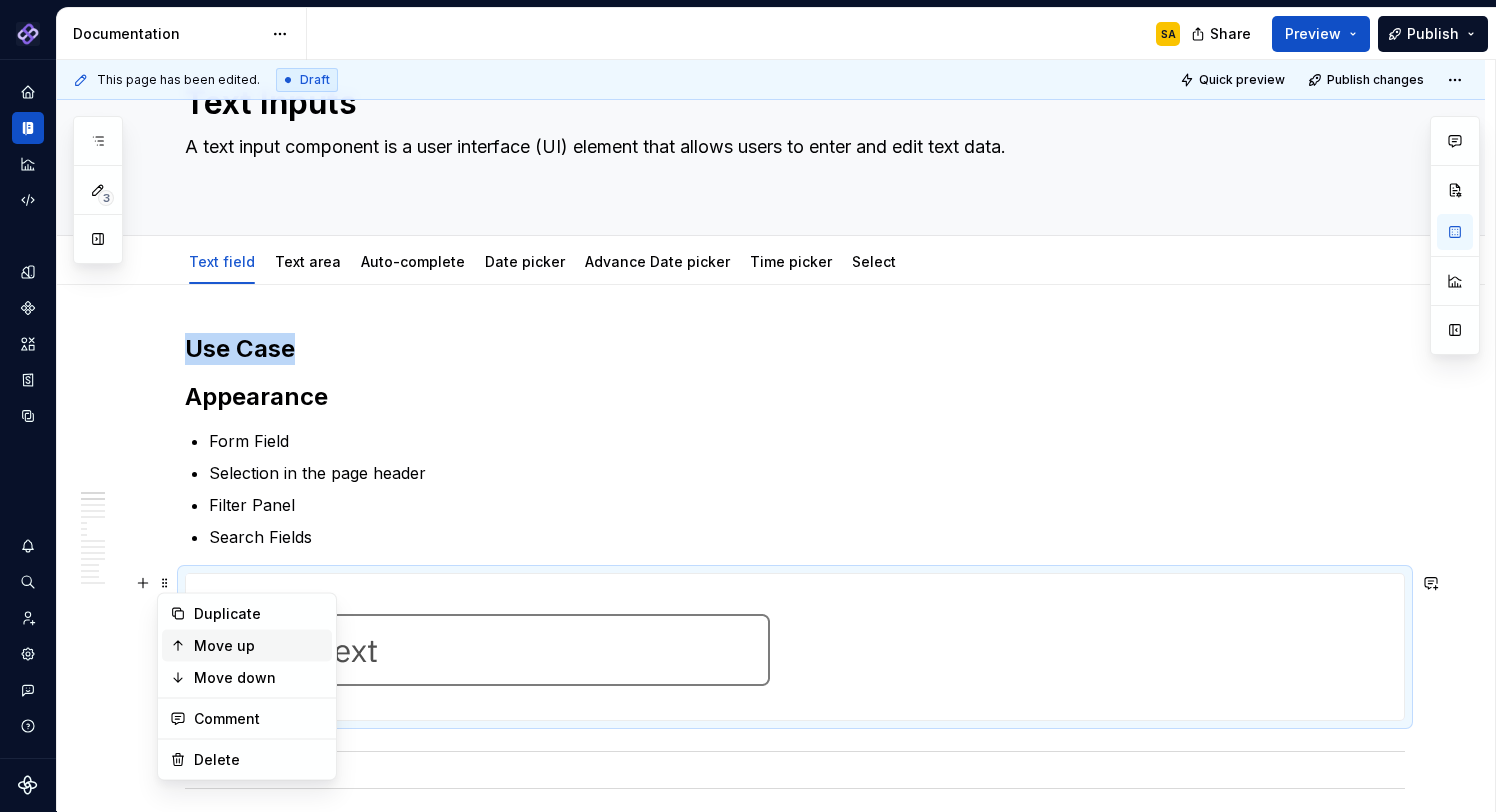 click on "Move up" at bounding box center [259, 646] 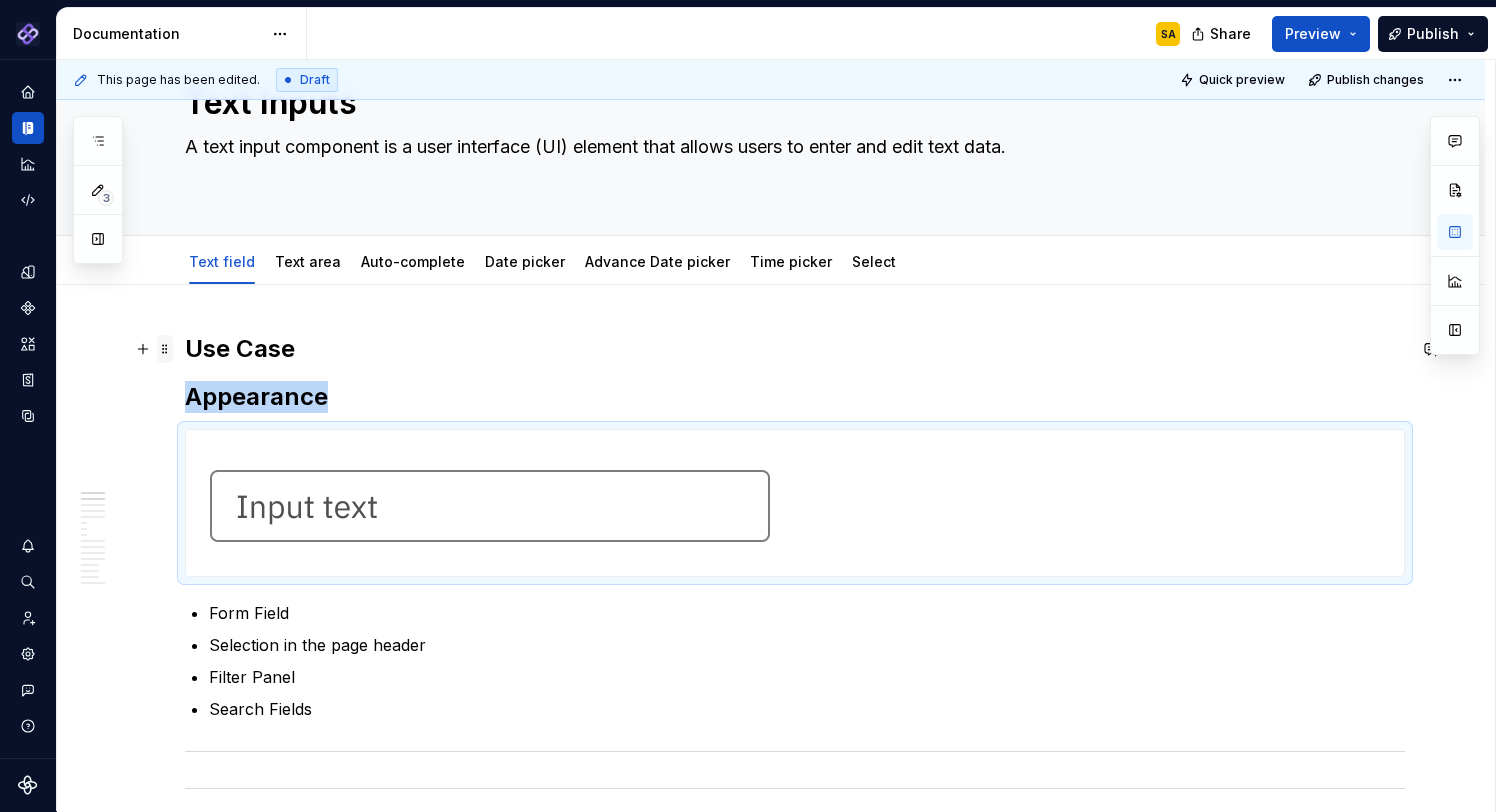 click at bounding box center [165, 349] 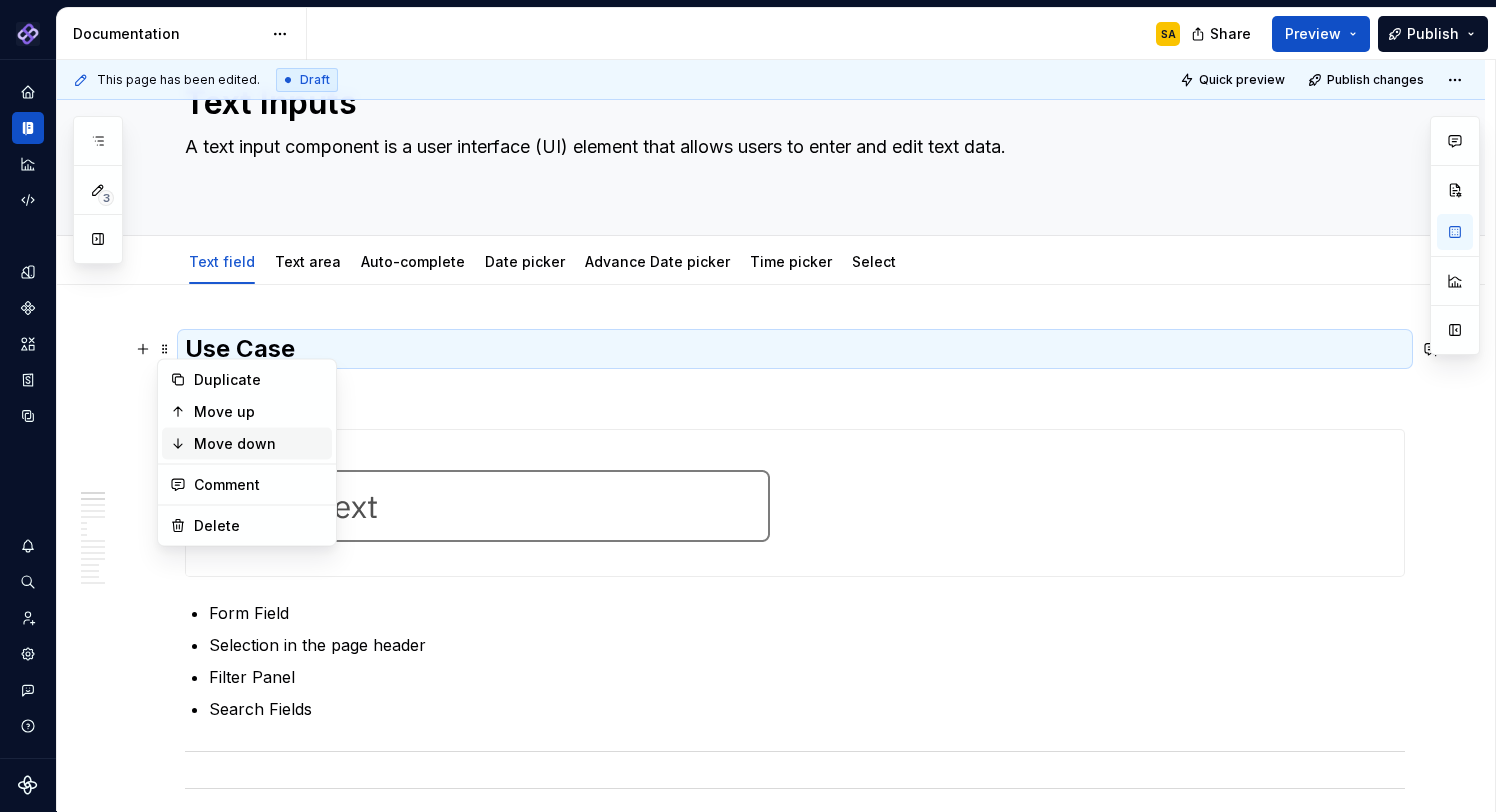 click on "Move down" at bounding box center [259, 444] 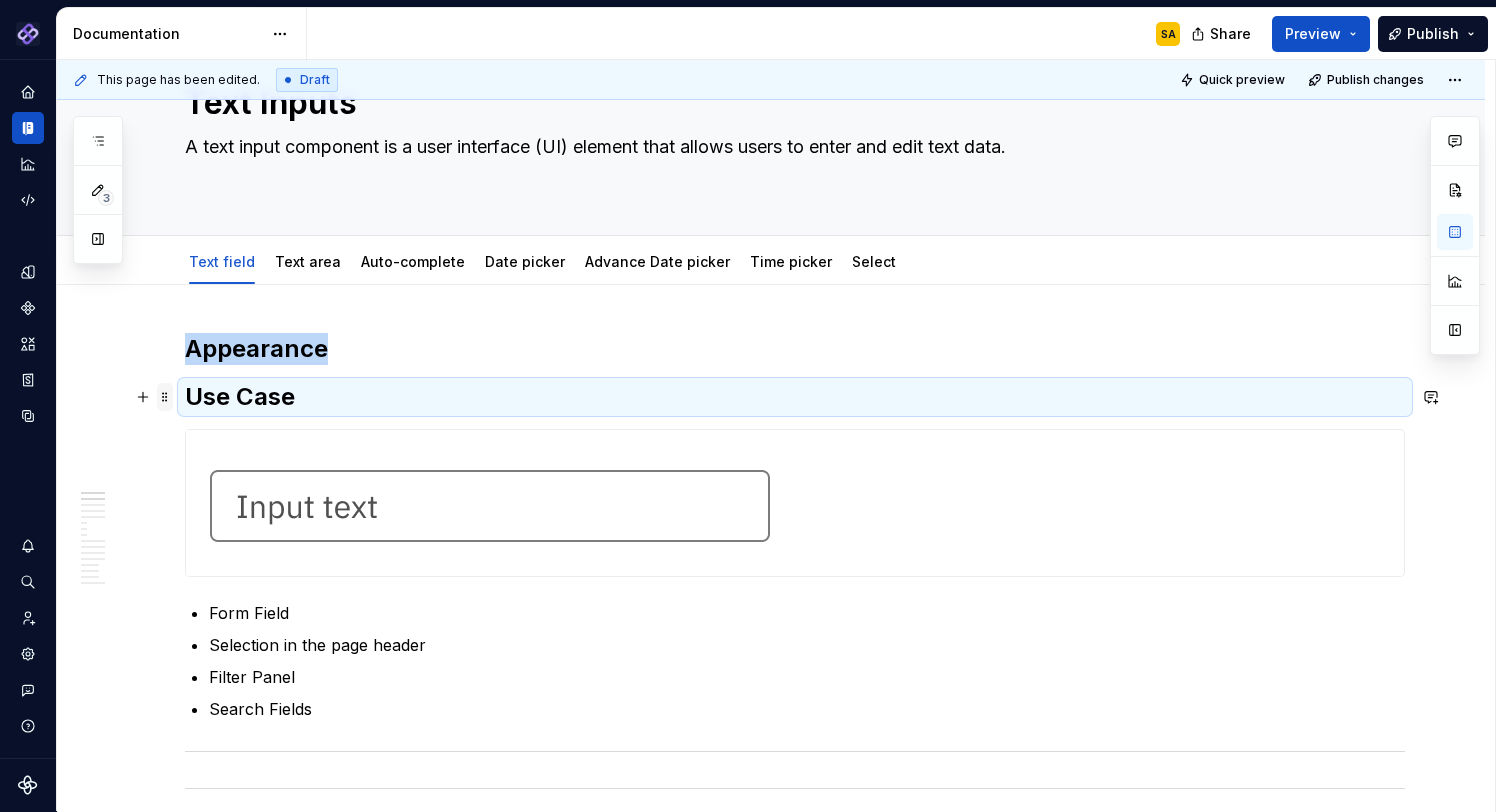 click at bounding box center [165, 397] 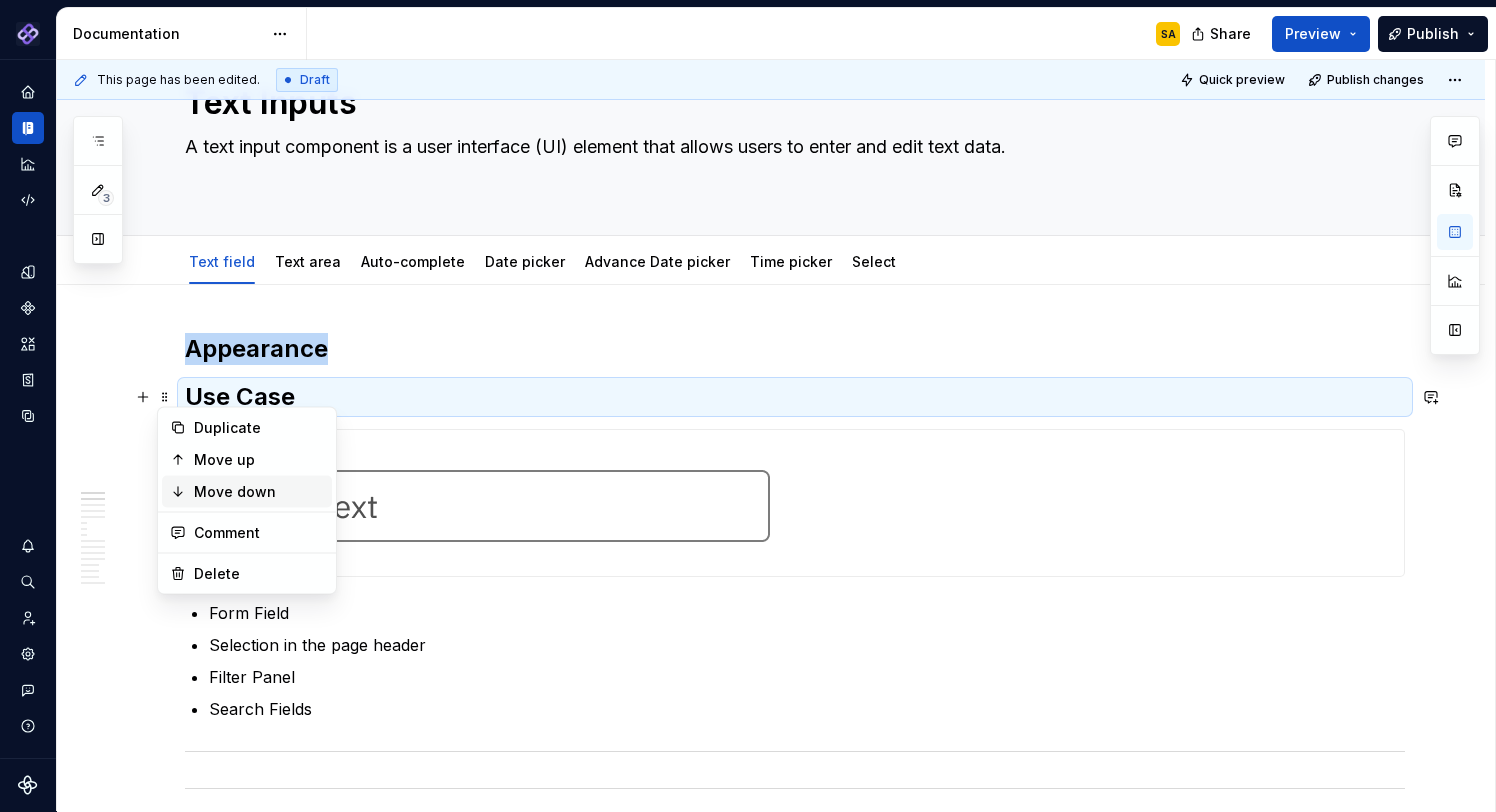 click on "Move down" at bounding box center (259, 492) 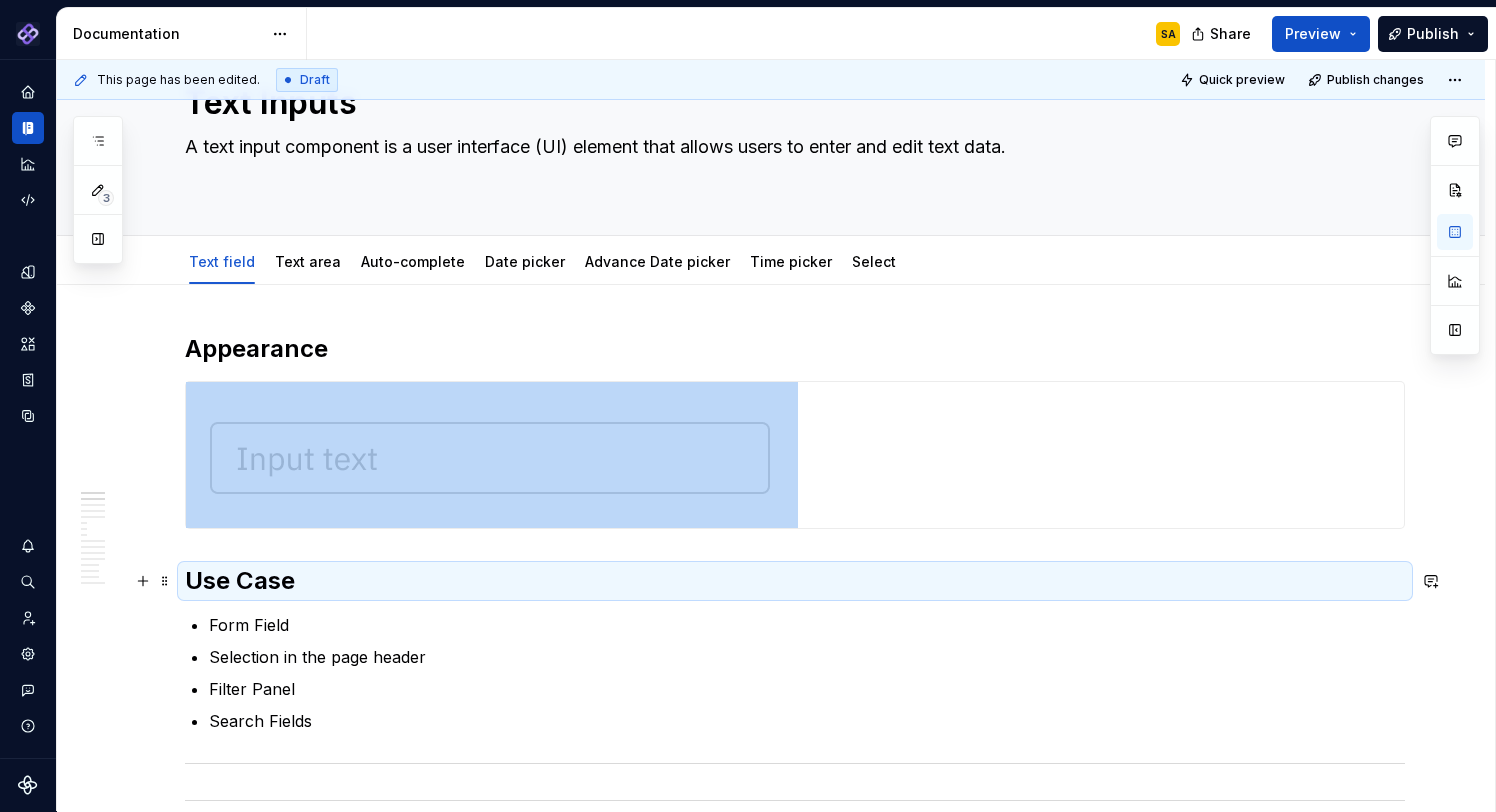 click on "**********" at bounding box center (795, 3178) 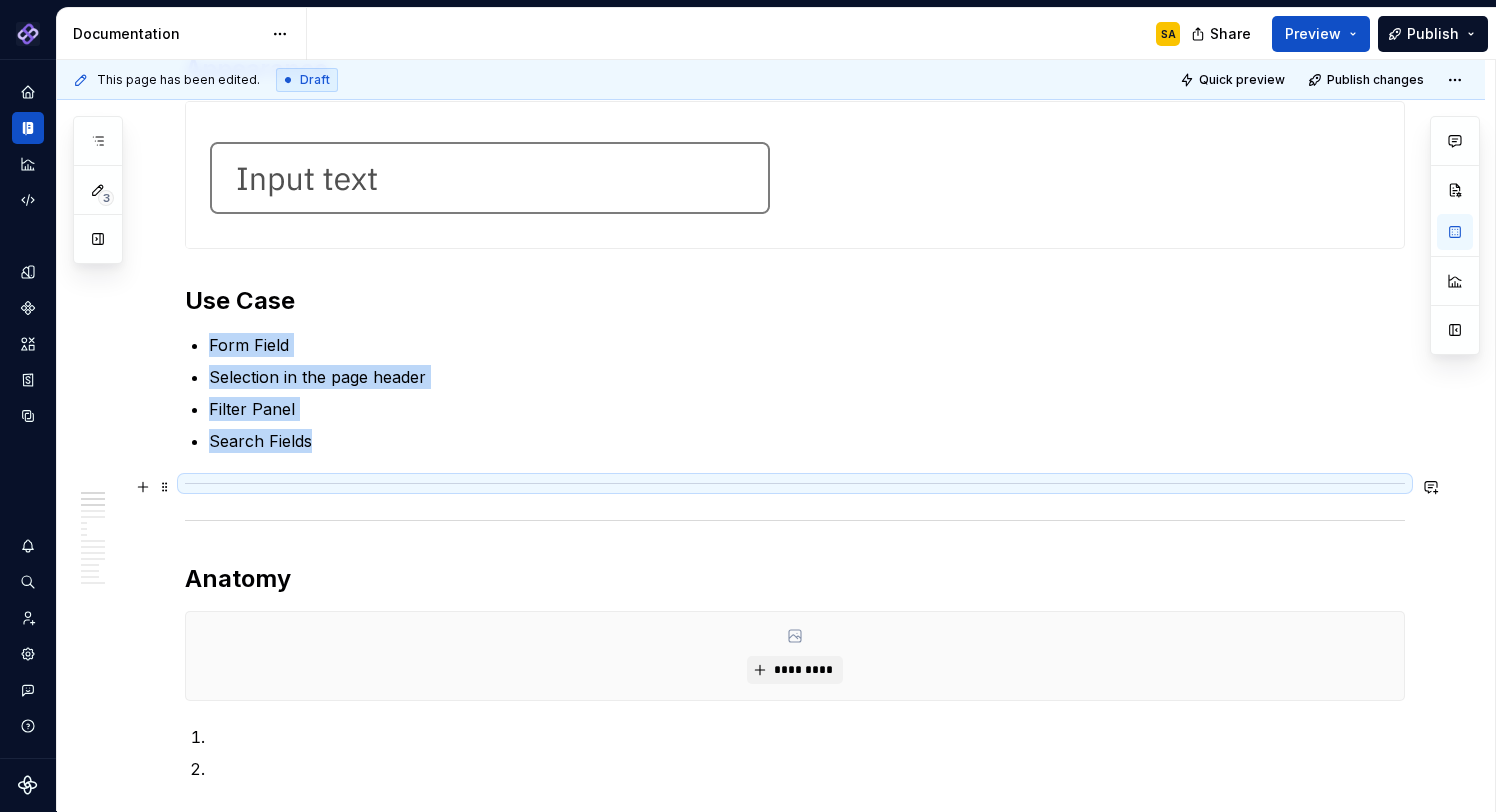 click at bounding box center (795, 483) 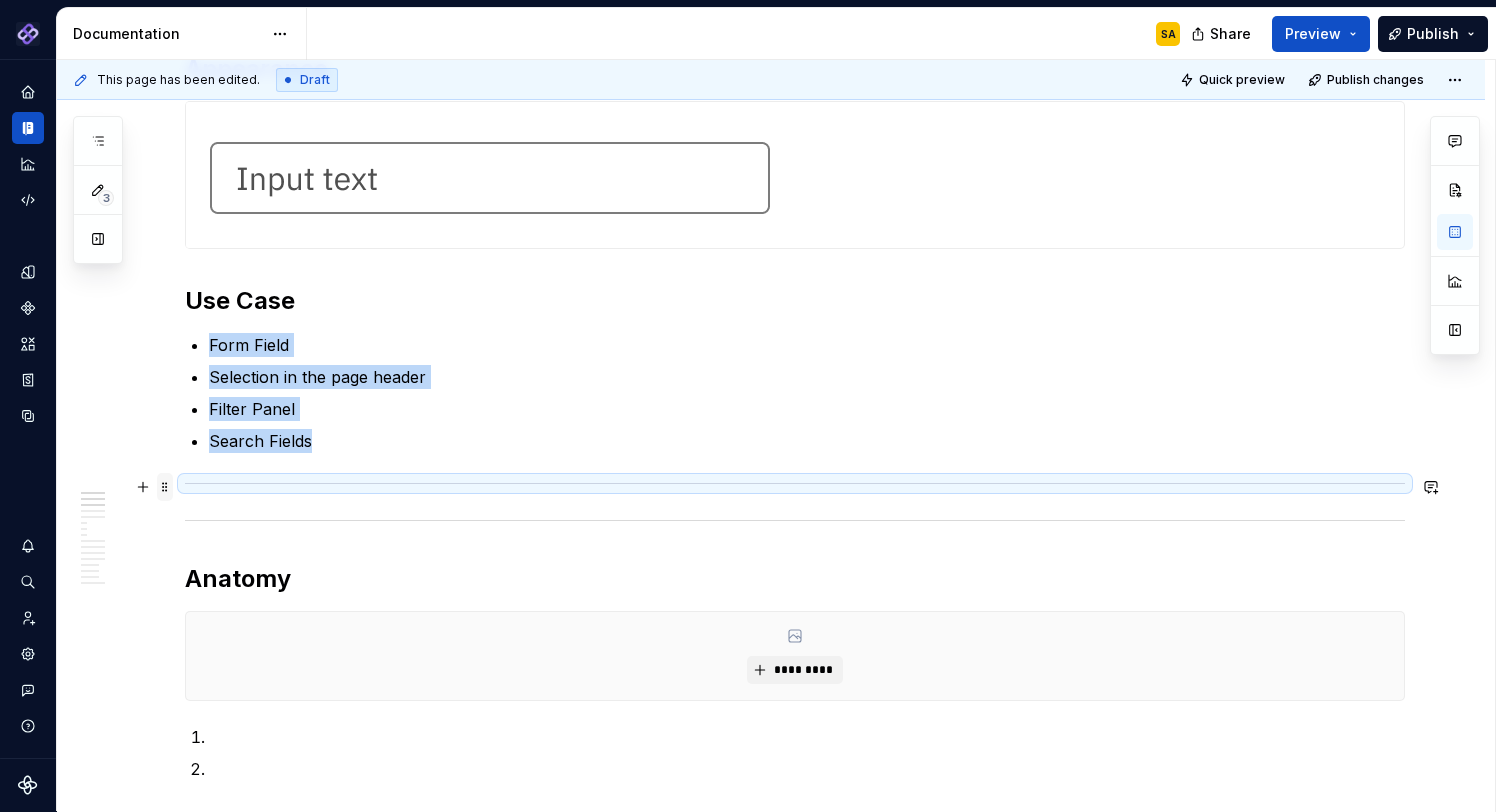 click at bounding box center [165, 487] 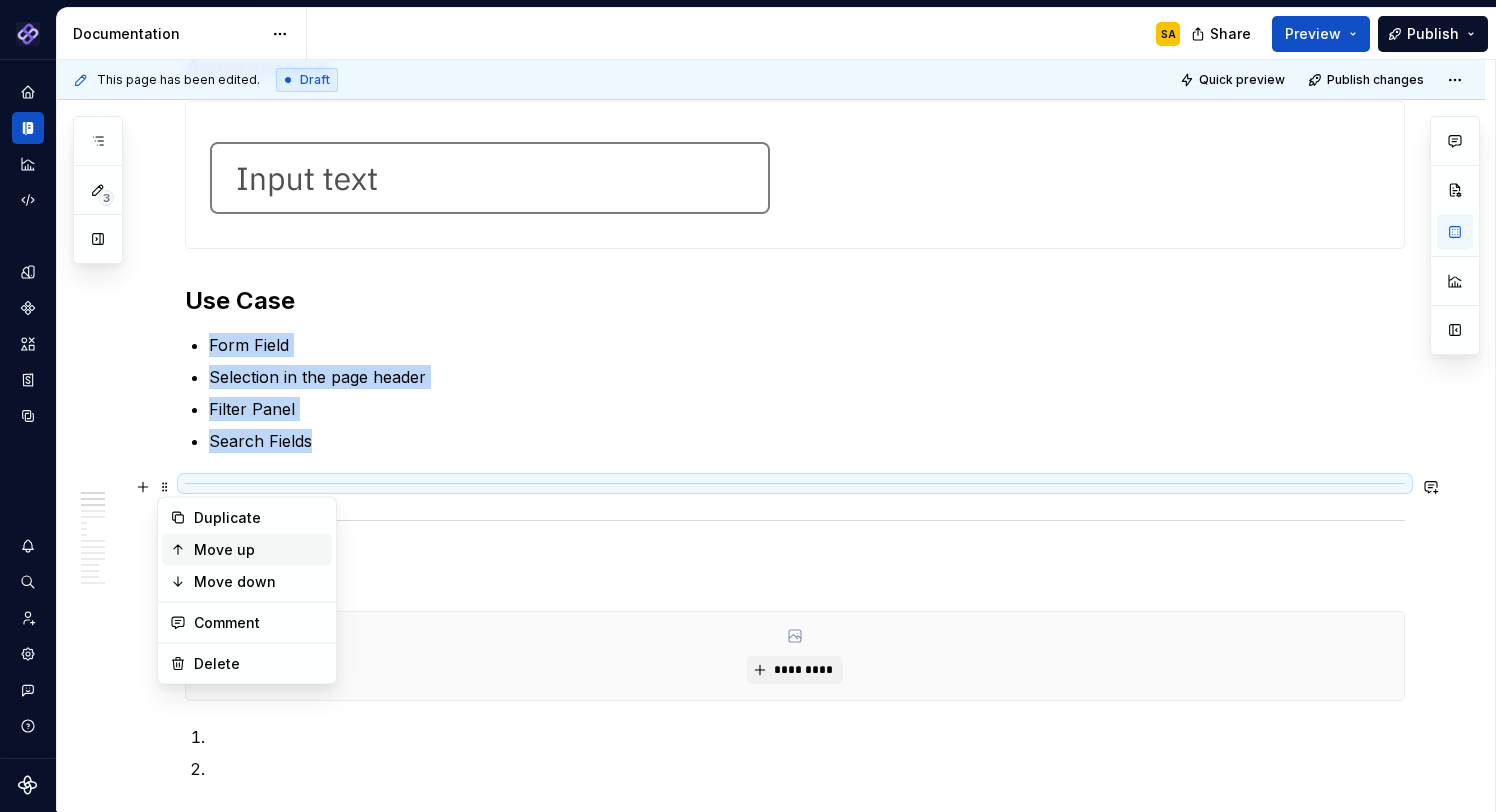 click on "Move up" at bounding box center [259, 550] 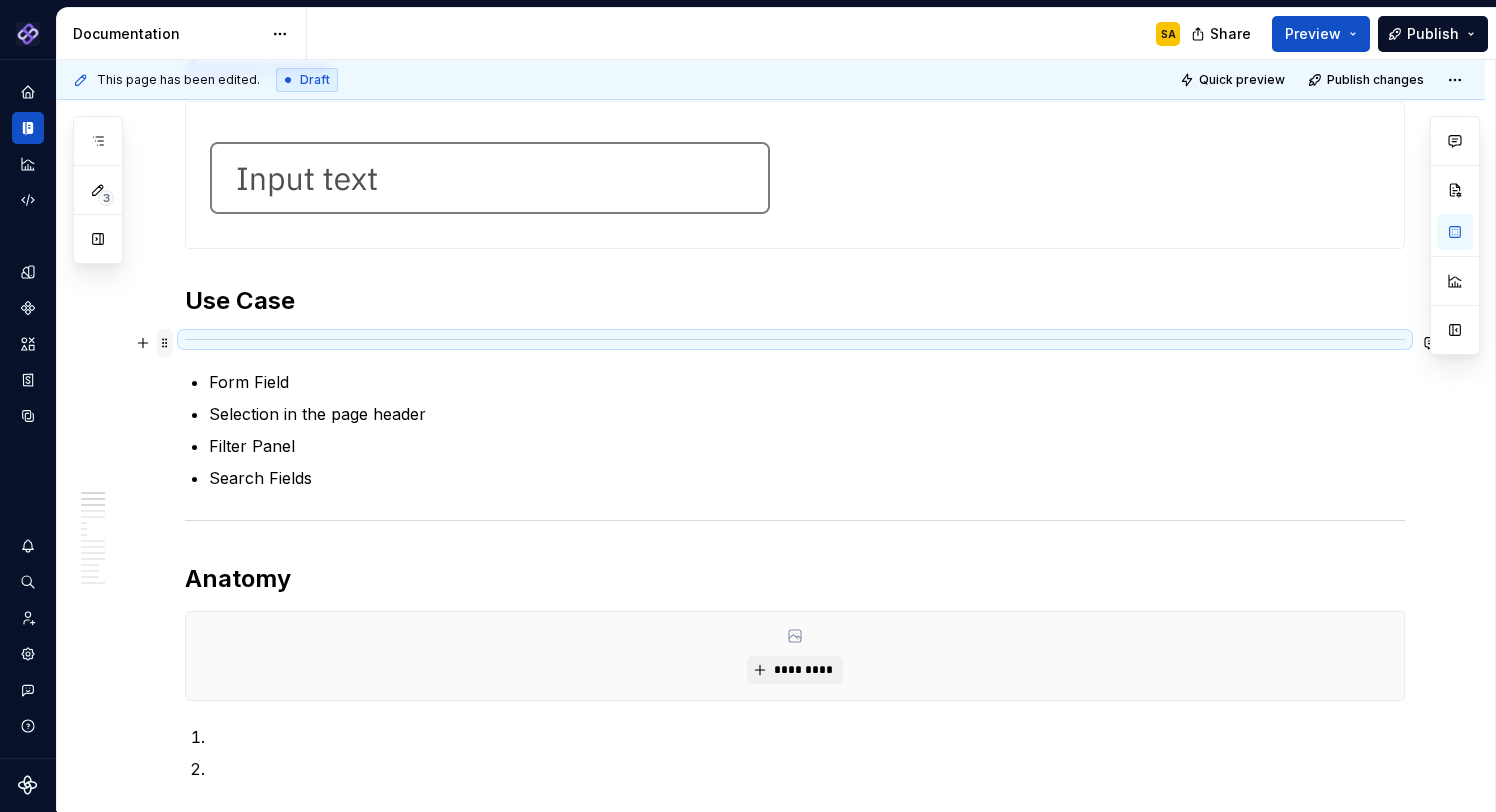 click at bounding box center [165, 343] 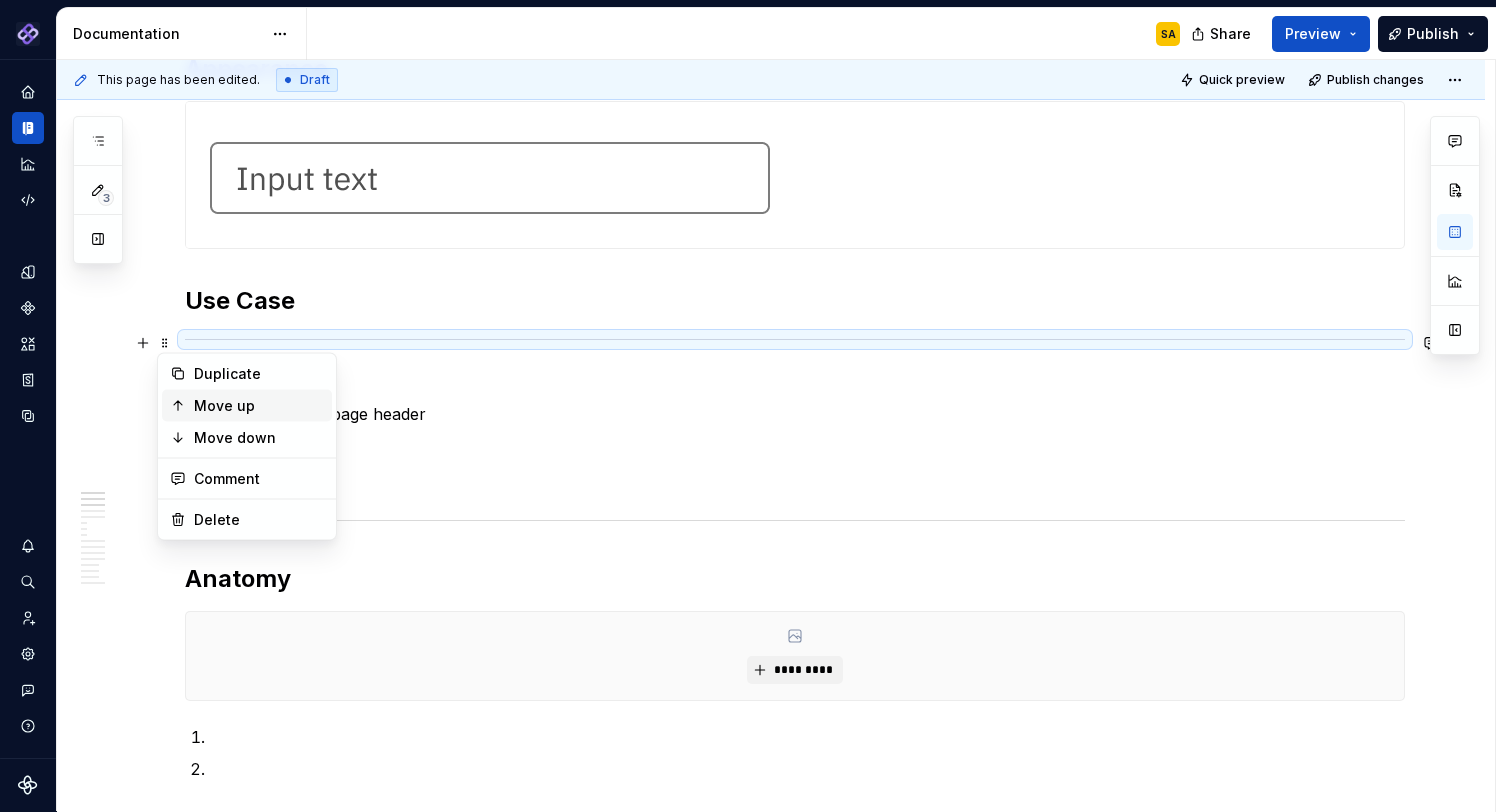 click on "Move up" at bounding box center (259, 406) 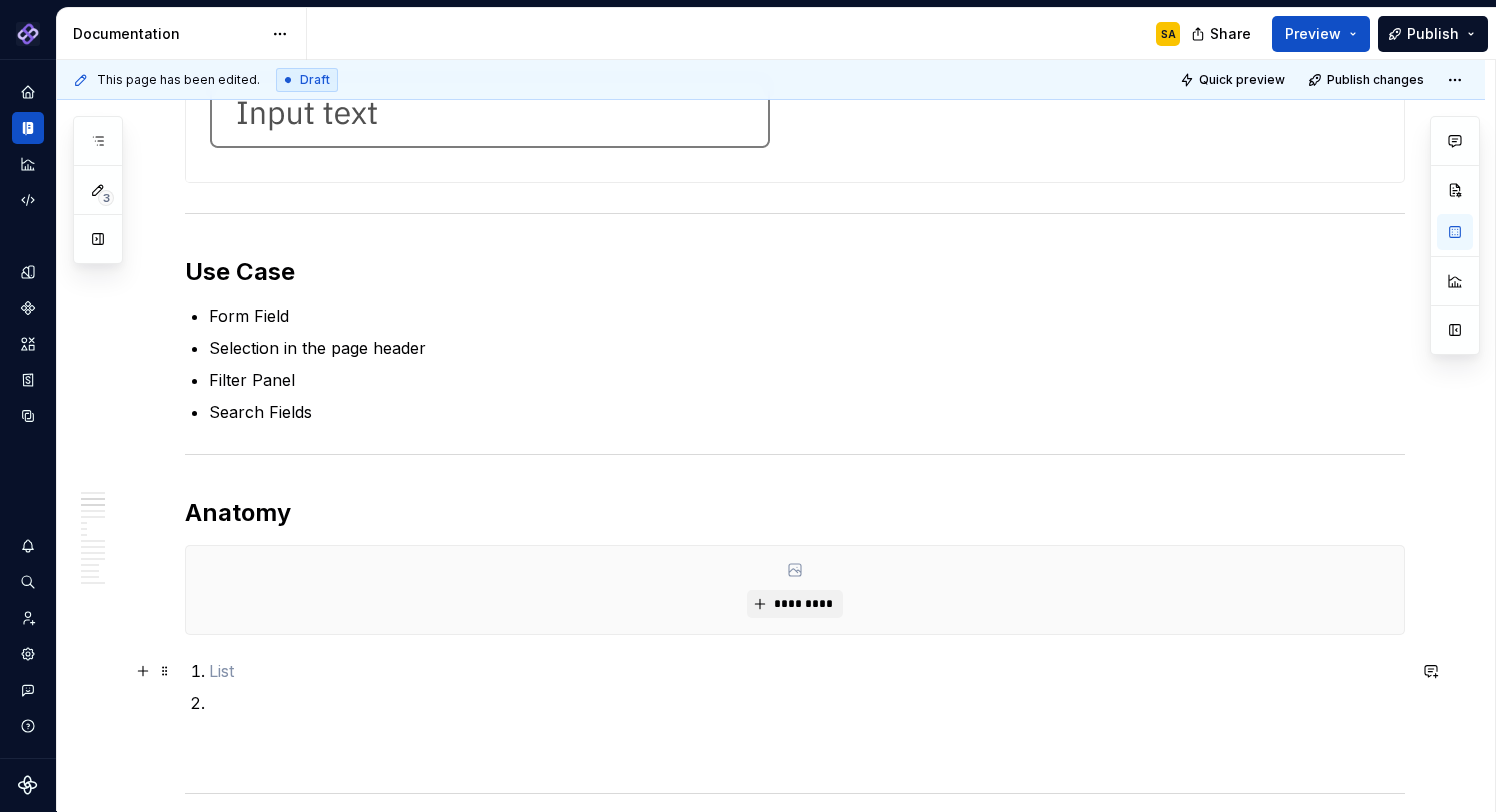 click at bounding box center [807, 671] 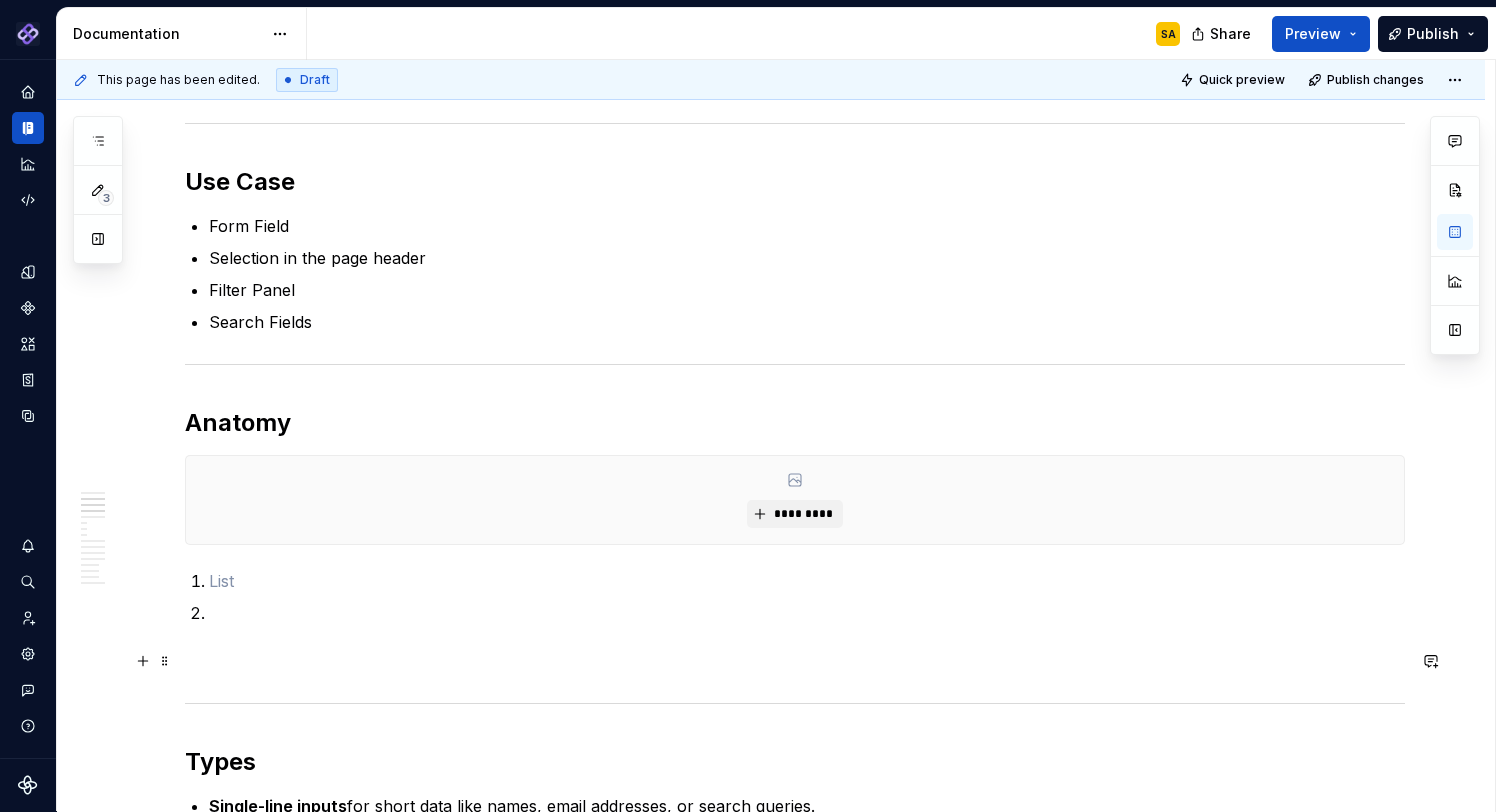 click on "**********" at bounding box center [795, 2742] 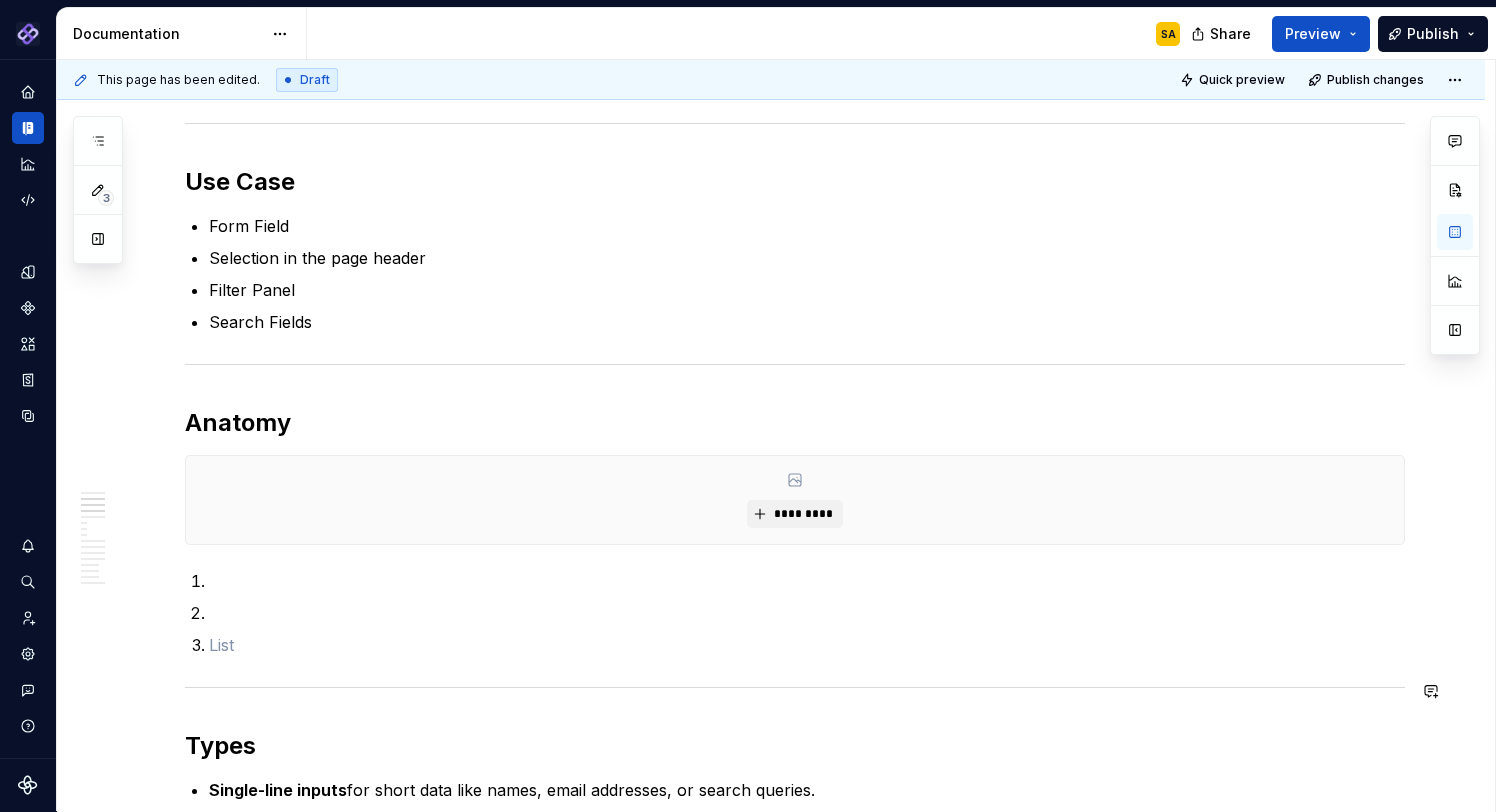 click on "**********" at bounding box center [795, 2734] 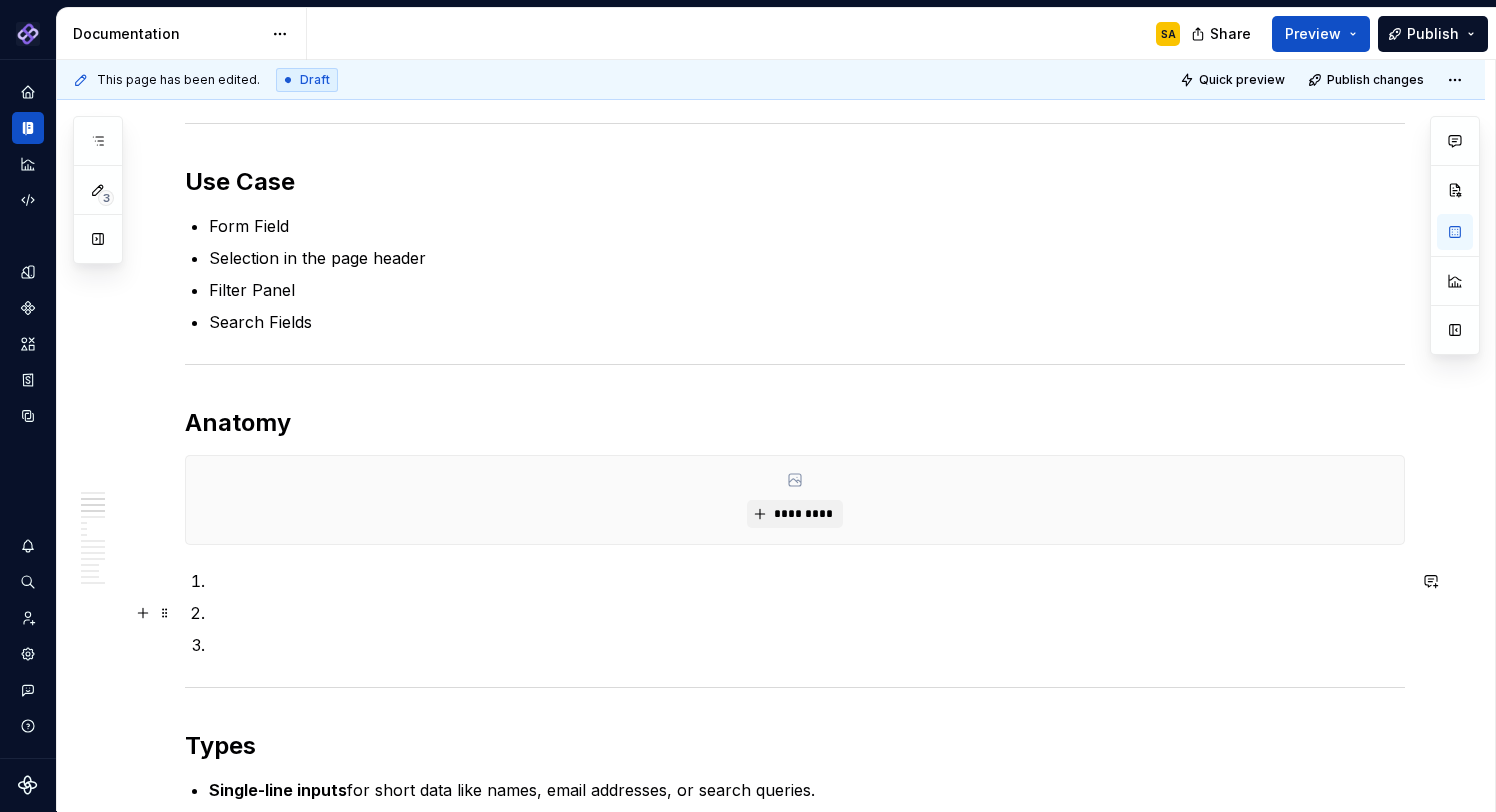 scroll, scrollTop: 439, scrollLeft: 0, axis: vertical 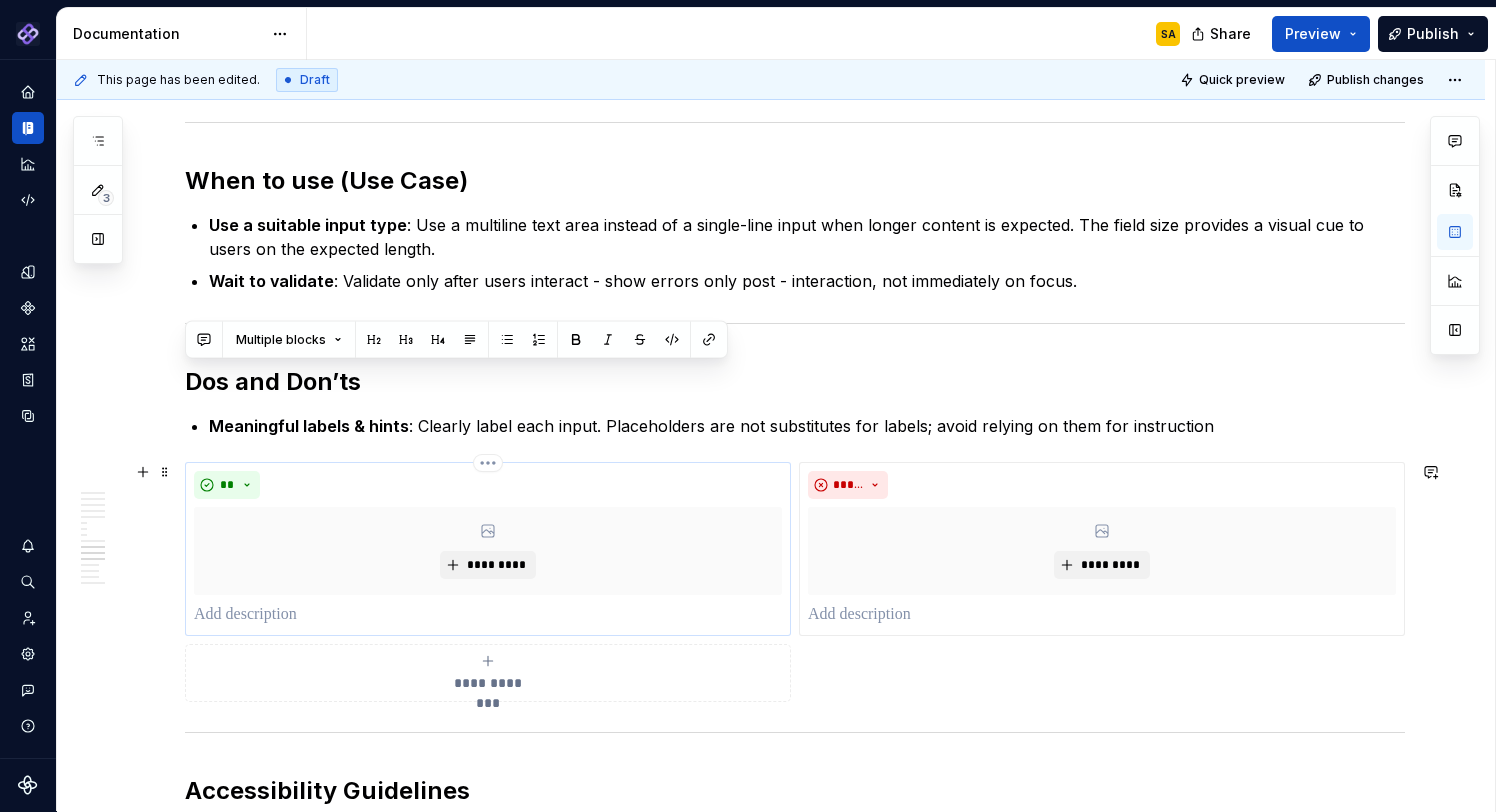 drag, startPoint x: 190, startPoint y: 380, endPoint x: 317, endPoint y: 571, distance: 229.3687 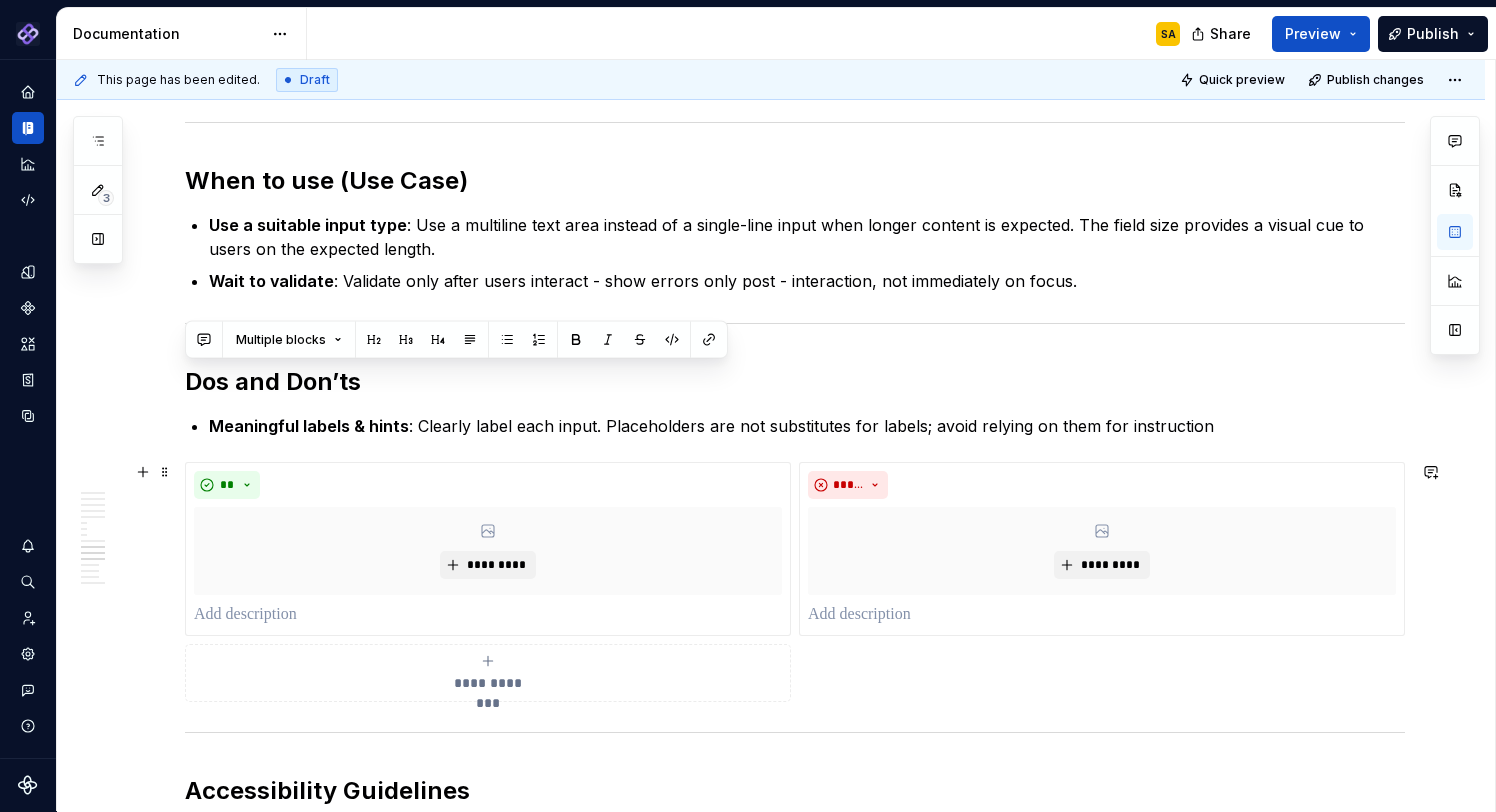 click on "**********" at bounding box center [771, -267] 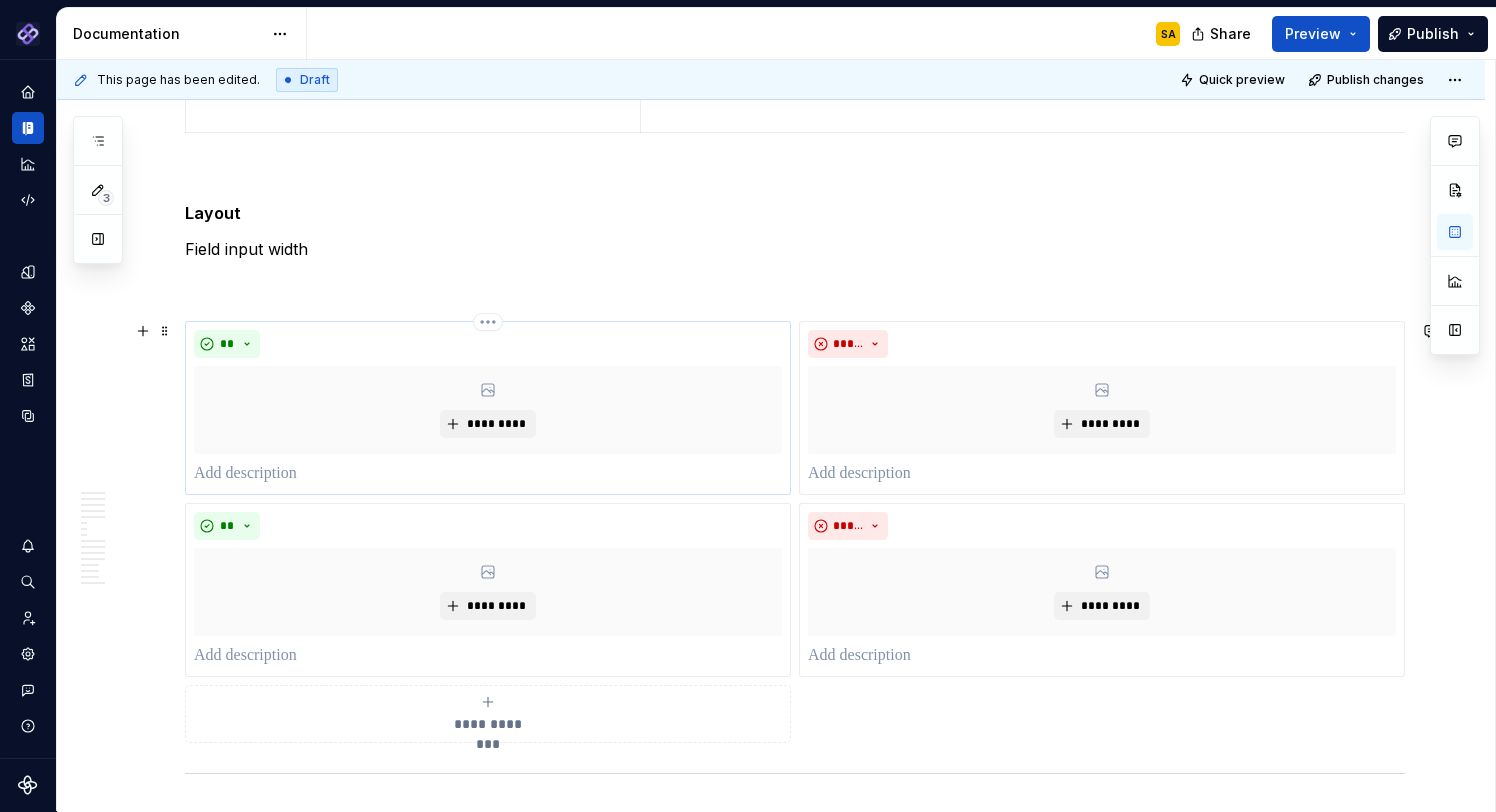 scroll, scrollTop: 1689, scrollLeft: 0, axis: vertical 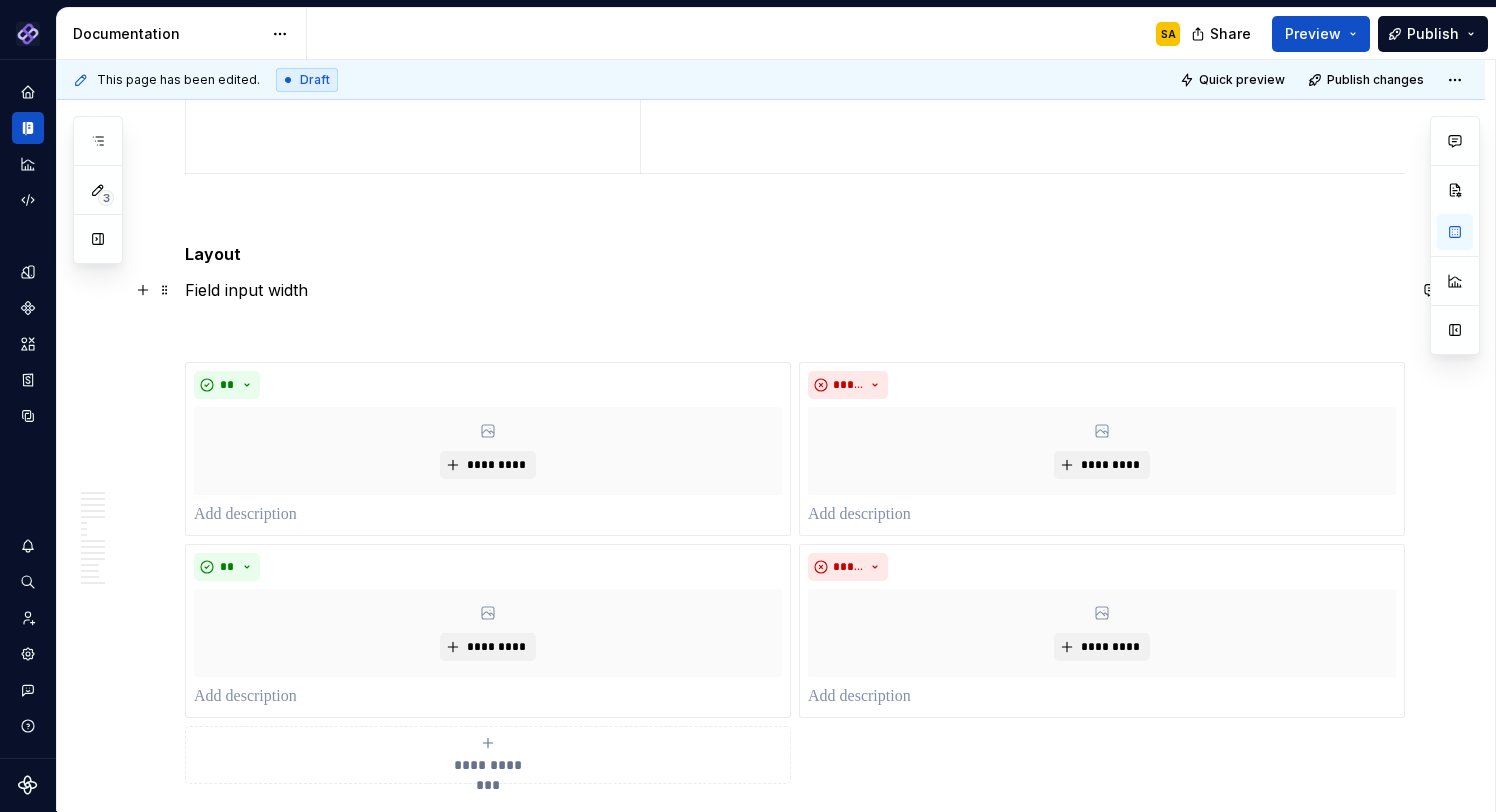 click on "Field input width" at bounding box center [795, 290] 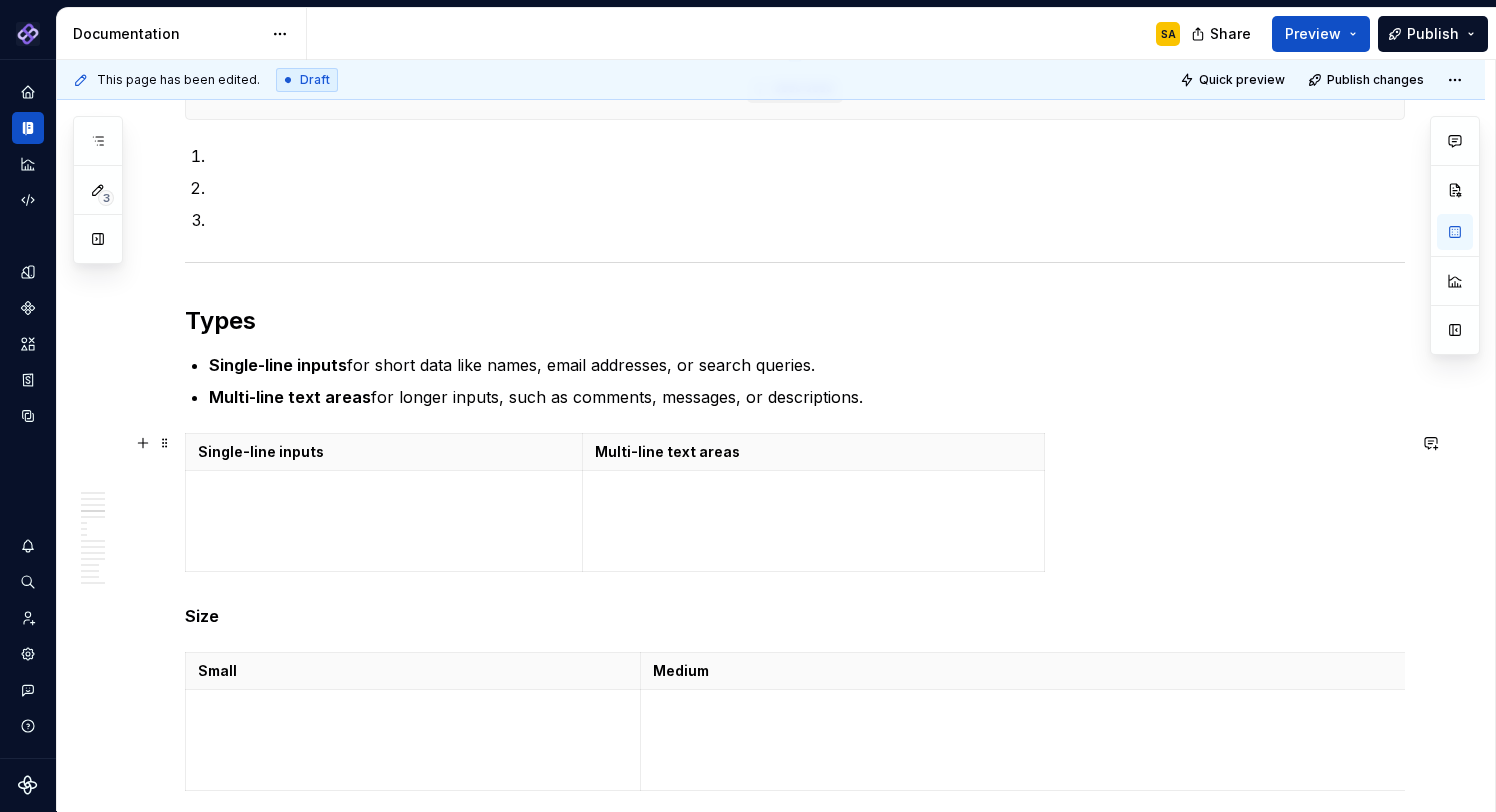 click on "**********" at bounding box center (0, 0) 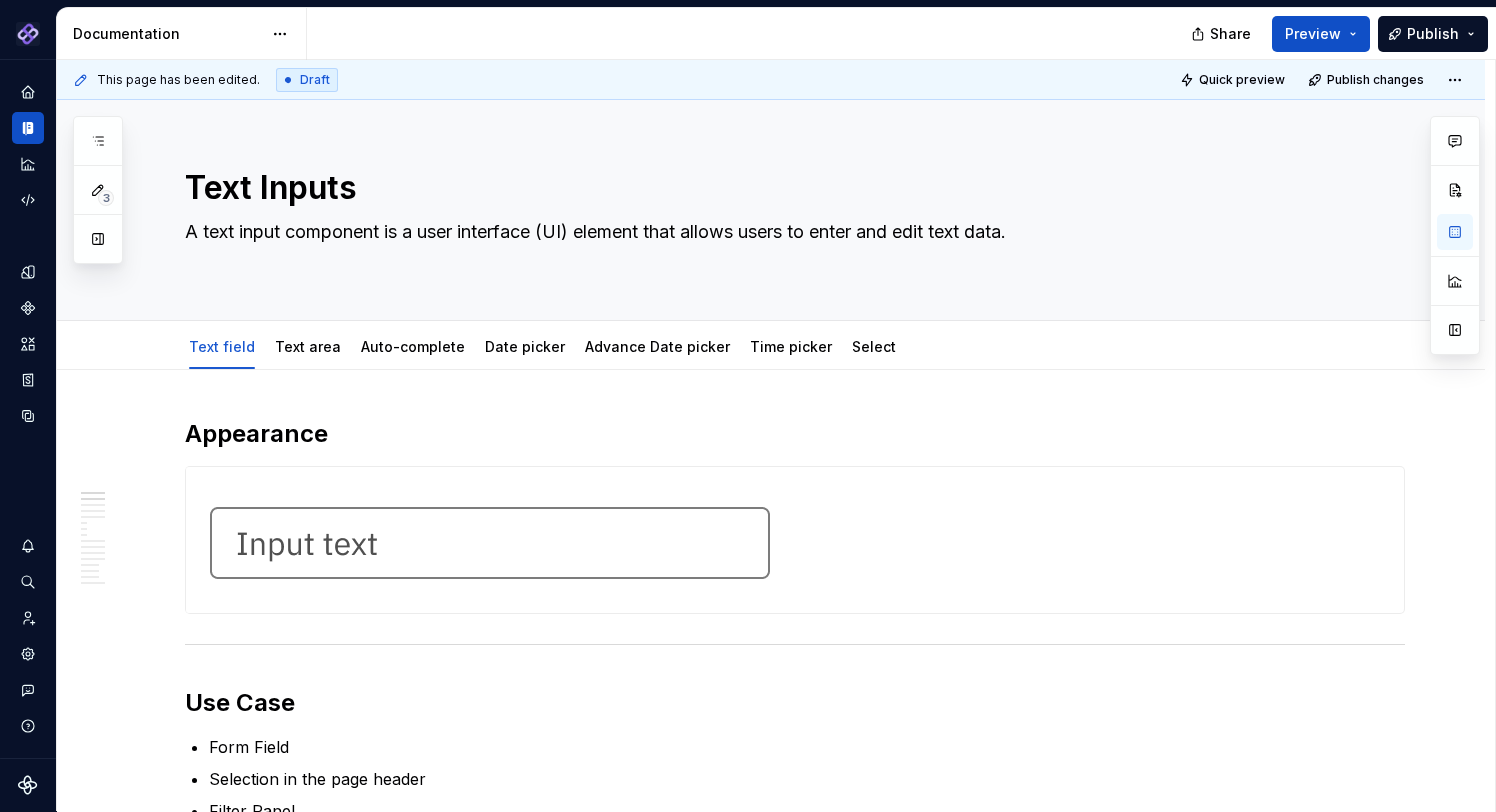 type on "*" 